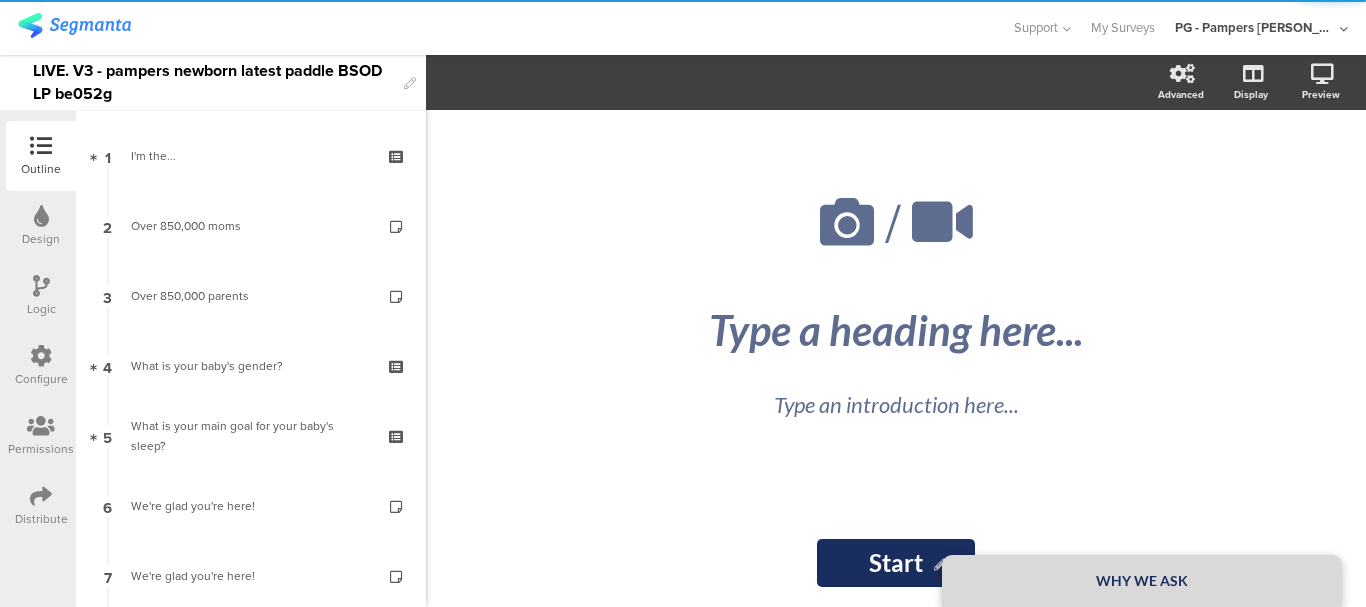 scroll, scrollTop: 0, scrollLeft: 0, axis: both 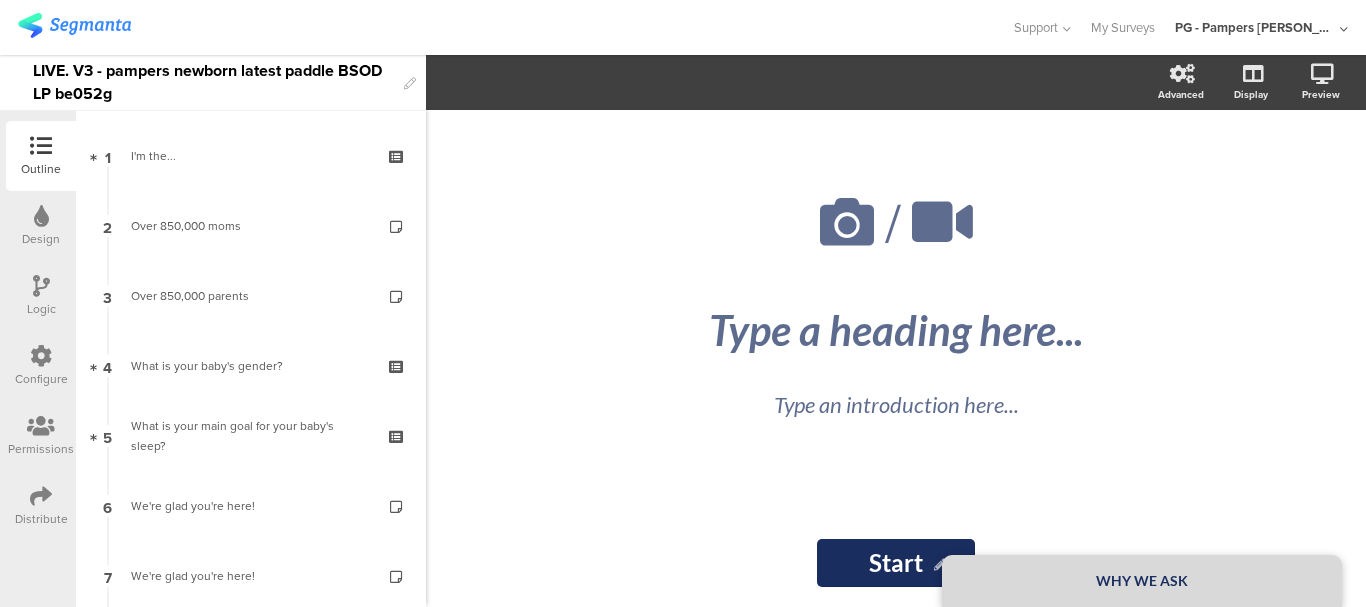 click at bounding box center [41, 356] 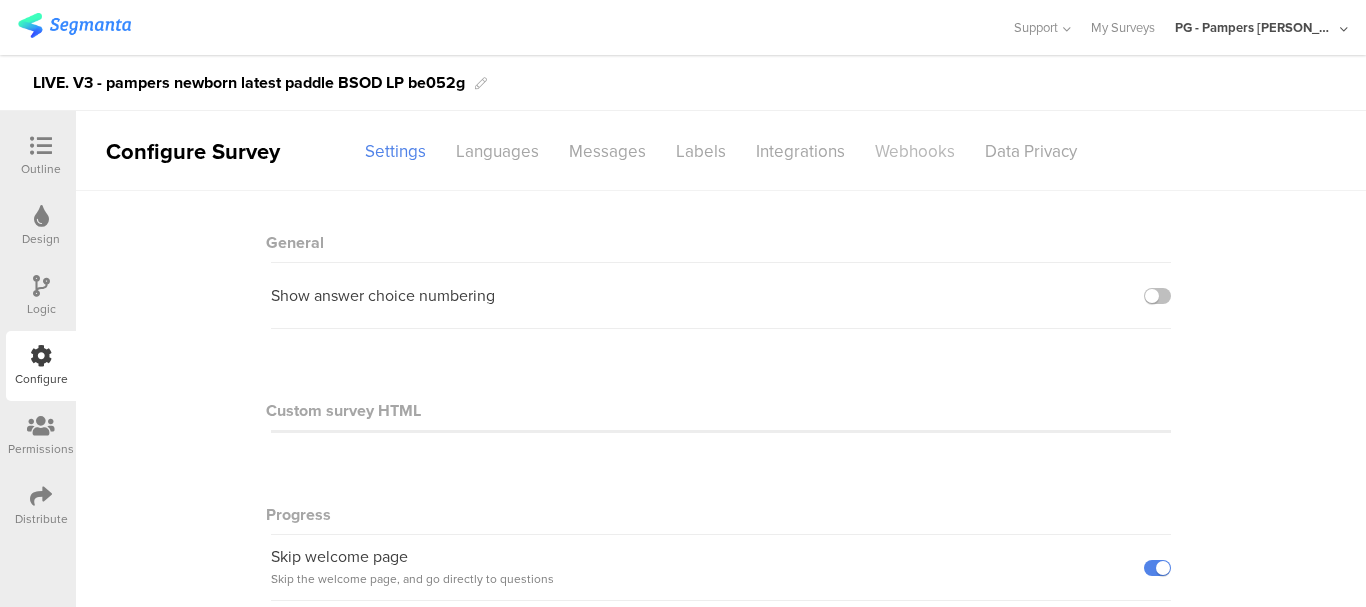 click on "Webhooks" at bounding box center (915, 151) 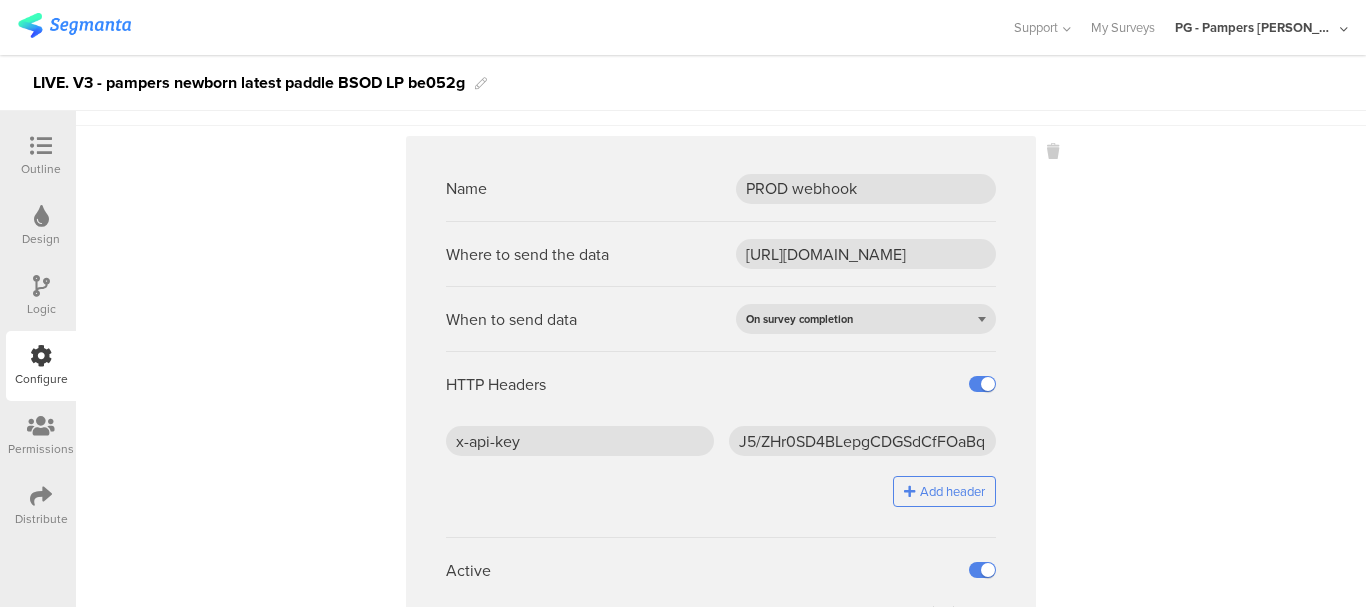 scroll, scrollTop: 150, scrollLeft: 0, axis: vertical 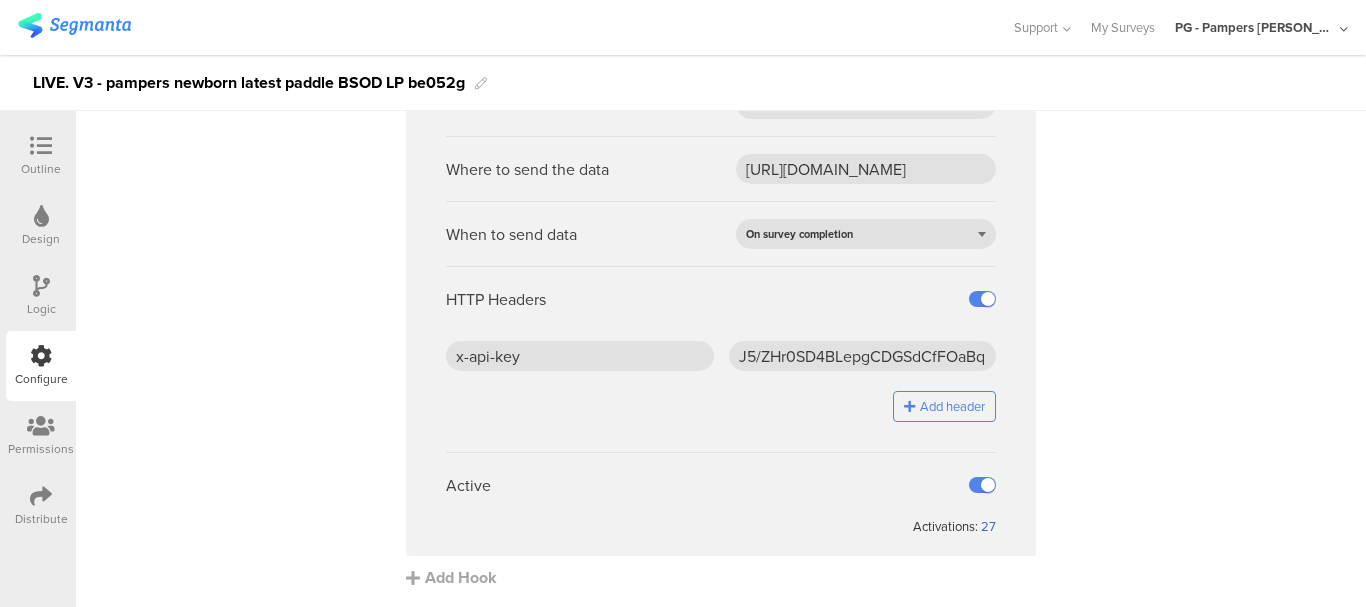 click on "27" at bounding box center [988, 526] 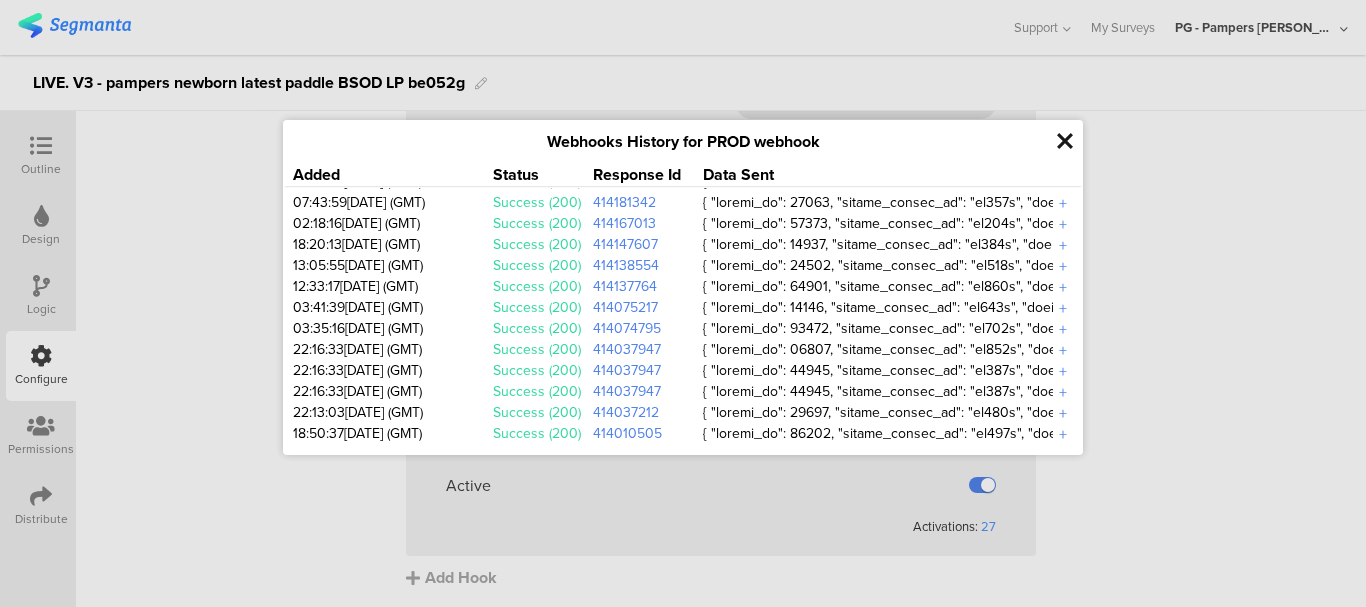 scroll, scrollTop: 165, scrollLeft: 0, axis: vertical 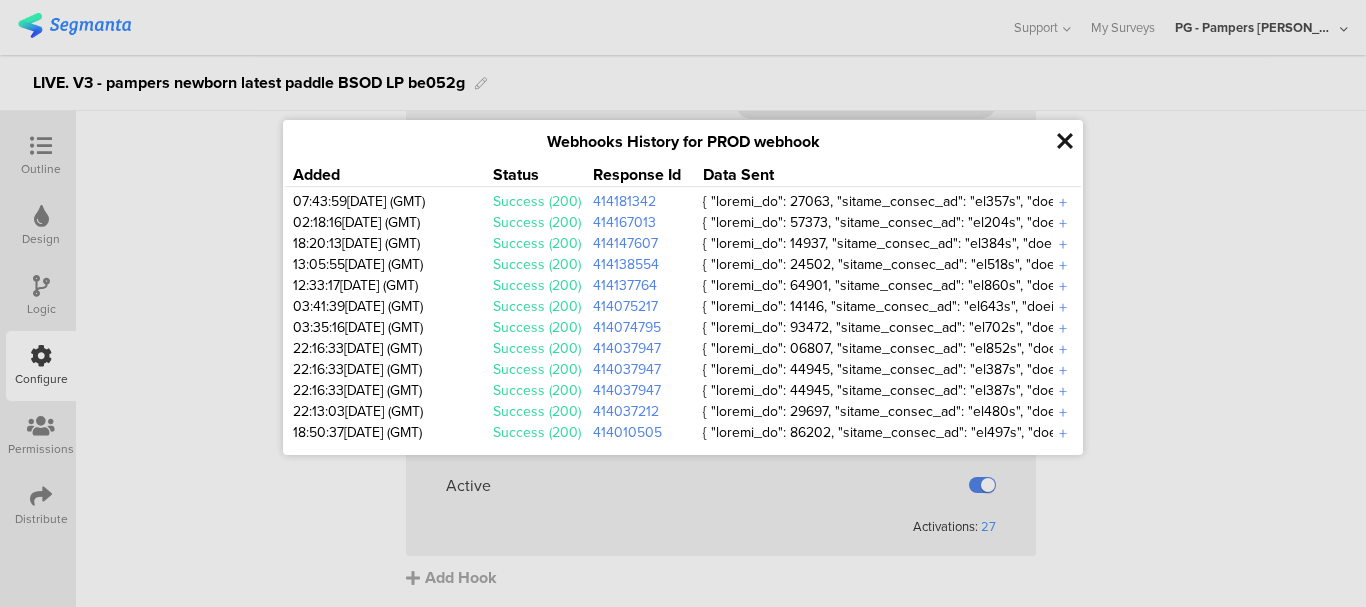 click on "Load more" at bounding box center (683, 454) 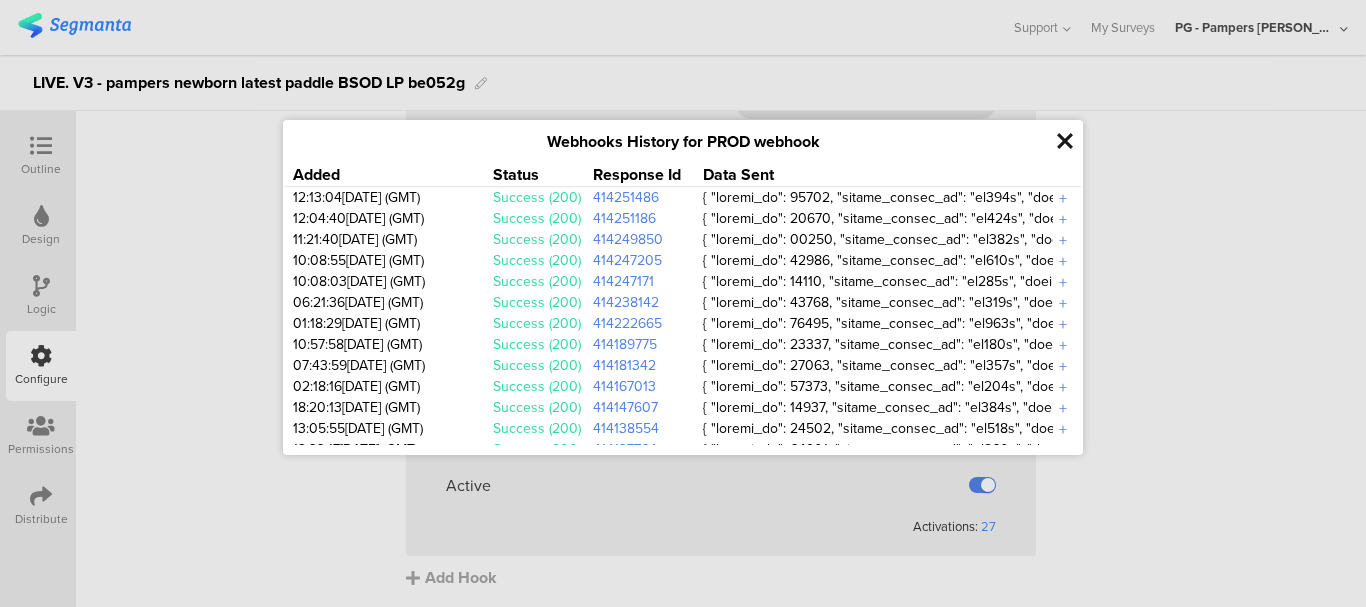 scroll, scrollTop: 0, scrollLeft: 0, axis: both 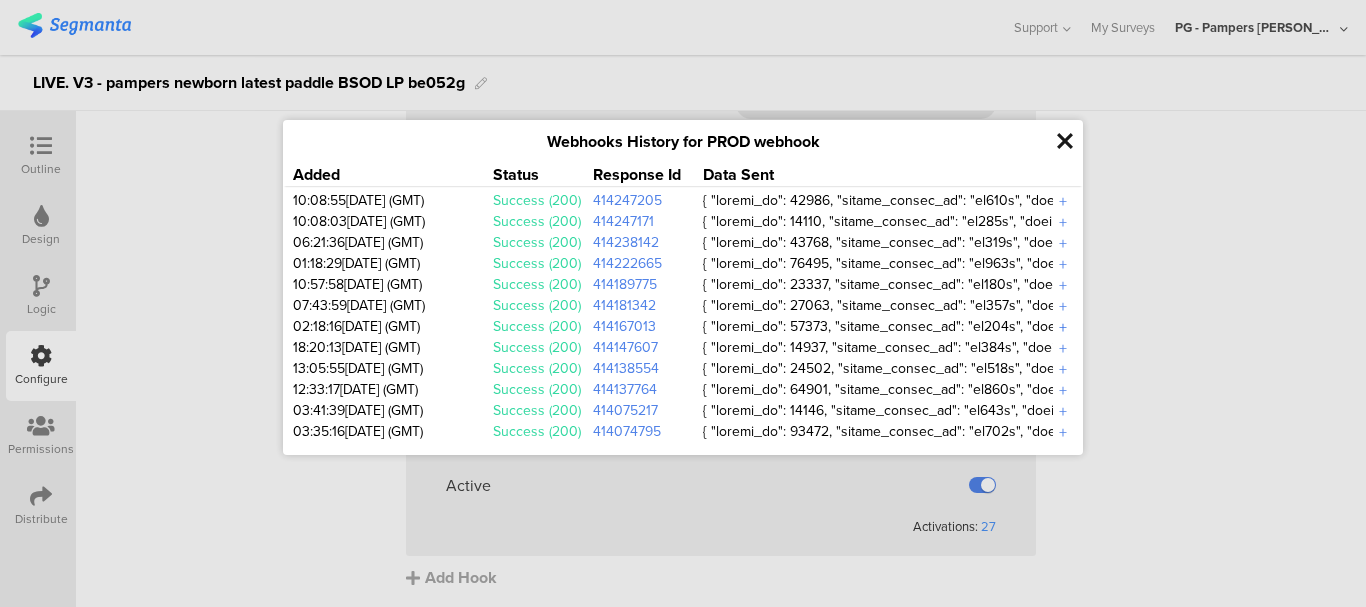 click on "+" at bounding box center [1063, 327] 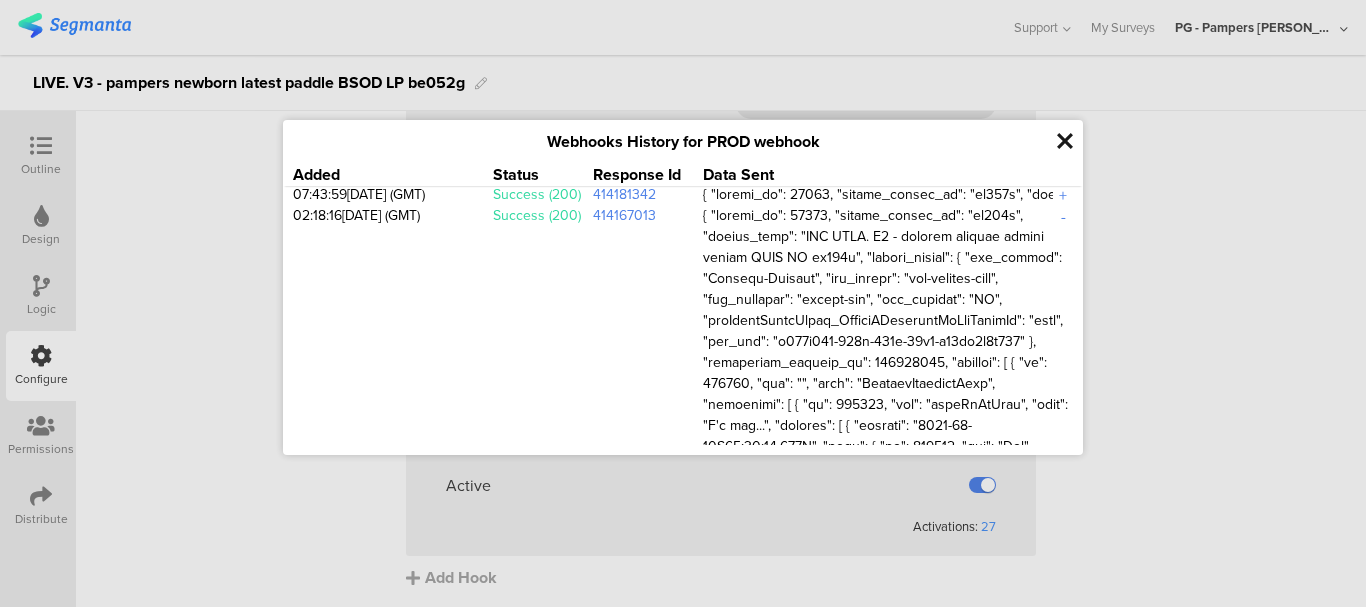 scroll, scrollTop: 161, scrollLeft: 0, axis: vertical 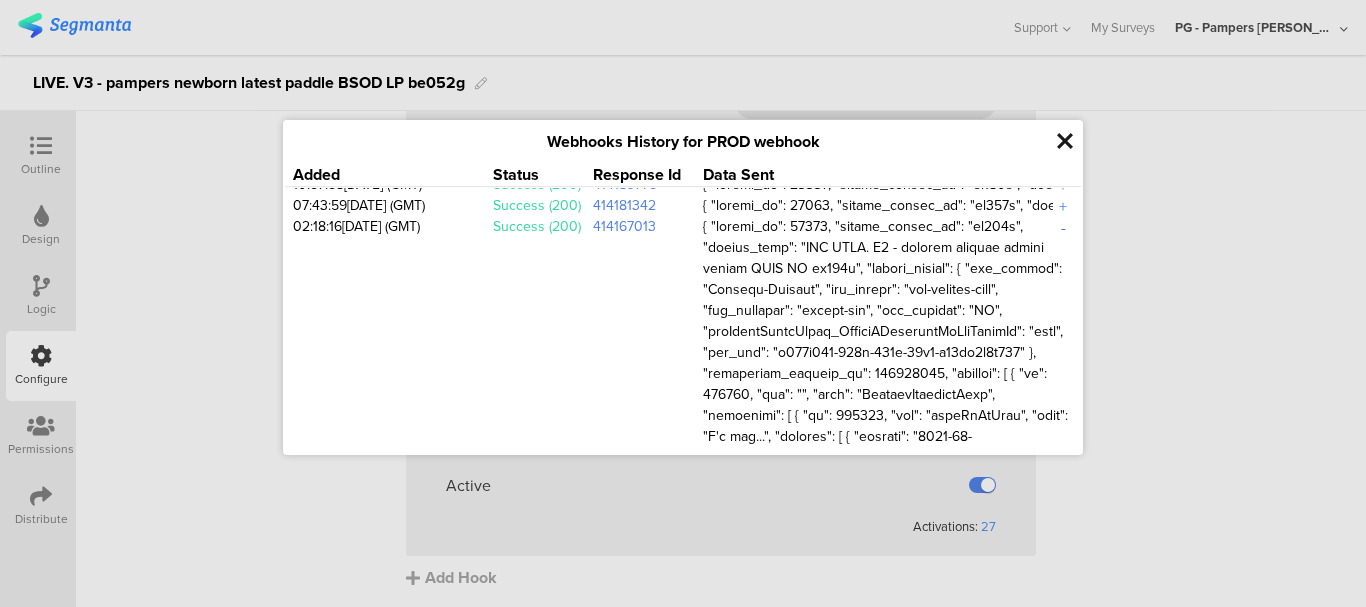 click on "-" at bounding box center [1063, 227] 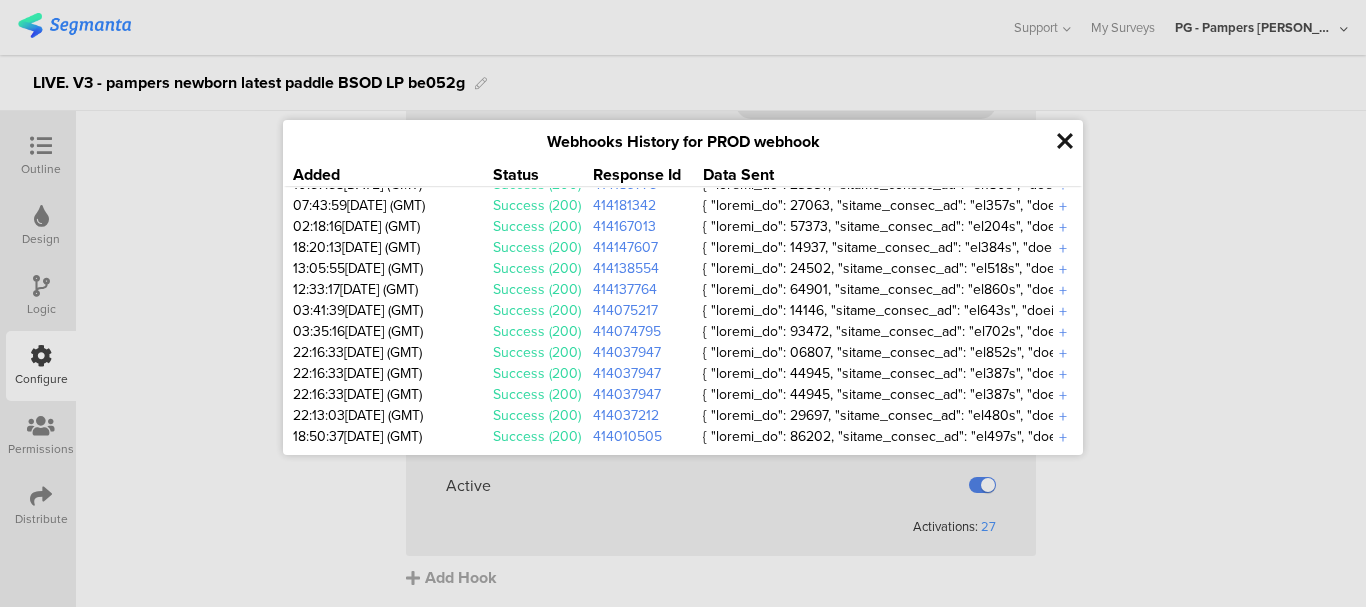 scroll, scrollTop: 61, scrollLeft: 0, axis: vertical 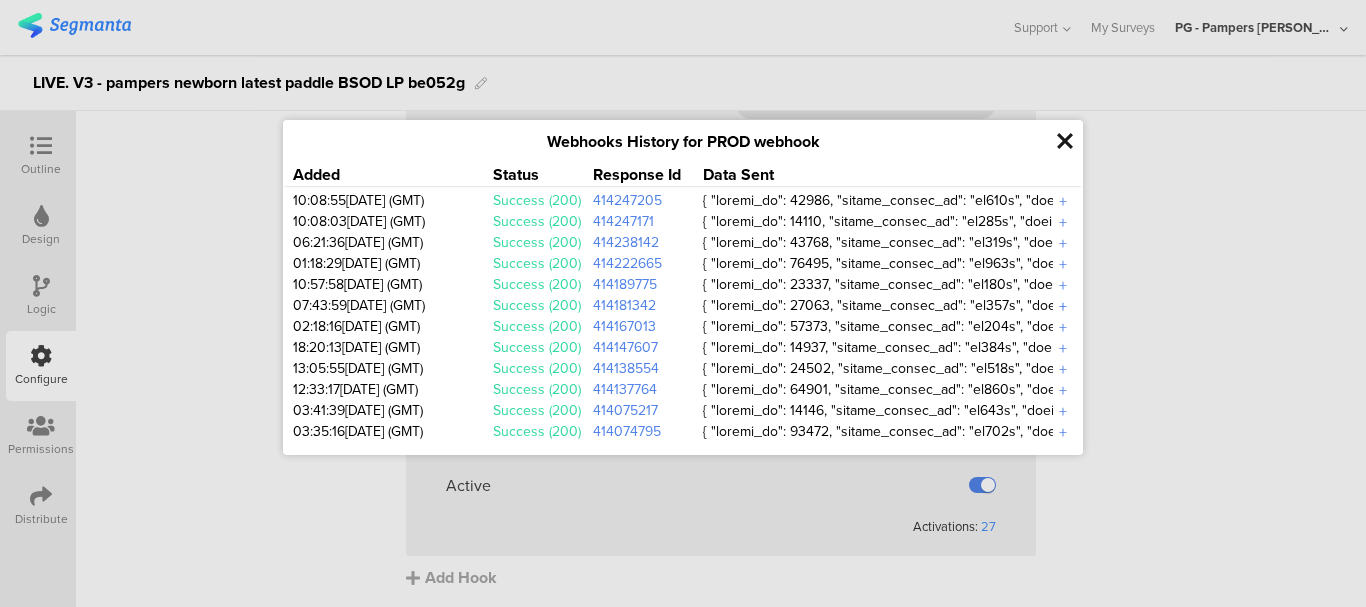 click on "+" at bounding box center [1063, 306] 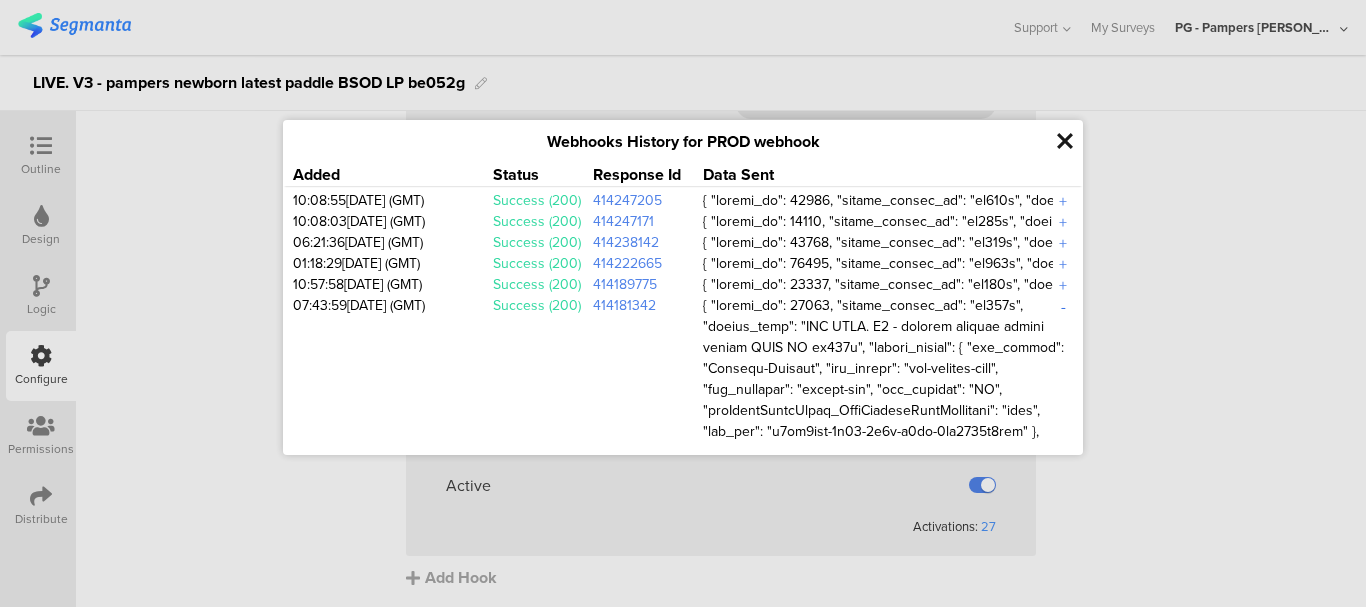 click on "-" at bounding box center [1063, 306] 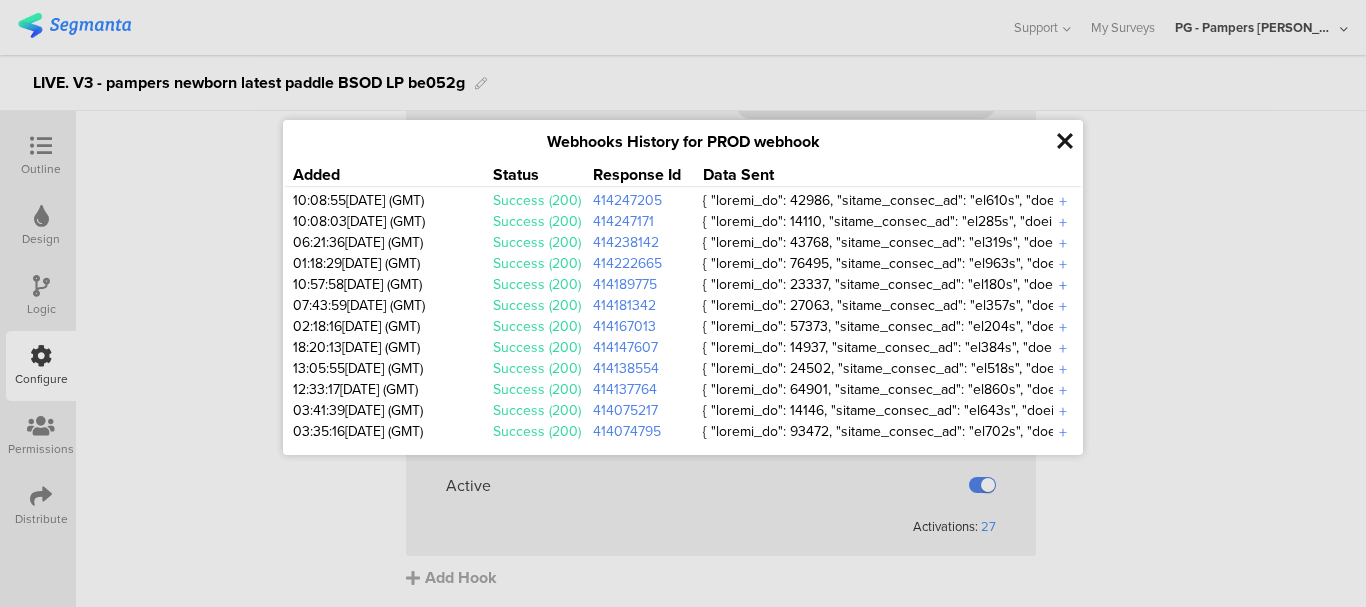 click on "+" at bounding box center (1063, 285) 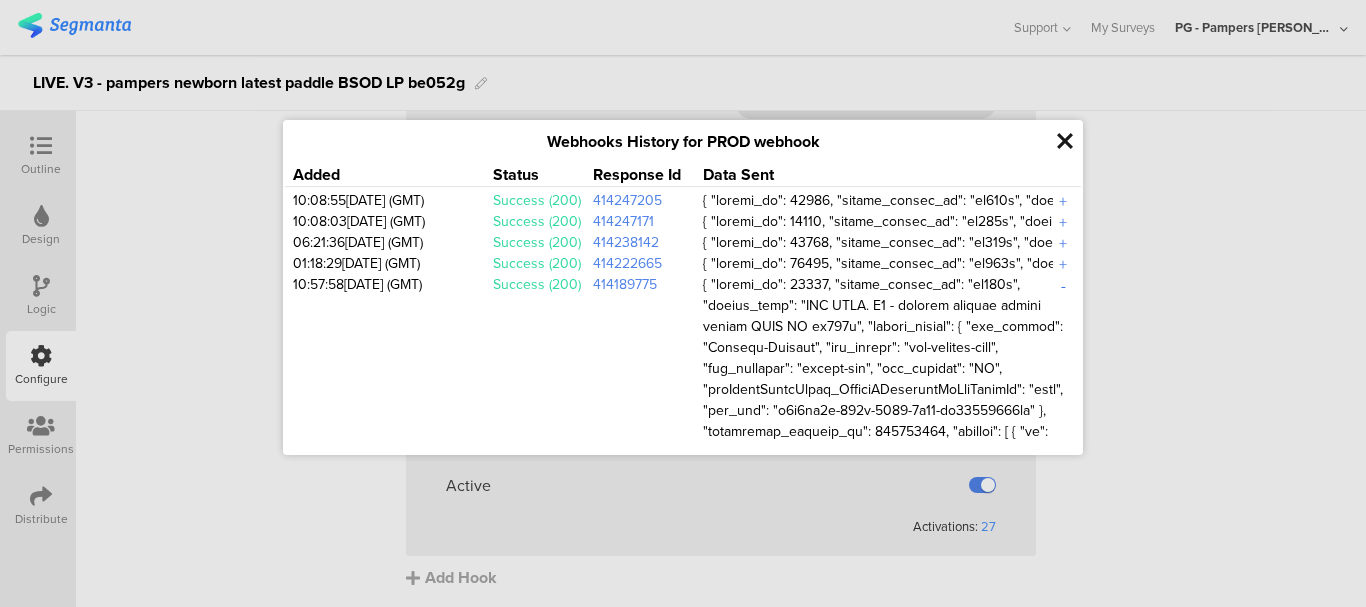 click on "-" at bounding box center [1063, 285] 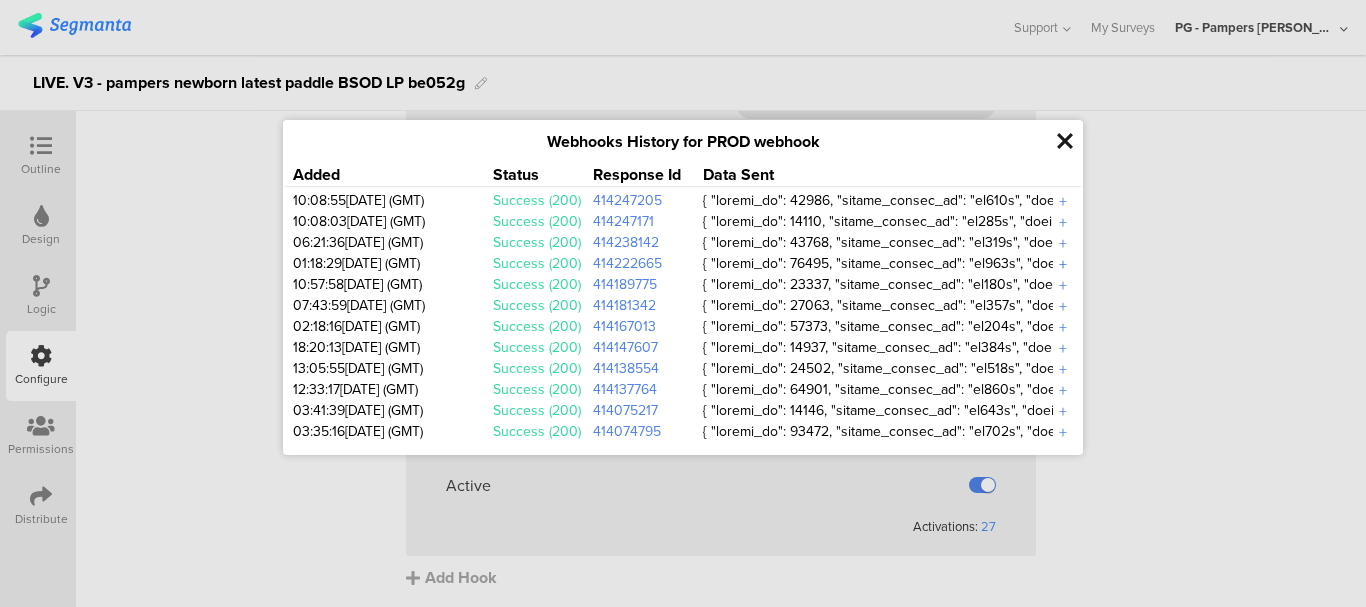 click on "+" at bounding box center (1063, 264) 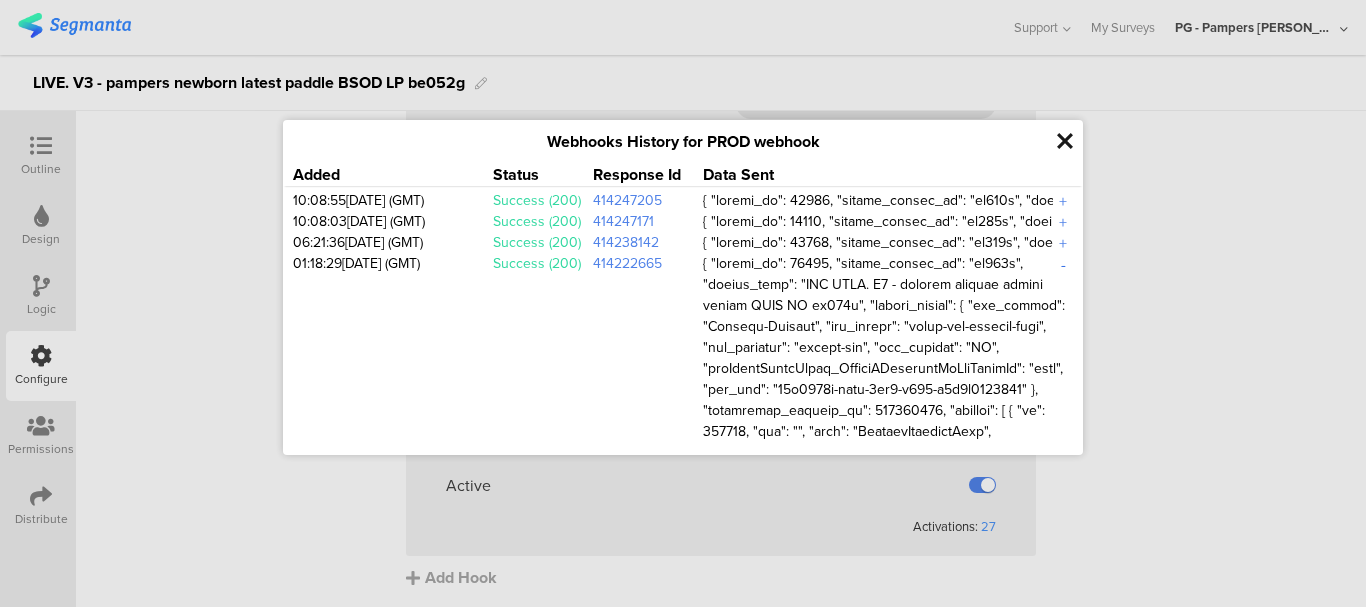 click on "-" at bounding box center (1063, 264) 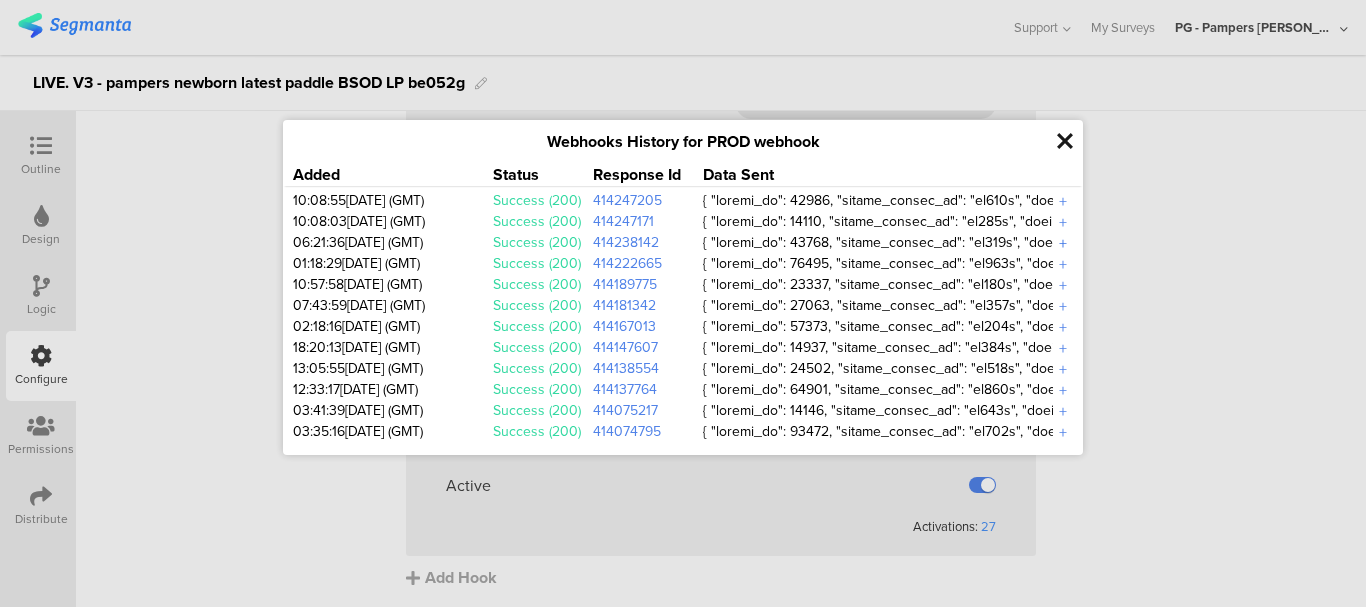 click on "+" at bounding box center [1063, 243] 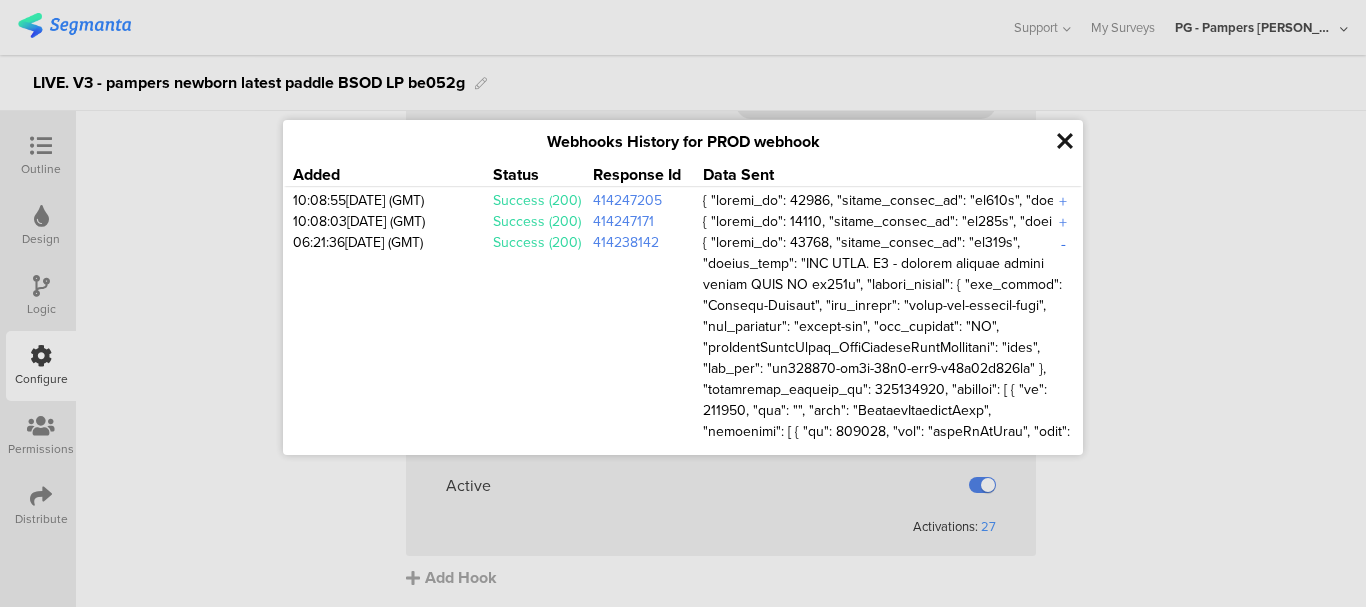 click on "-" at bounding box center [1063, 243] 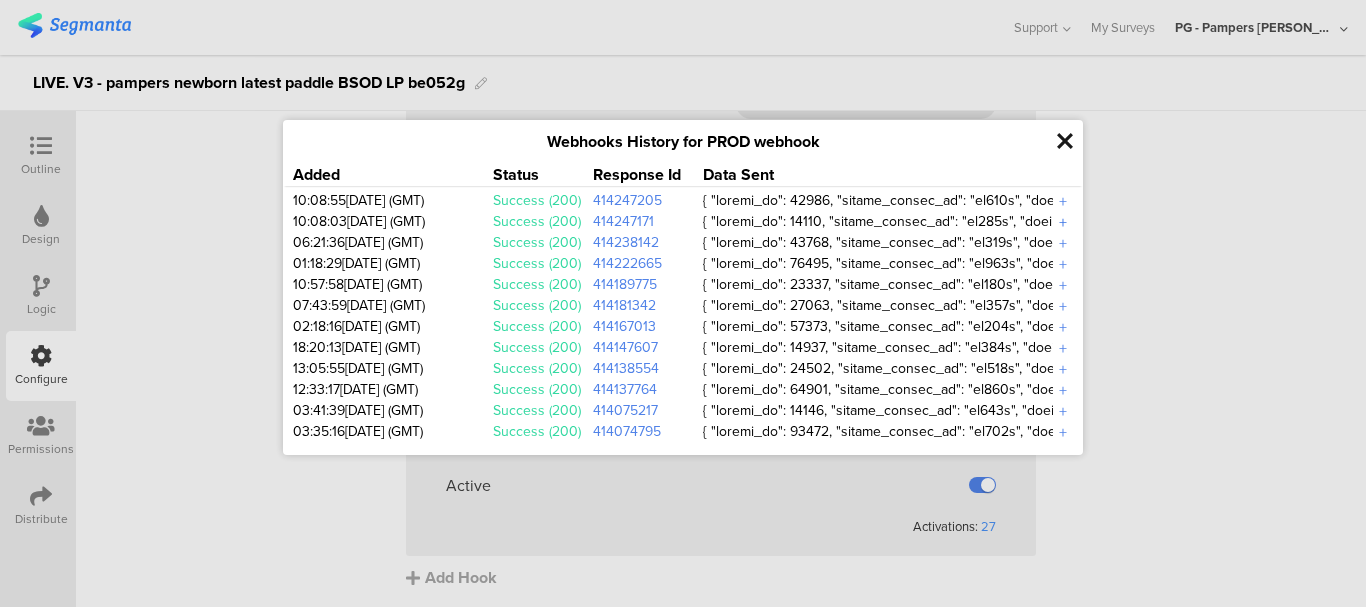 click on "+" at bounding box center (1063, 222) 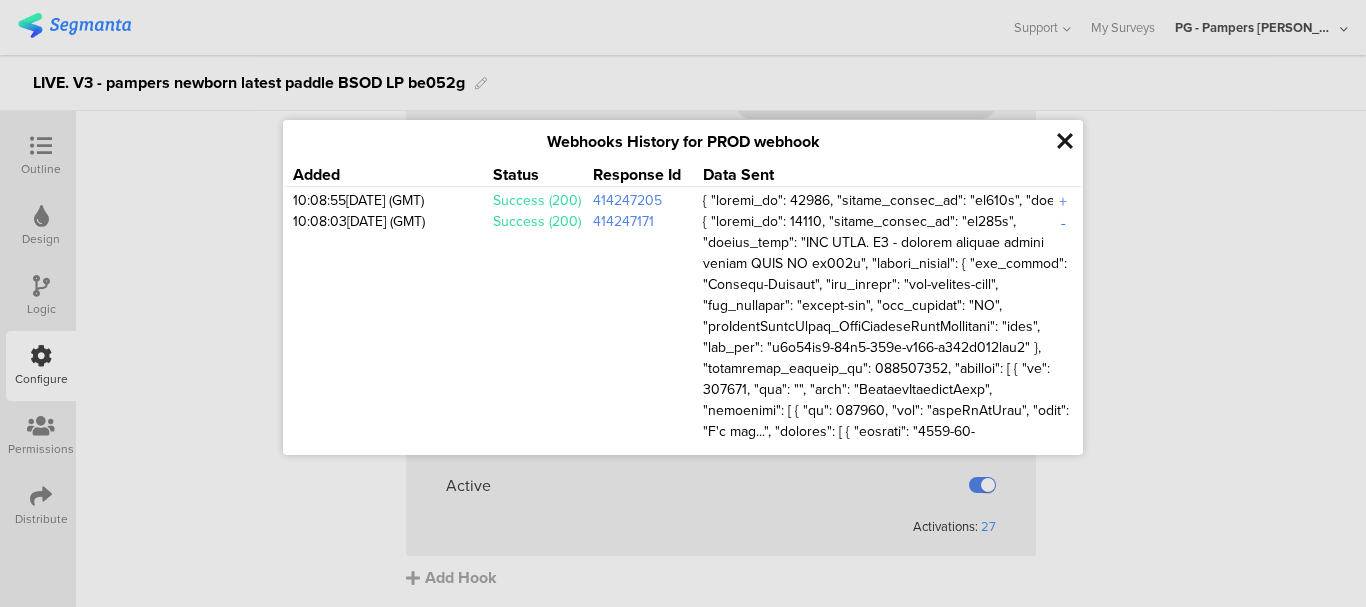 click on "-" at bounding box center [1063, 222] 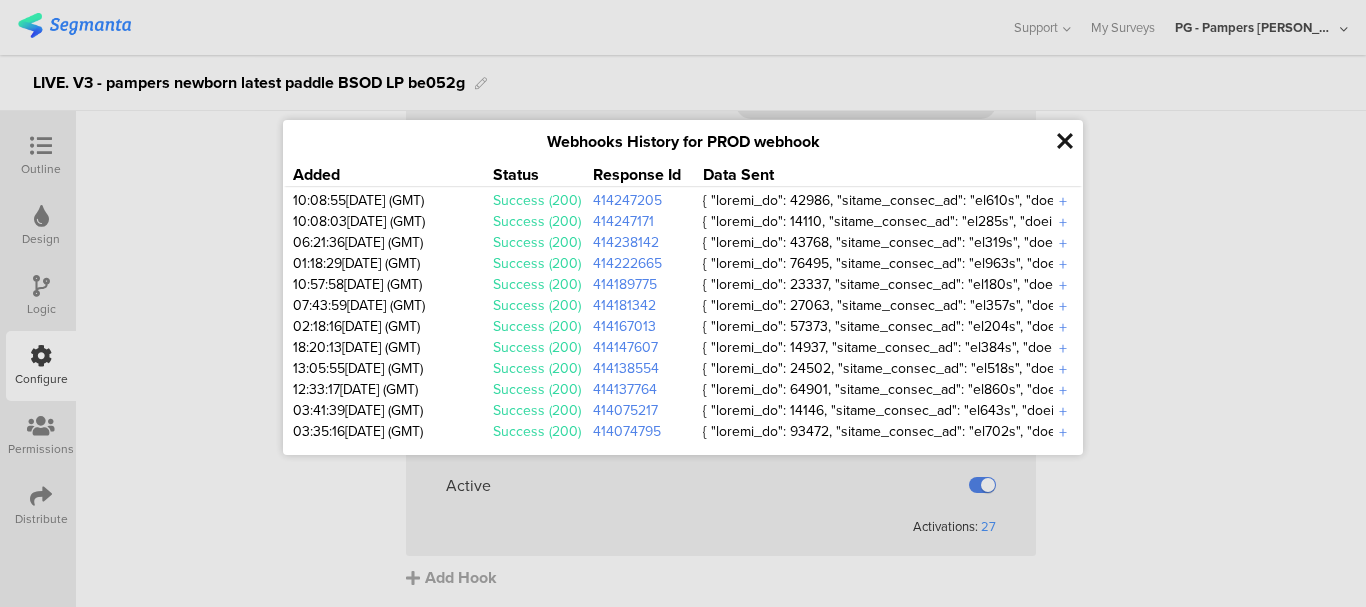 scroll, scrollTop: 0, scrollLeft: 0, axis: both 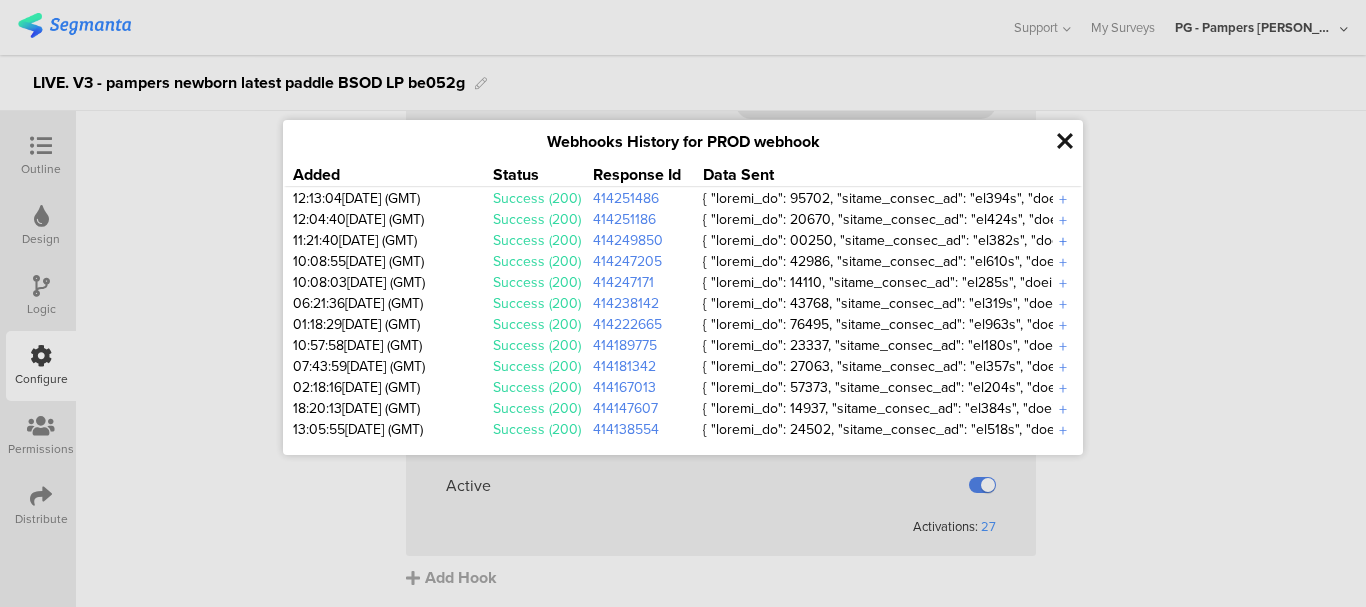 click on "+" at bounding box center (1063, 241) 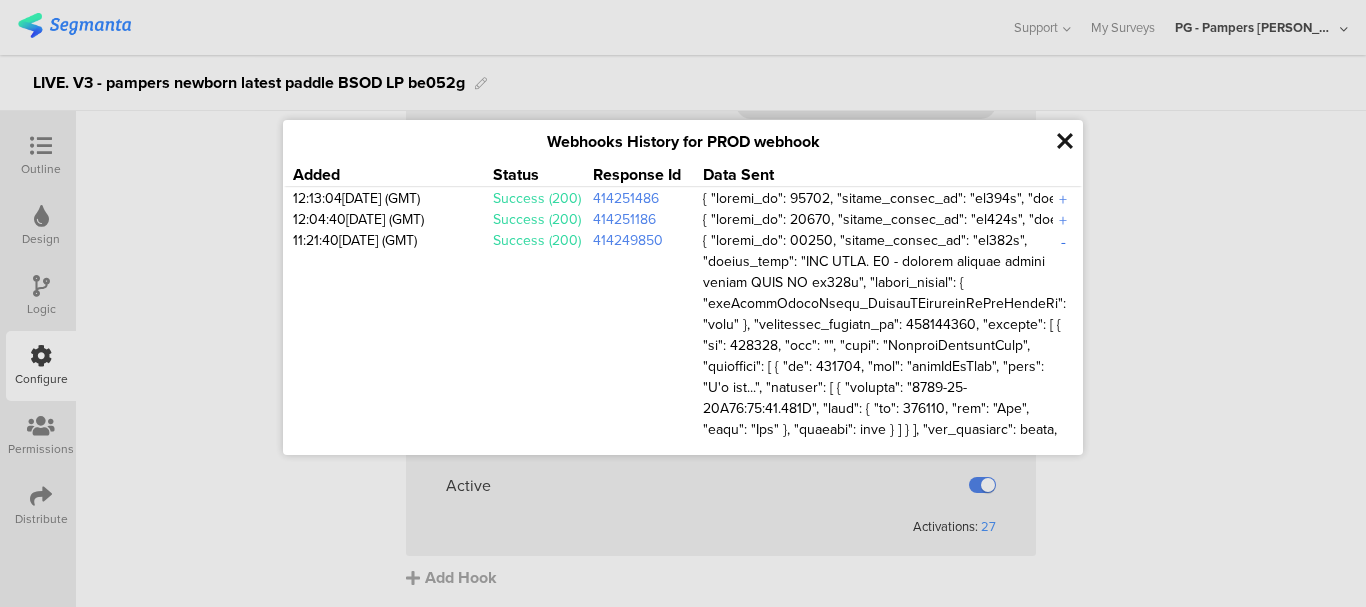 click on "-" at bounding box center [1063, 241] 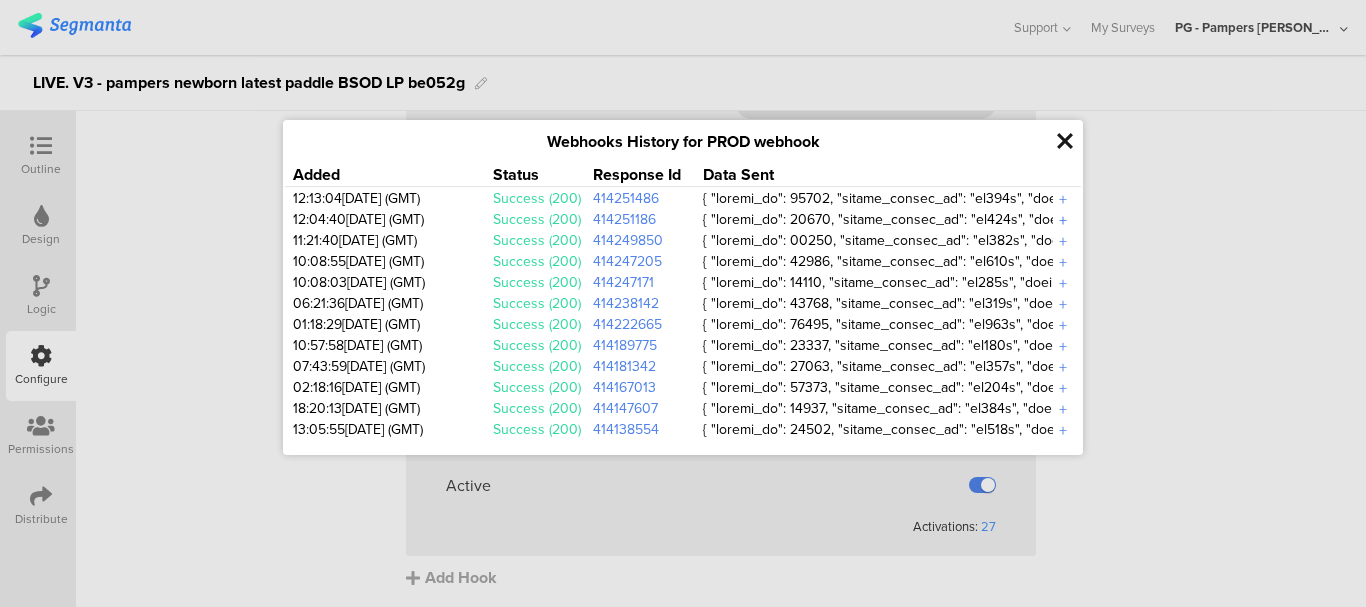 click on "+" at bounding box center (1063, 220) 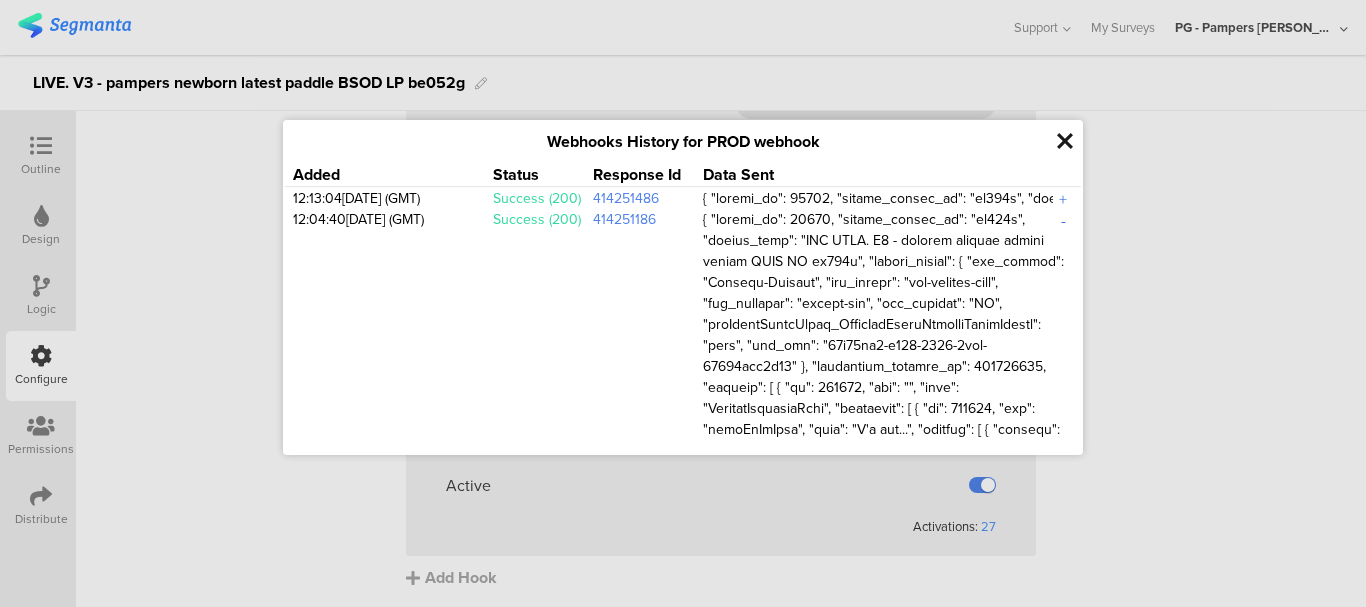 click on "-" at bounding box center [1063, 220] 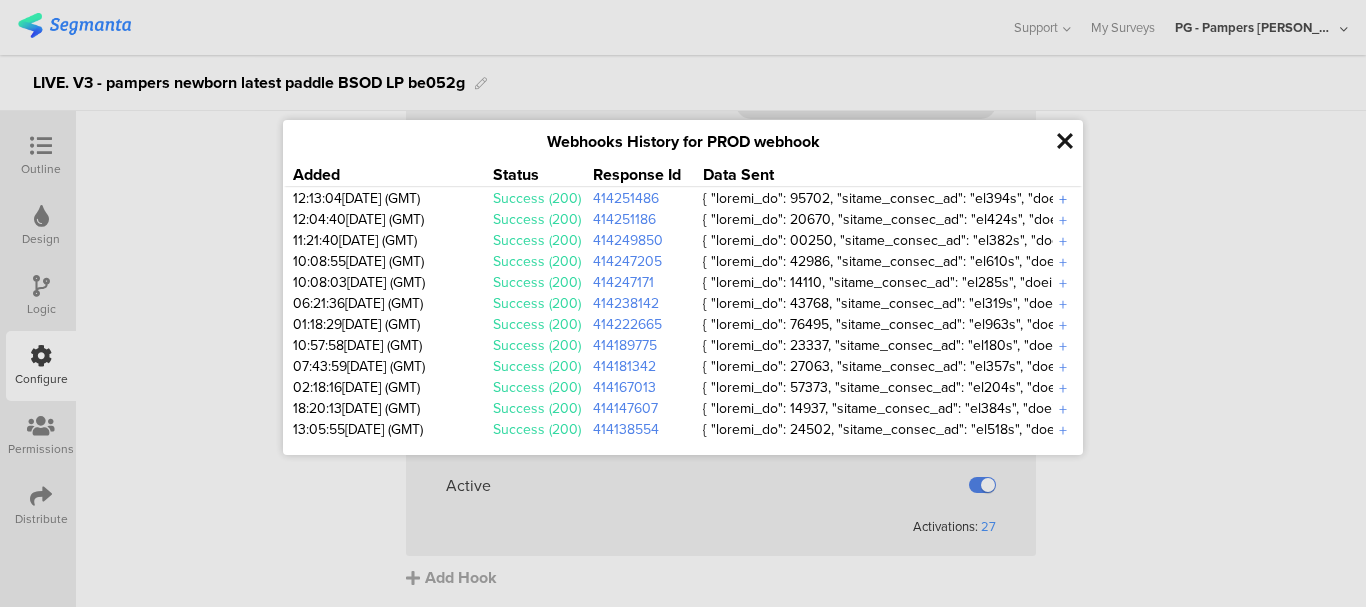 click on "+" at bounding box center (1063, 199) 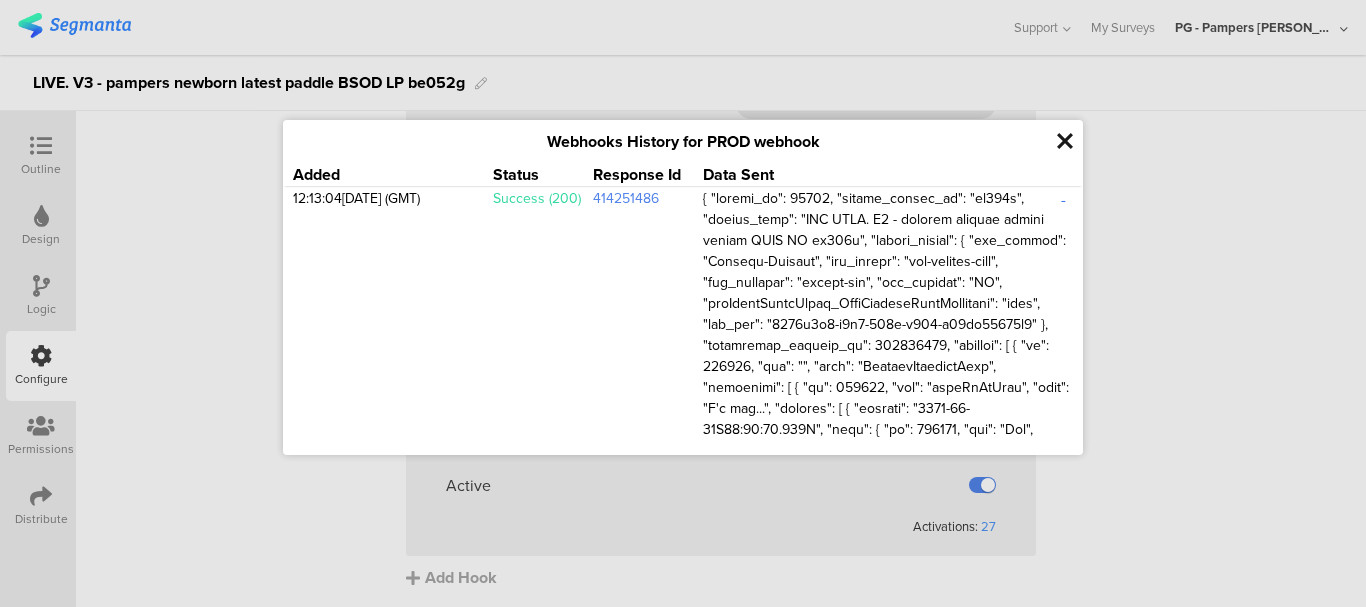 click on "-" at bounding box center [1063, 199] 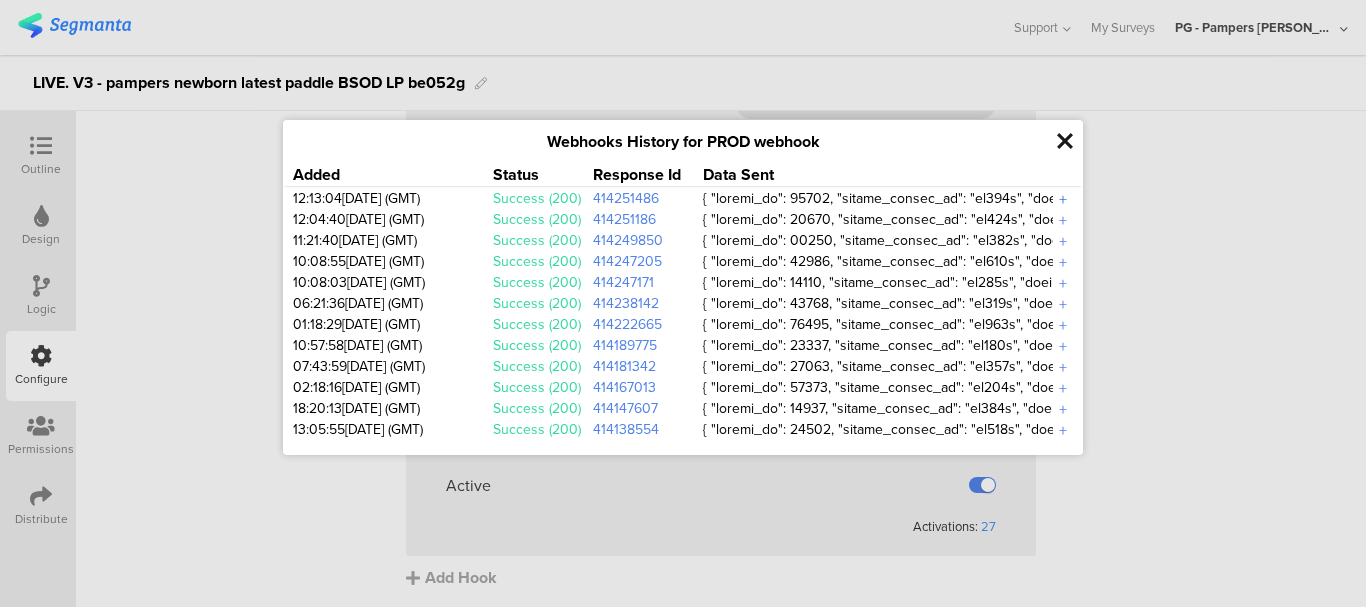 click on "+" at bounding box center (1063, 199) 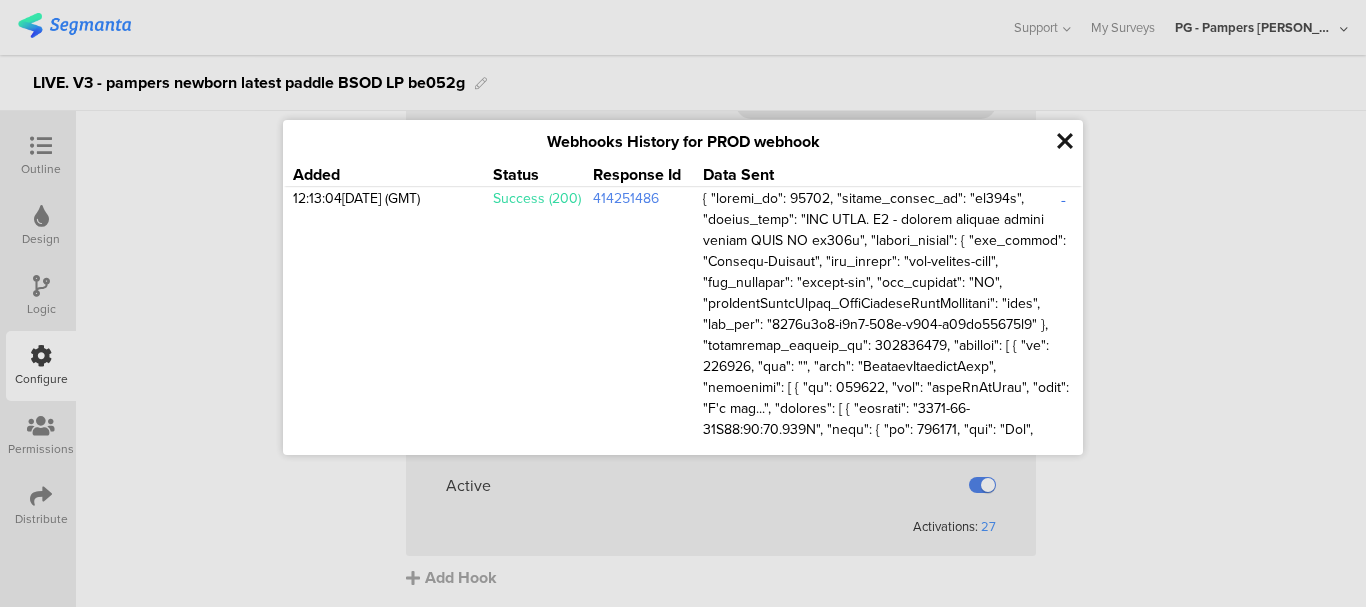 click on "-" at bounding box center (1063, 199) 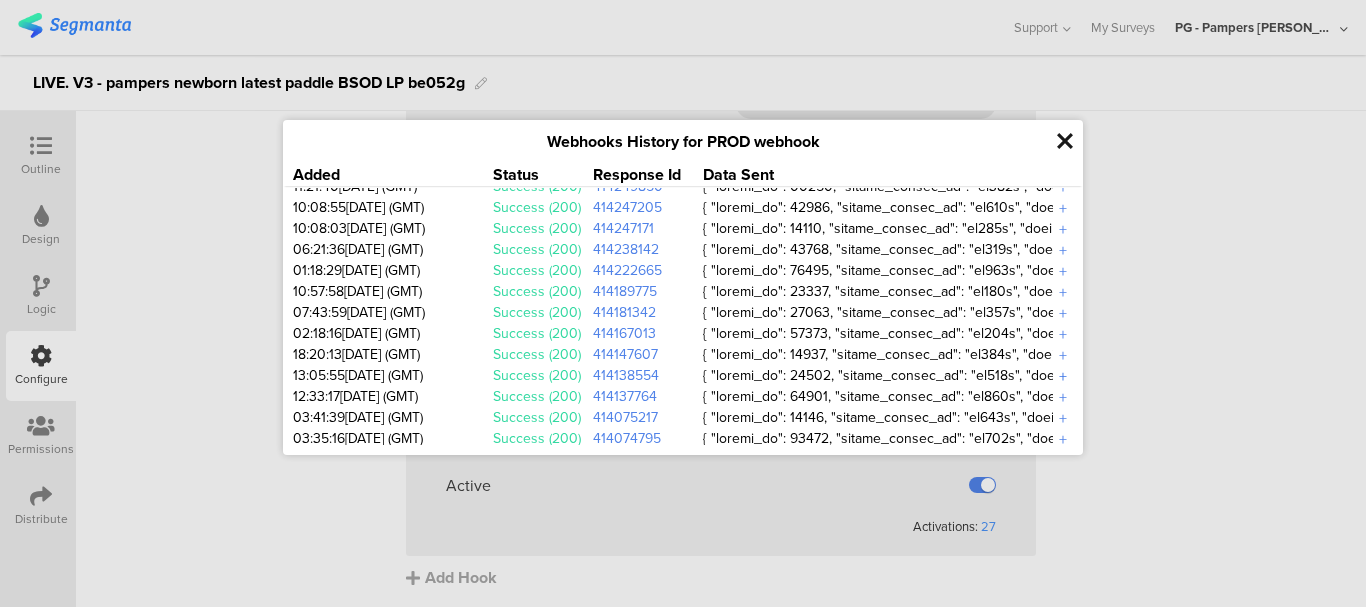 scroll, scrollTop: 100, scrollLeft: 0, axis: vertical 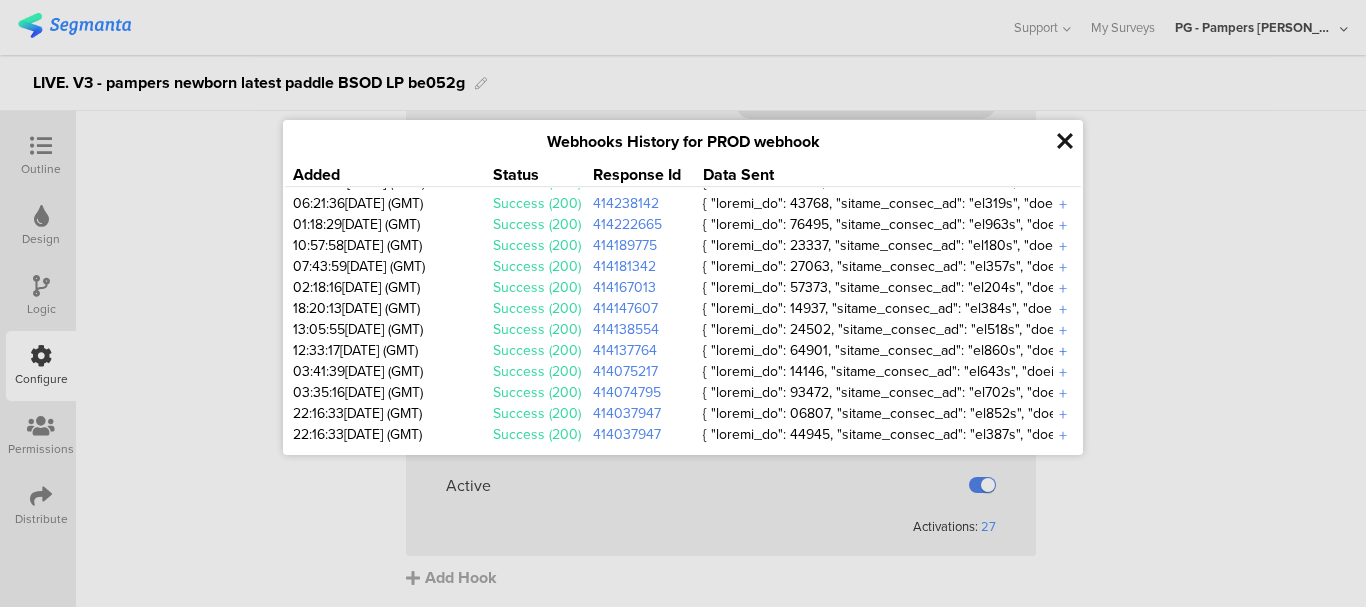 click on "+" at bounding box center (1063, 351) 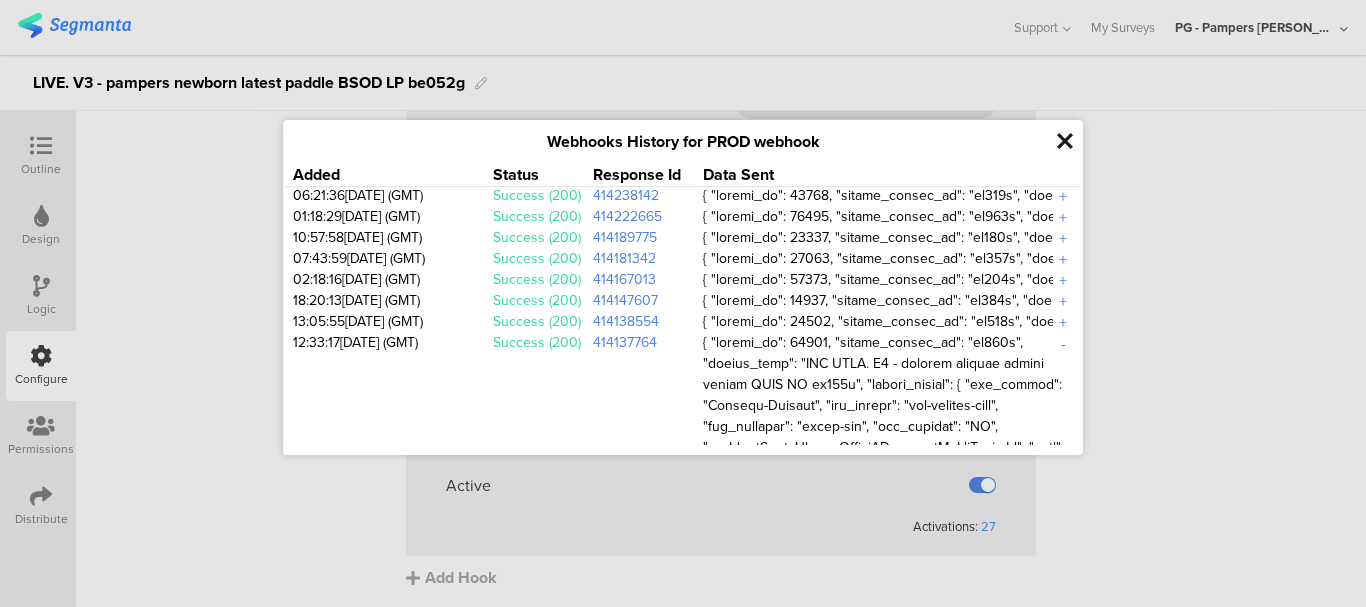 scroll, scrollTop: 100, scrollLeft: 0, axis: vertical 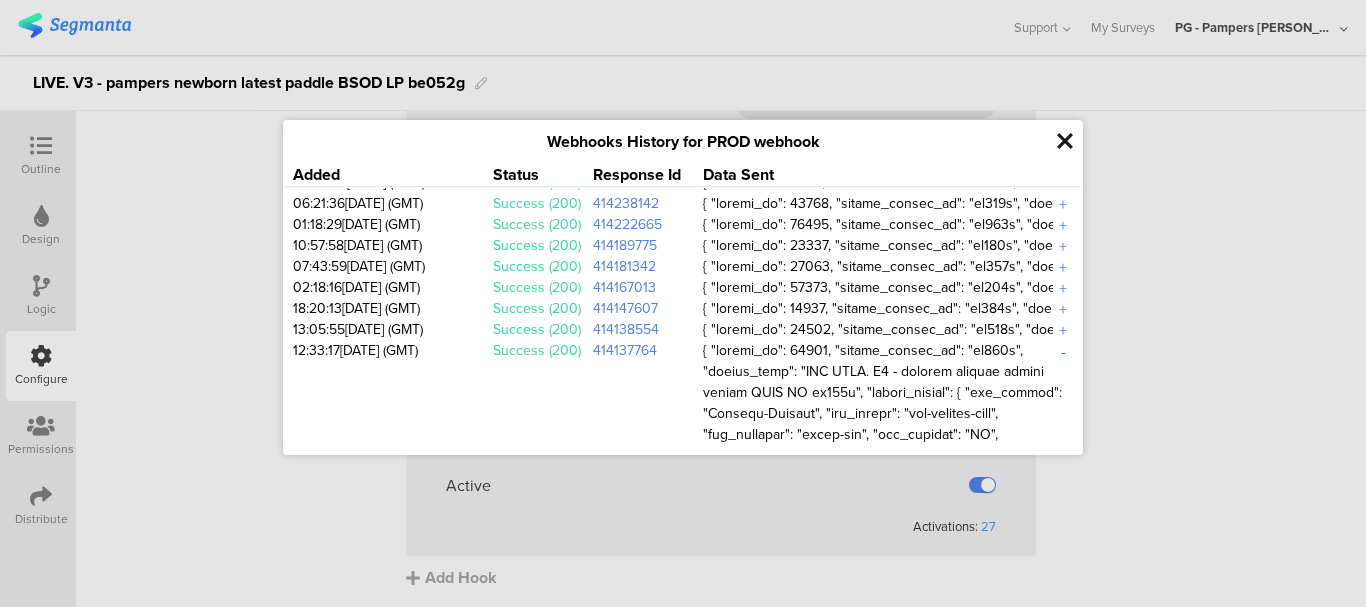 click on "-" at bounding box center [1063, 351] 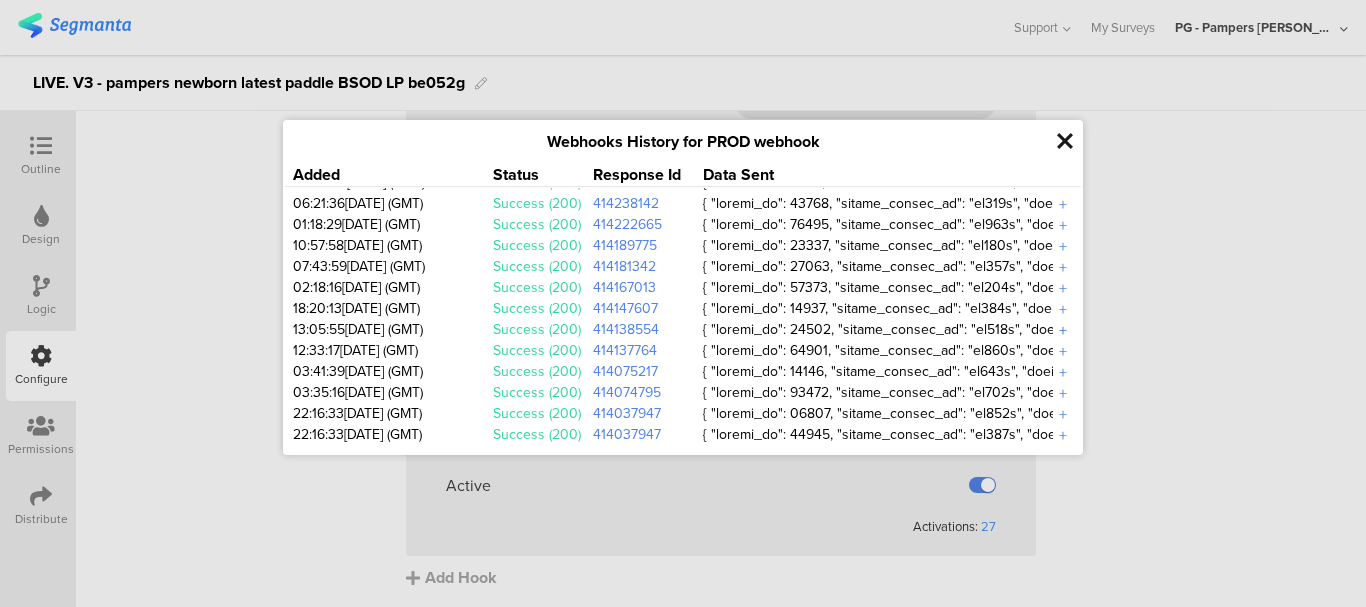 click on "+" at bounding box center [1063, 330] 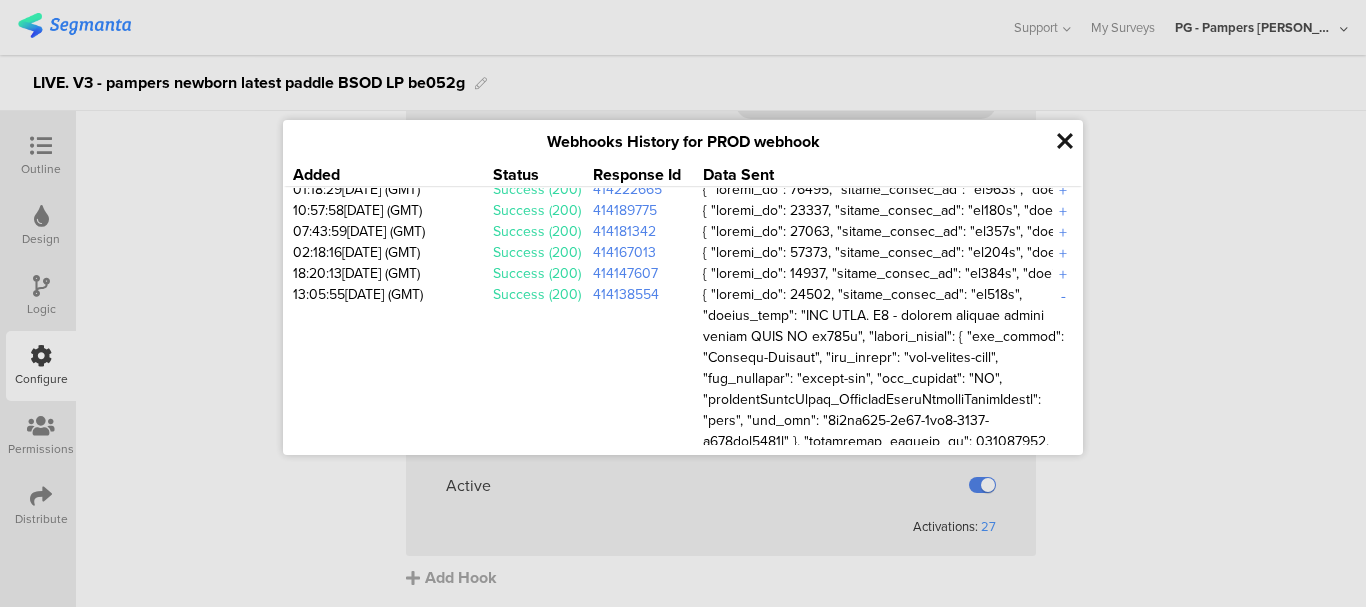 scroll, scrollTop: 100, scrollLeft: 0, axis: vertical 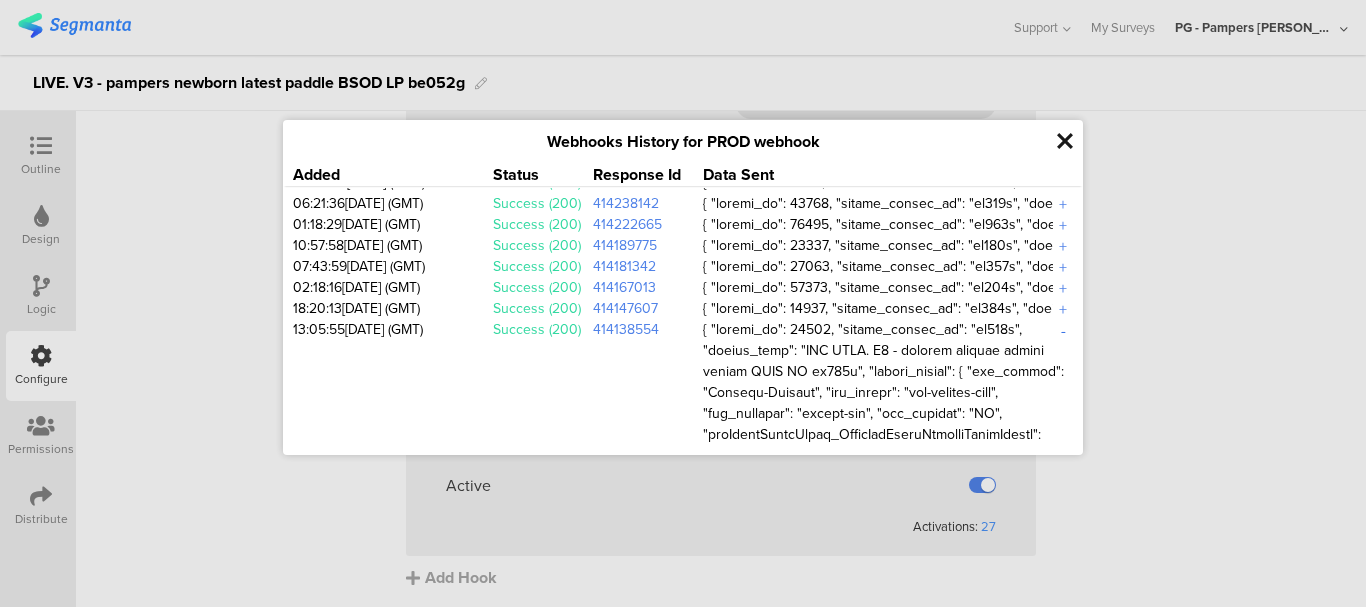 click on "-" at bounding box center (1063, 330) 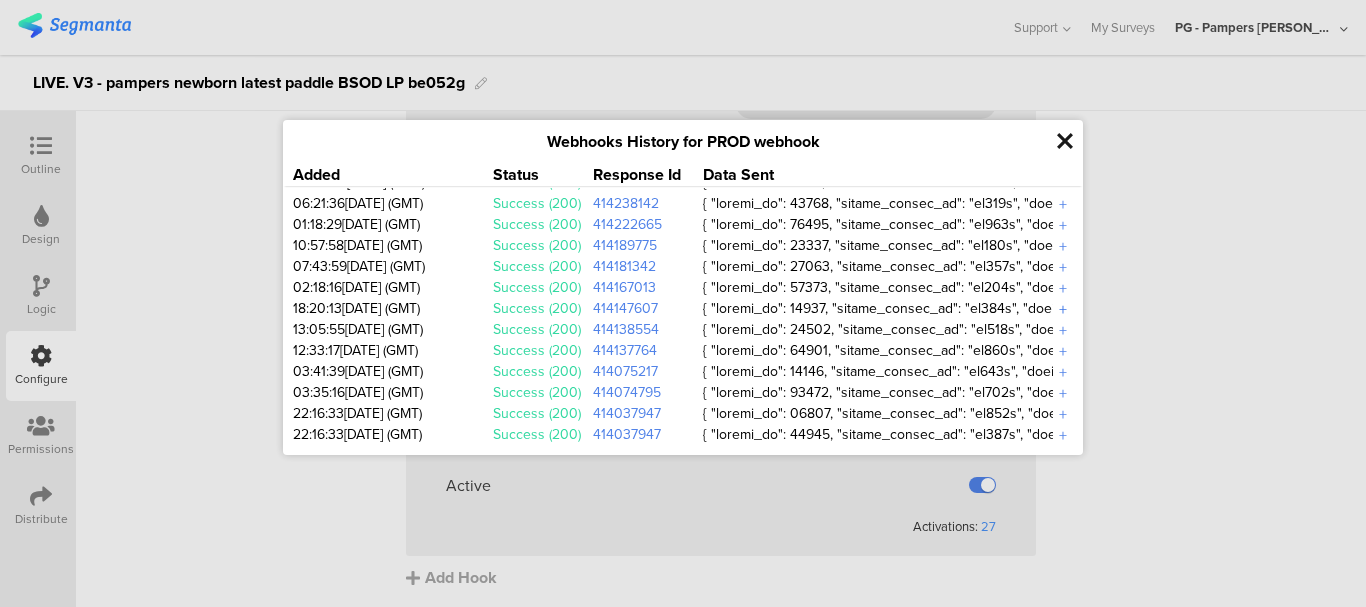 click on "+" at bounding box center [1063, 309] 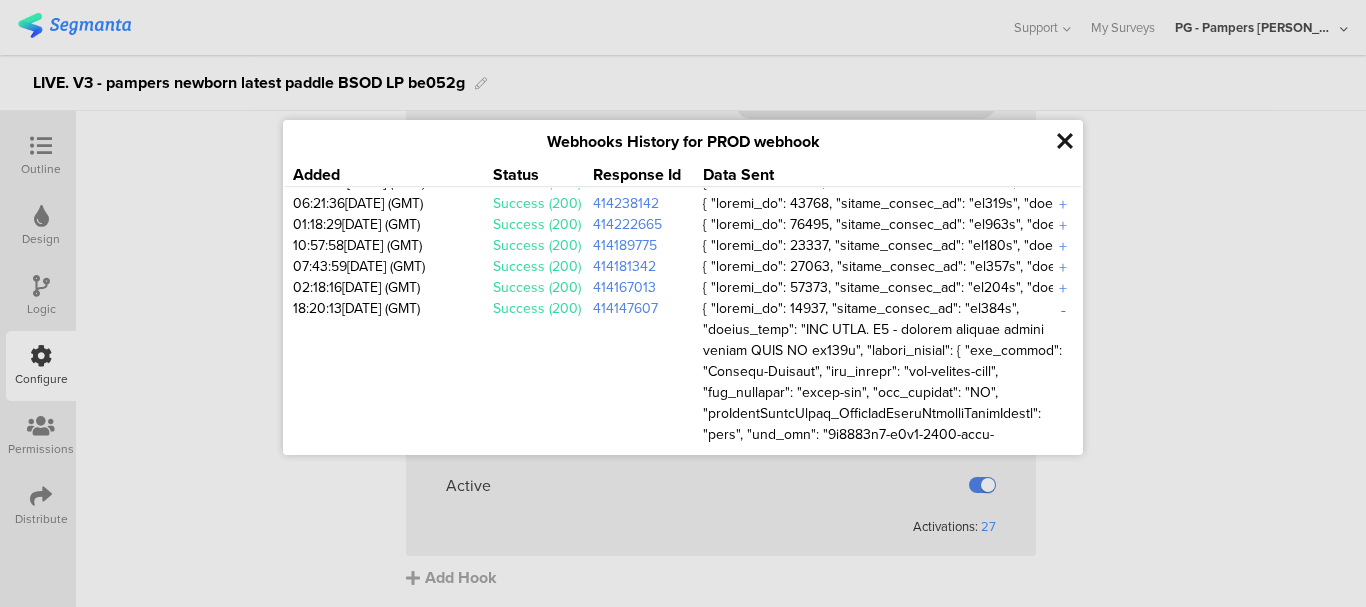 click on "-" at bounding box center [1063, 309] 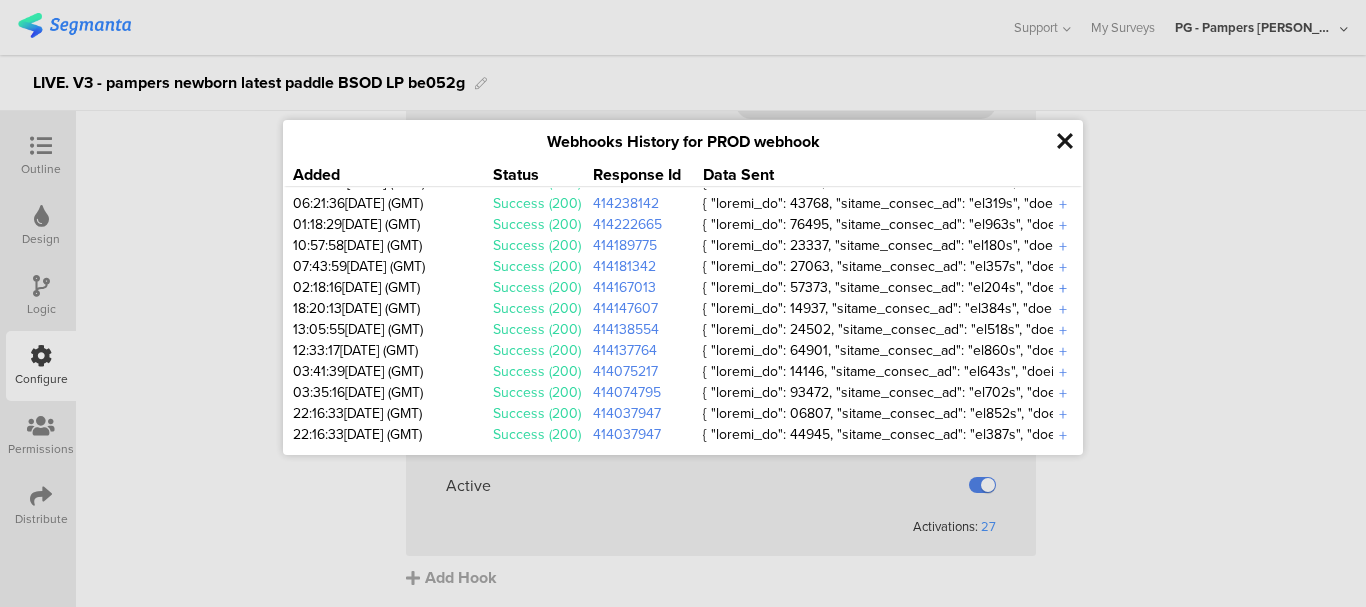 click on "+" at bounding box center (1063, 288) 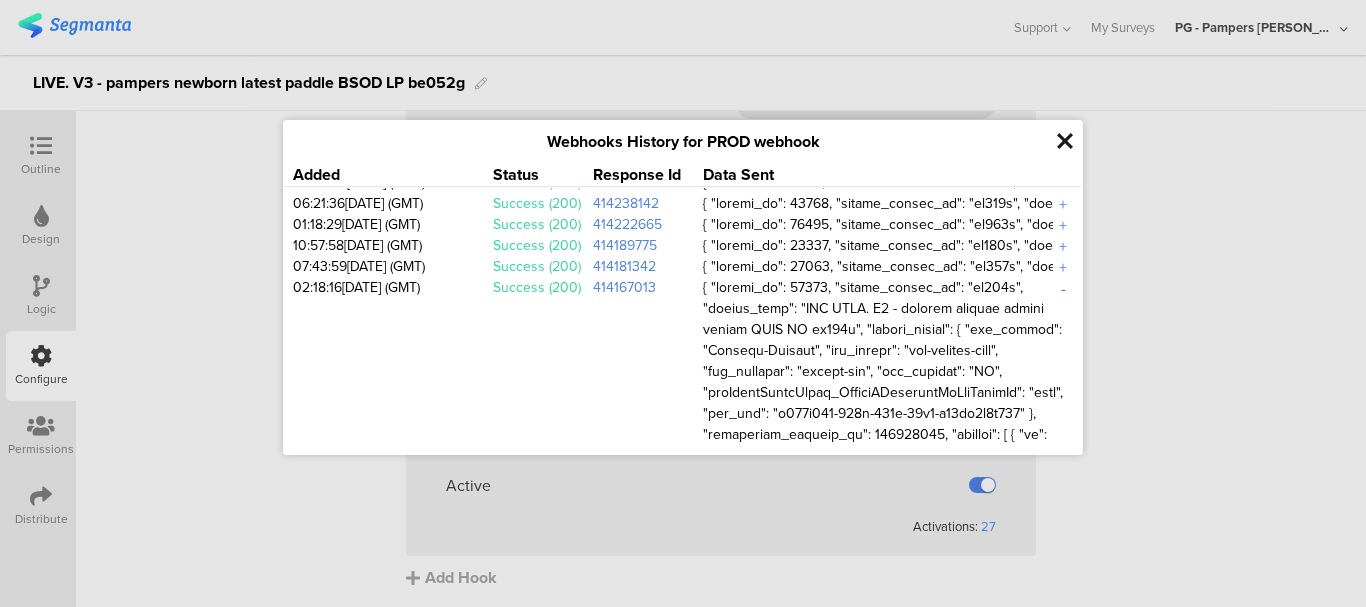click on "-" at bounding box center (1063, 288) 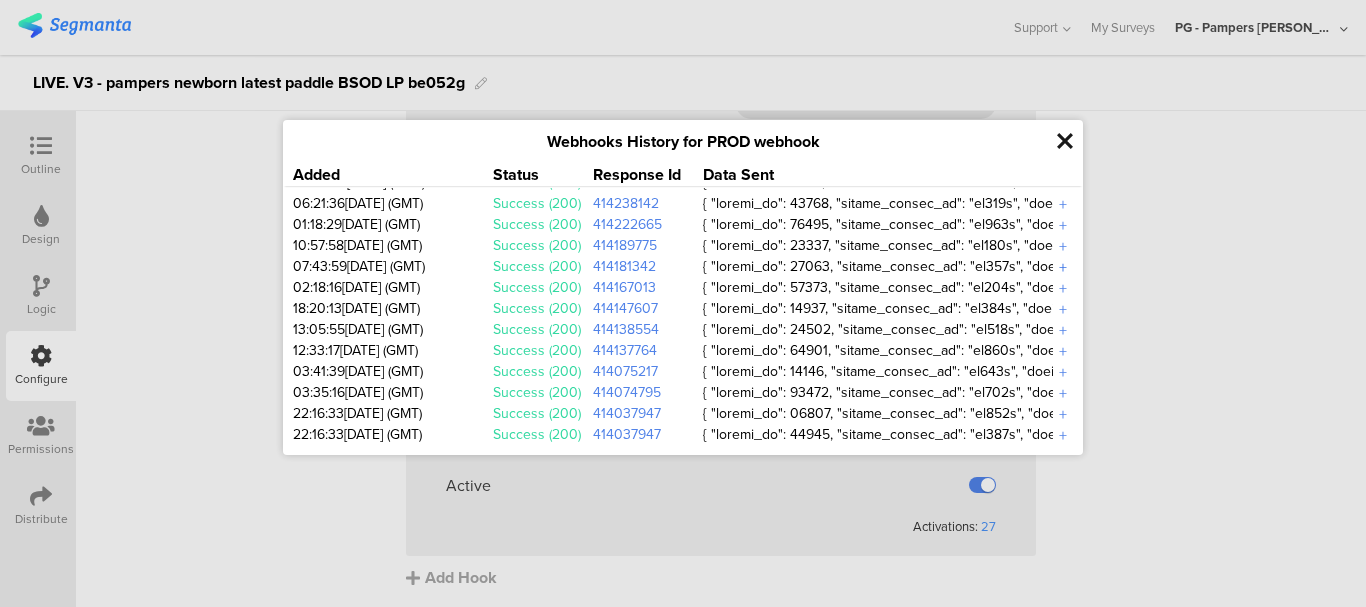 click on "+" at bounding box center [1063, 267] 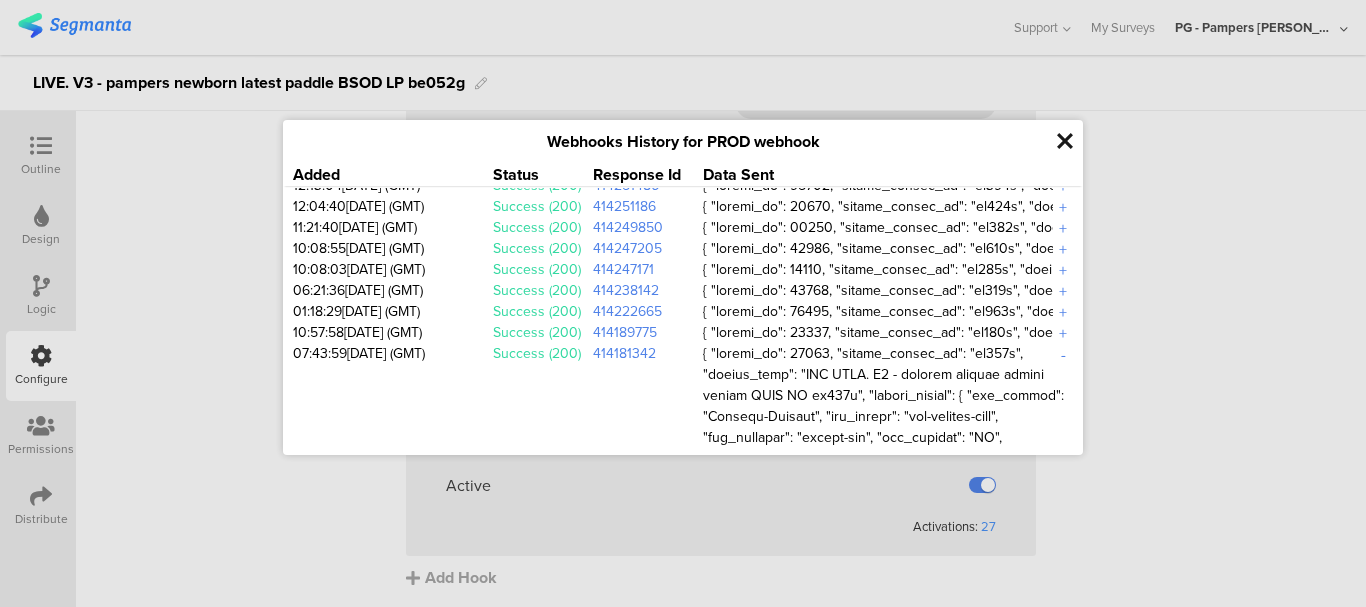 scroll, scrollTop: 0, scrollLeft: 0, axis: both 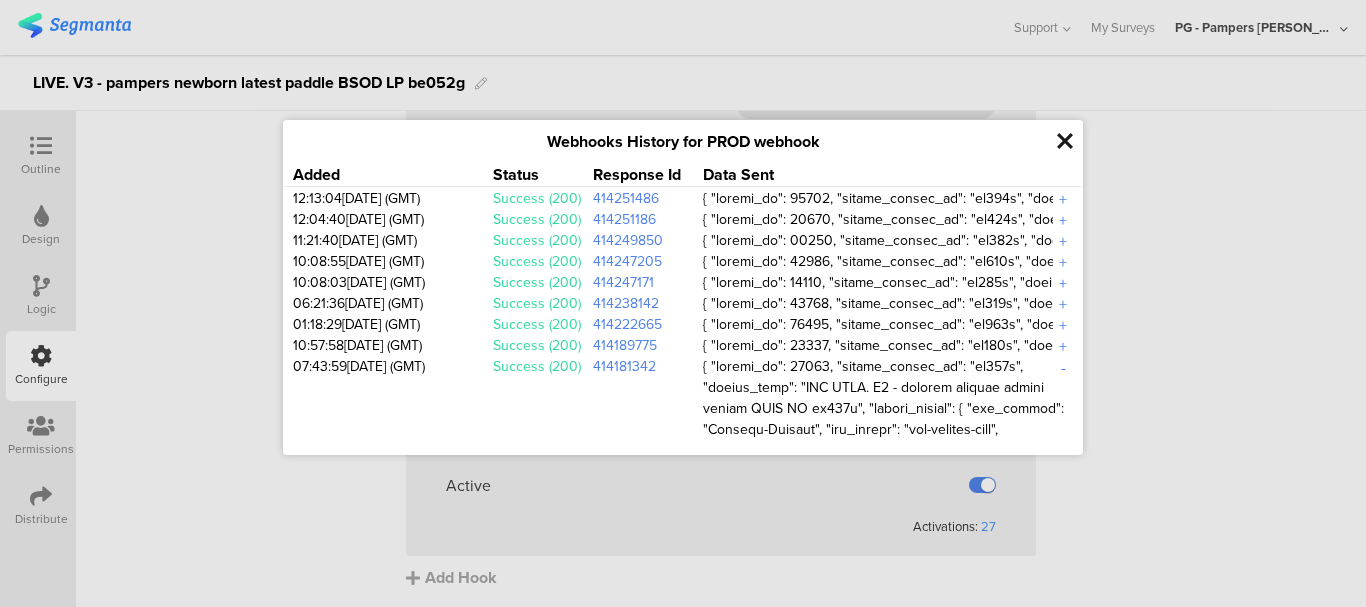 click on "-" at bounding box center [1063, 367] 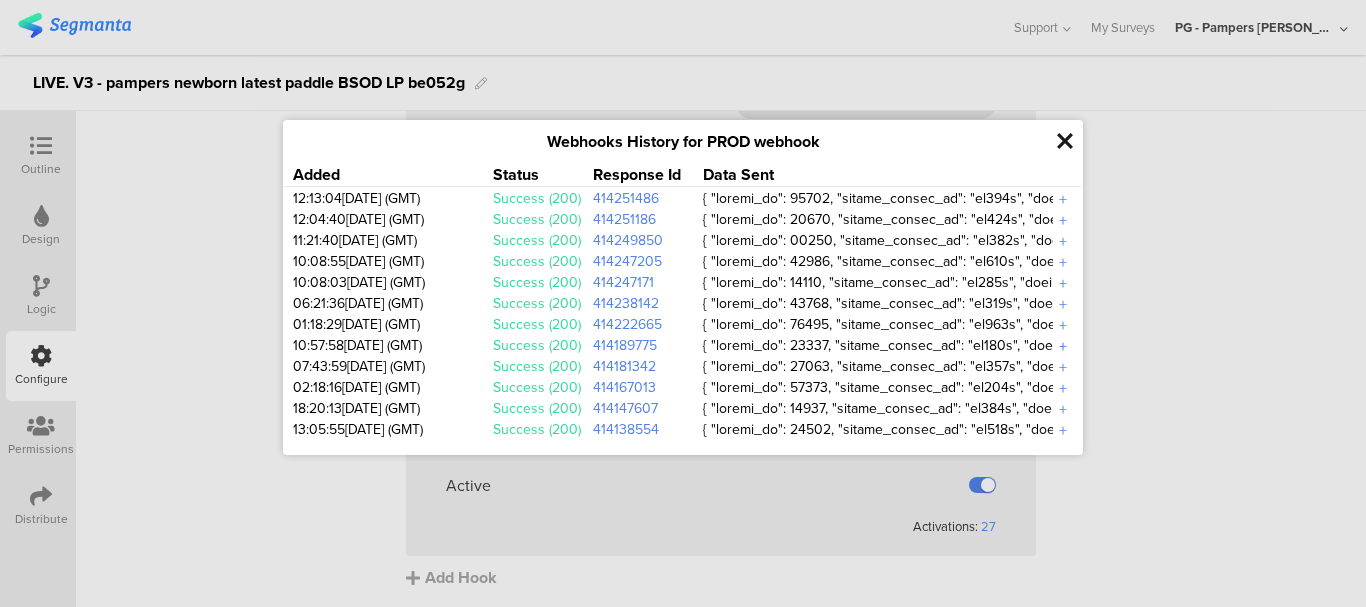 click on "+" at bounding box center [1063, 346] 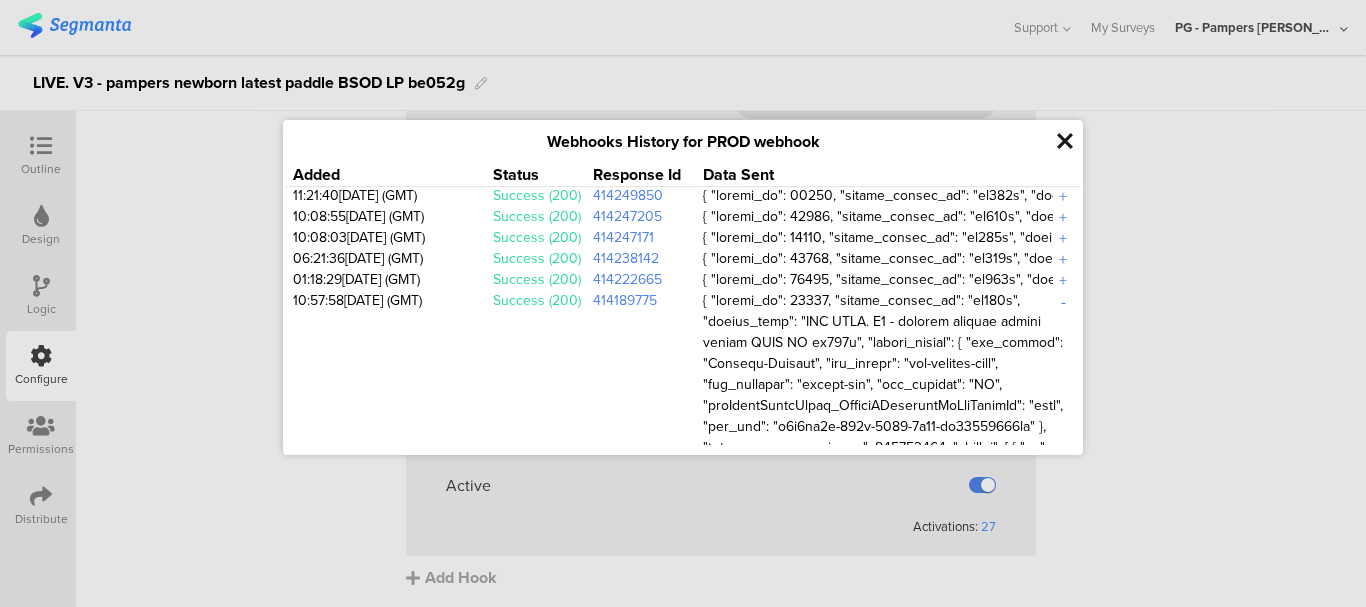 scroll, scrollTop: 0, scrollLeft: 0, axis: both 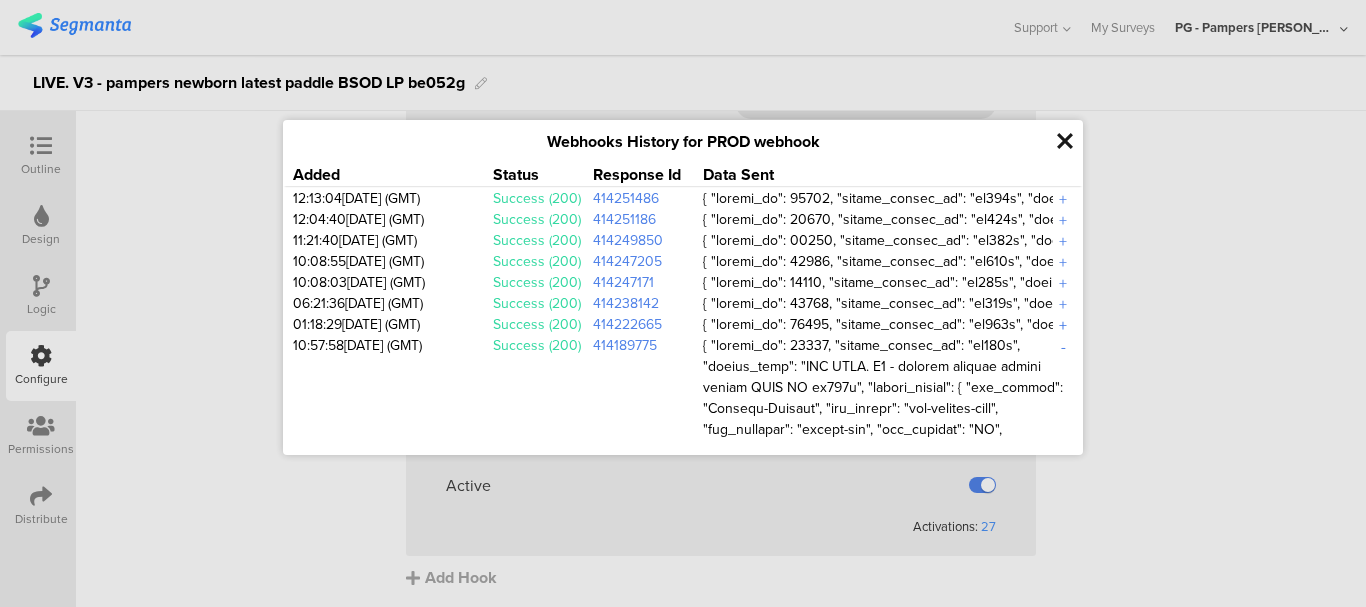 click on "+" at bounding box center (1063, 325) 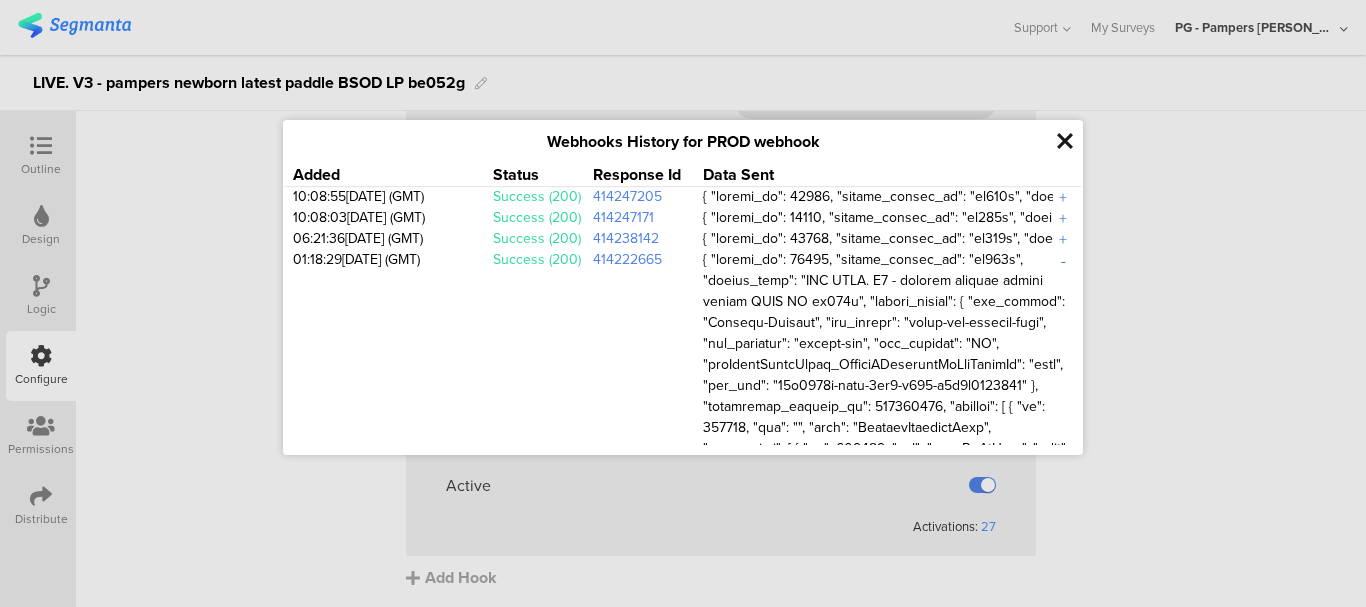scroll, scrollTop: 100, scrollLeft: 0, axis: vertical 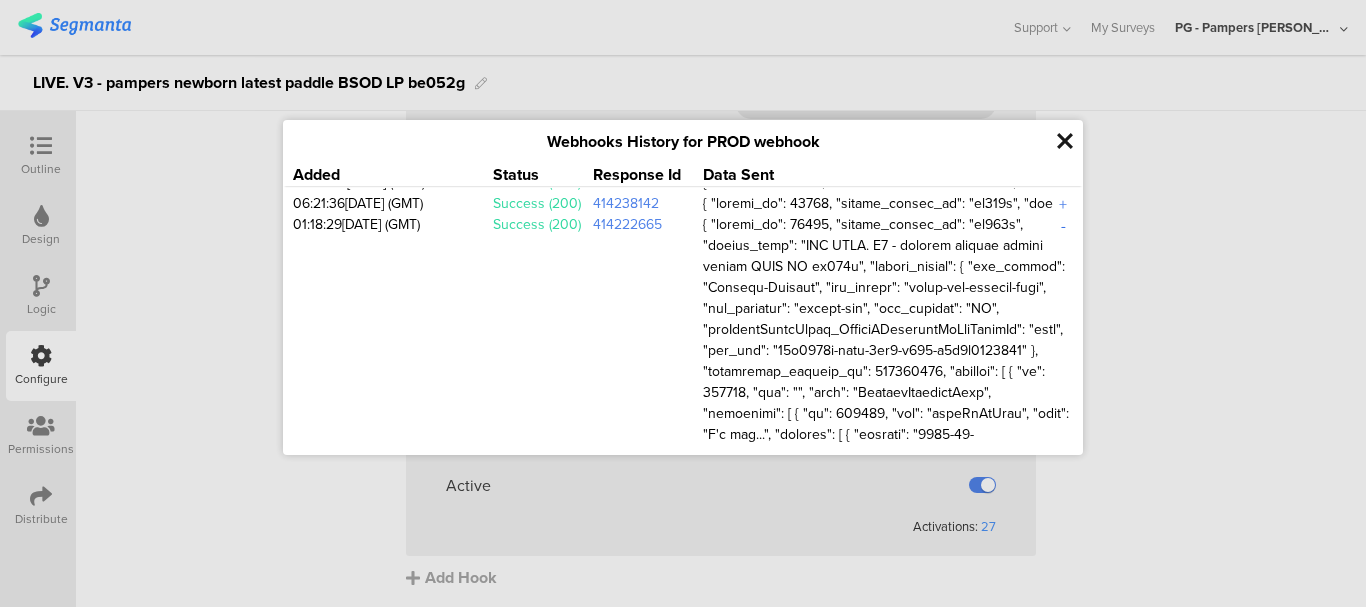 click on "-" at bounding box center [1063, 225] 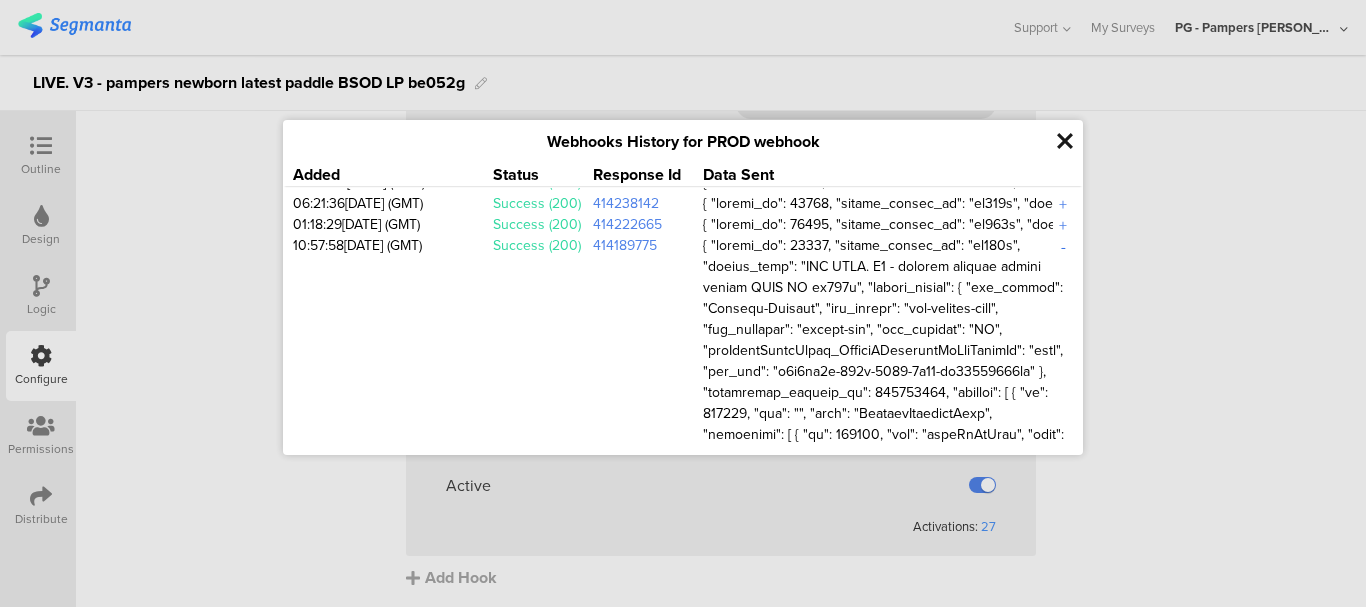 click on "-" at bounding box center (1063, 246) 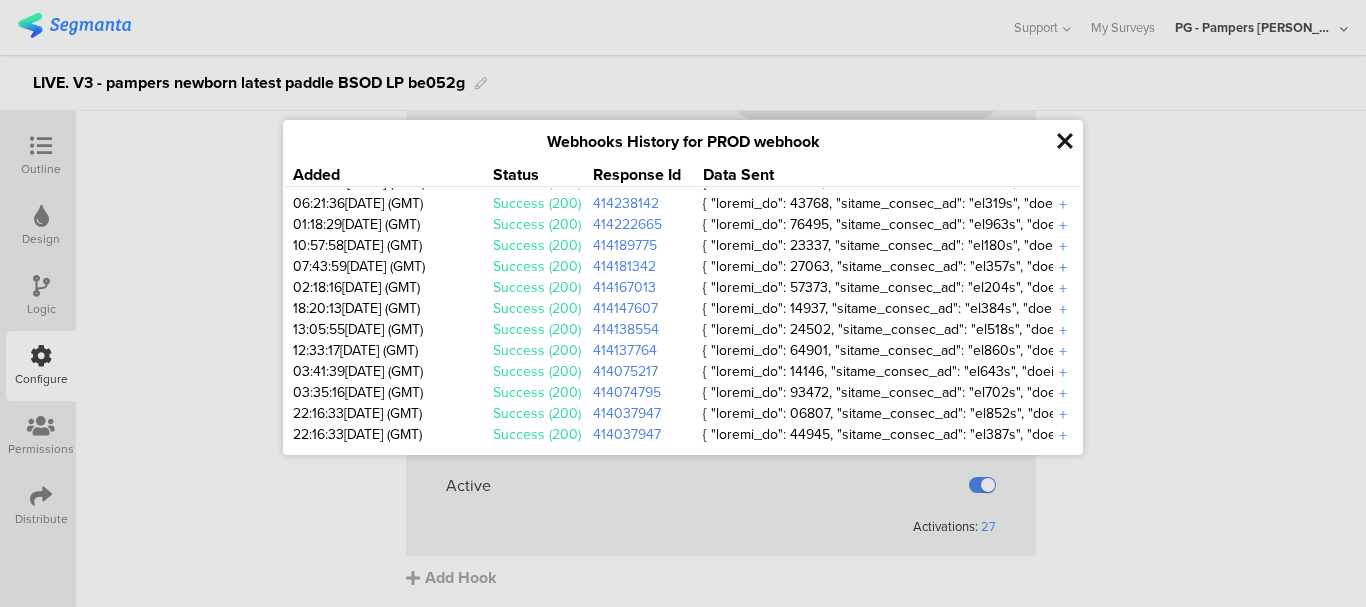 click on "+" at bounding box center (1063, 267) 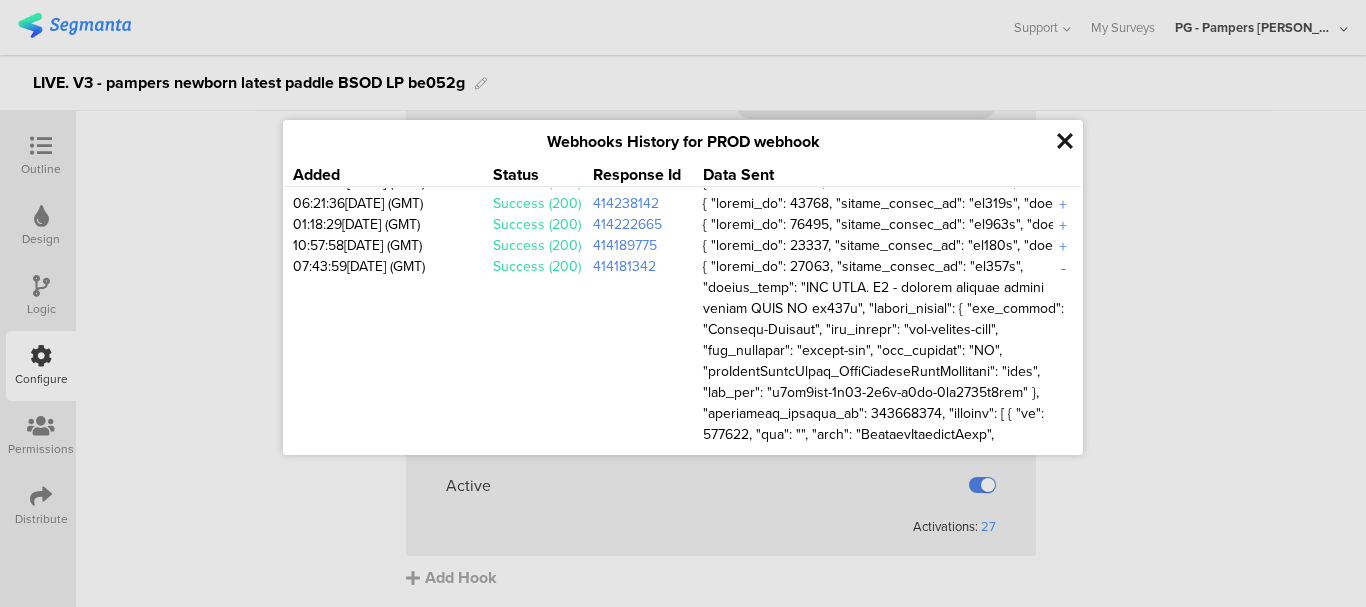 click on "-" at bounding box center (1063, 267) 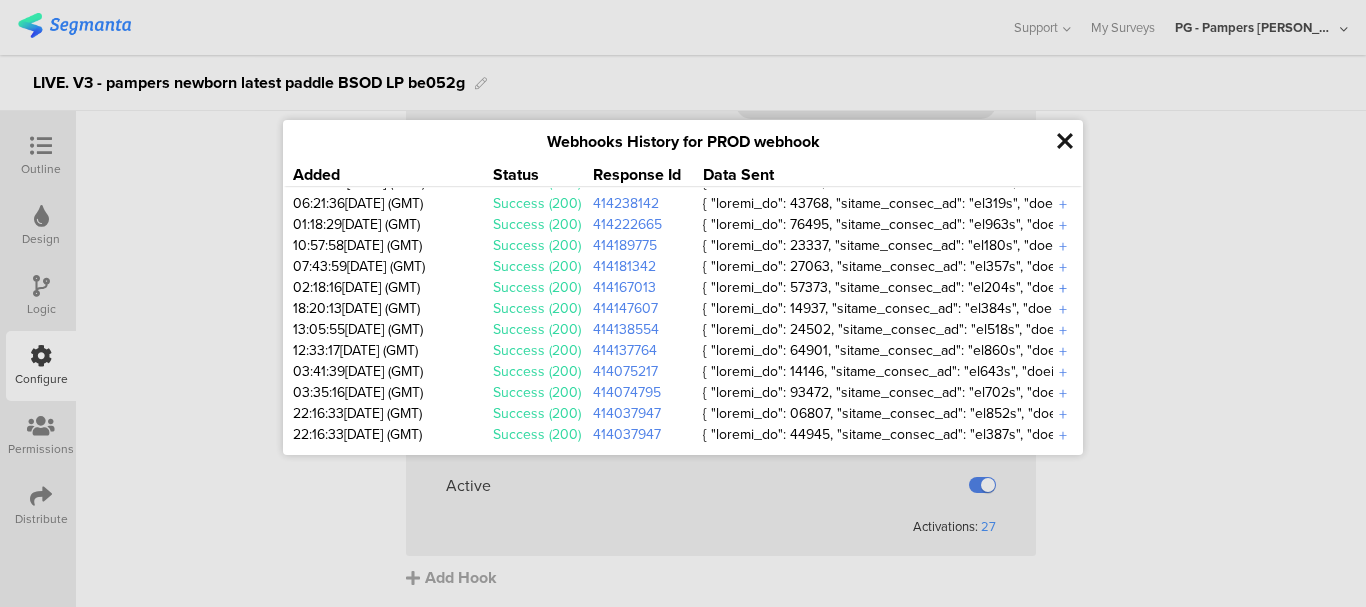 click on "+" at bounding box center [1063, 288] 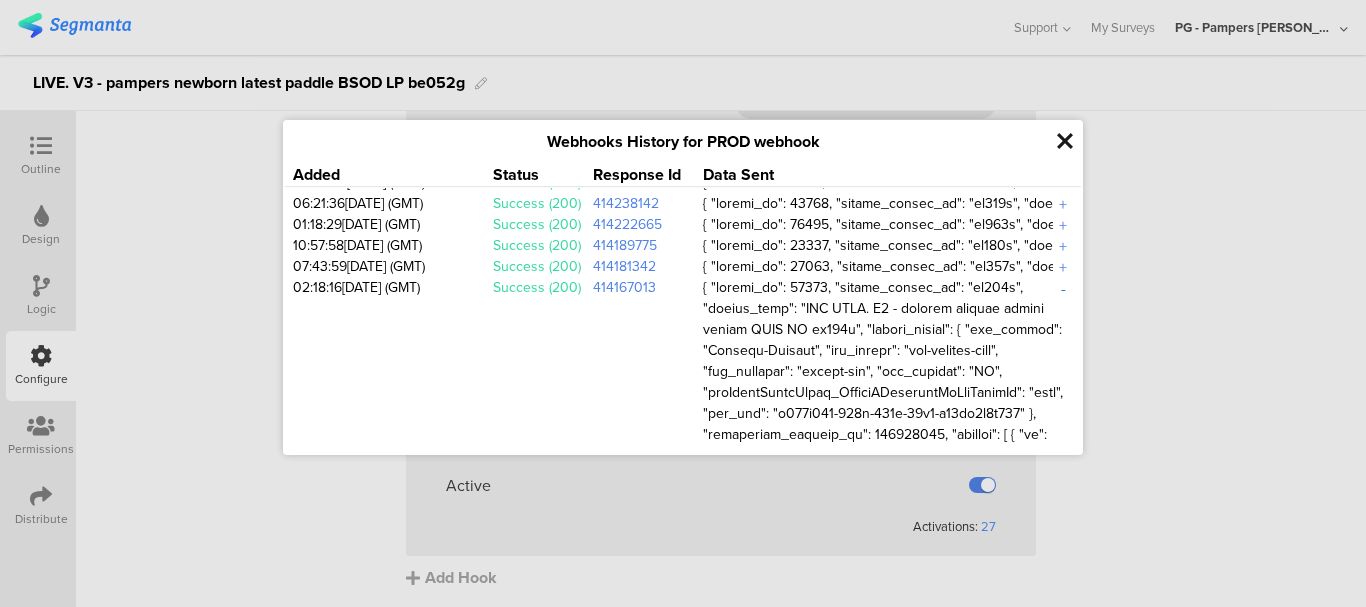 click on "-" at bounding box center [1063, 288] 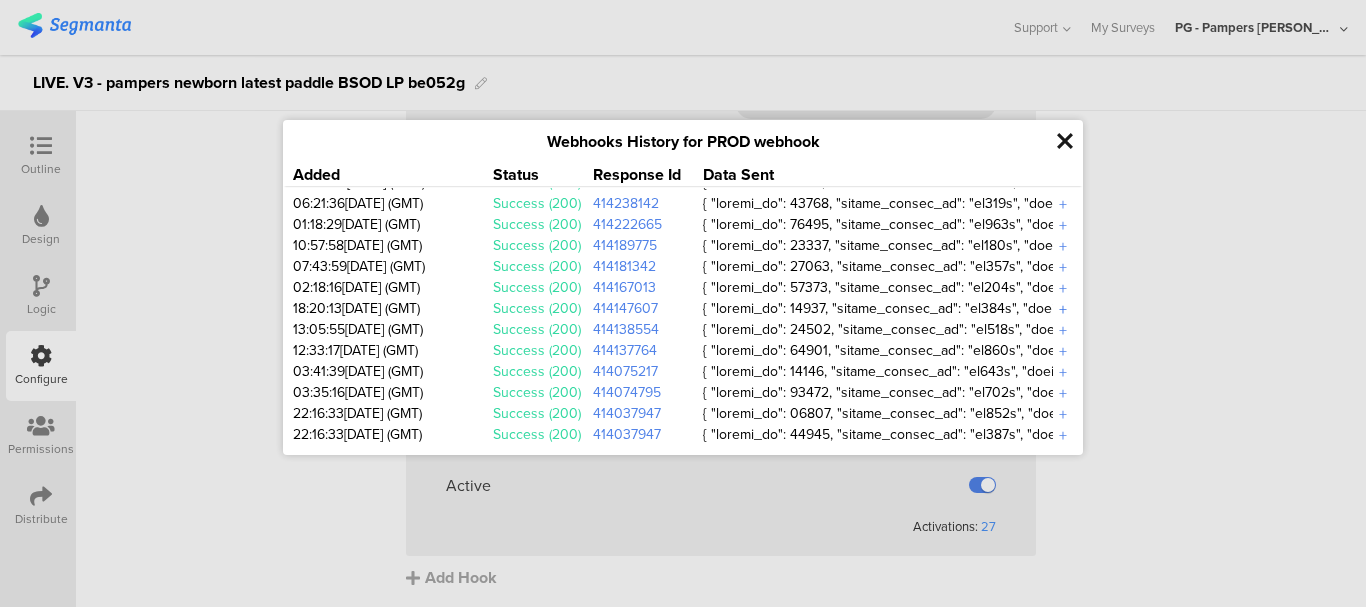 click on "+" at bounding box center (1063, 309) 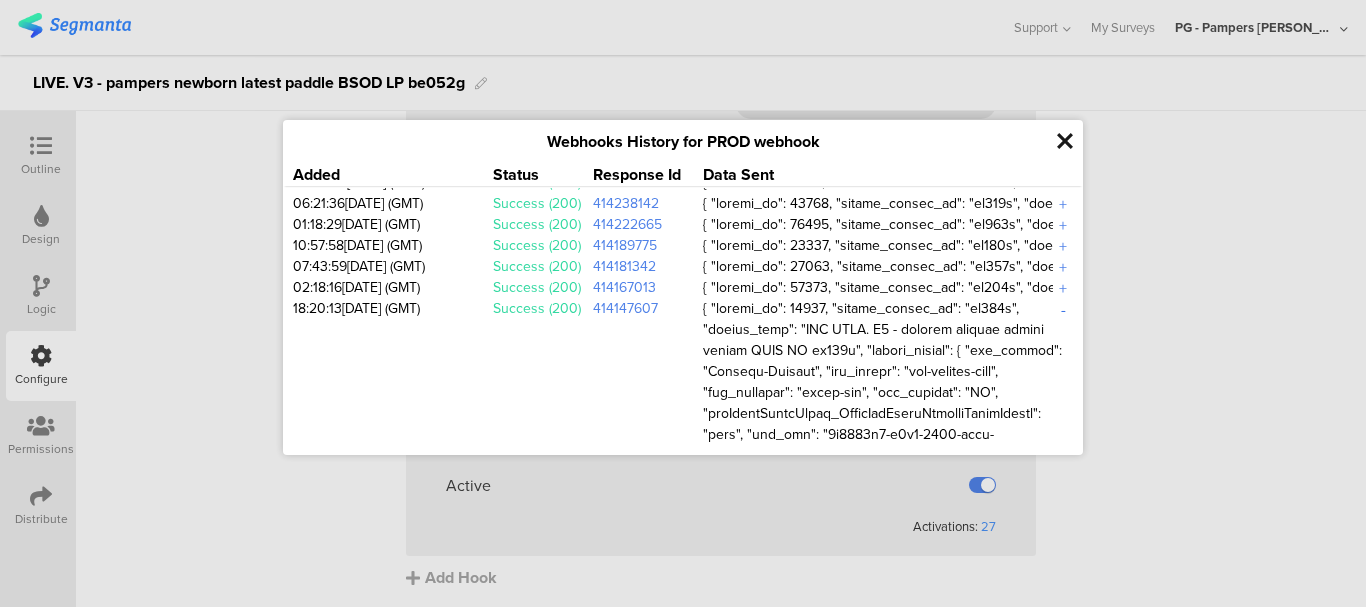 click on "-" at bounding box center (1063, 309) 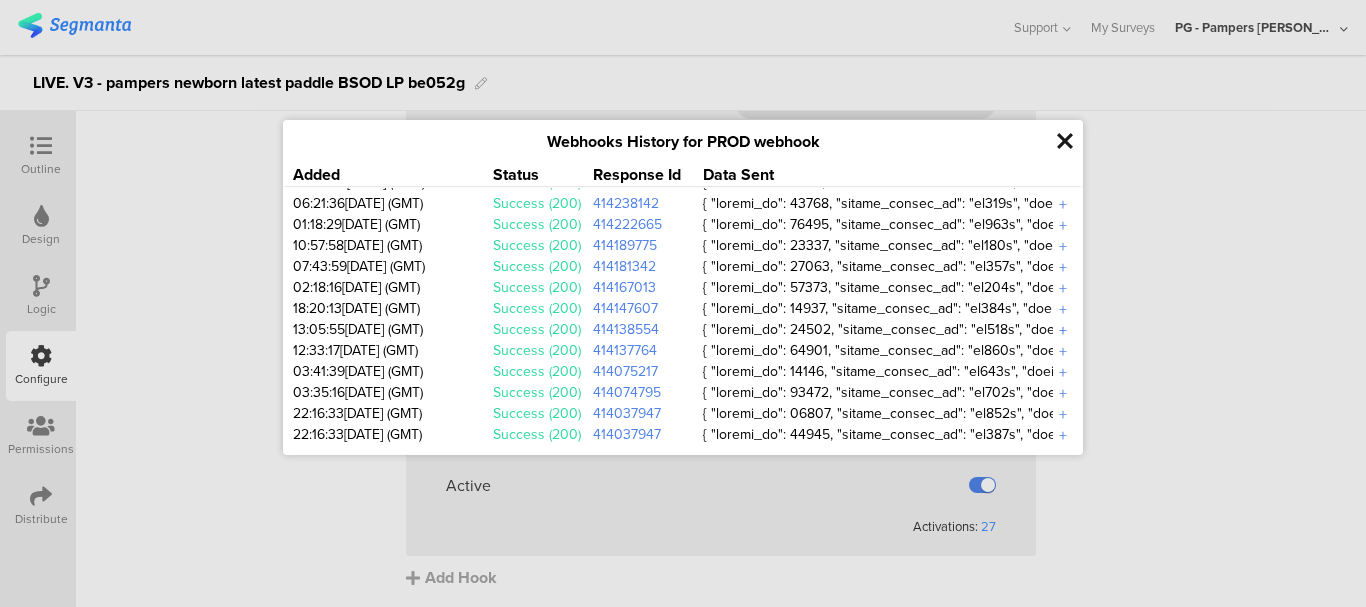 click on "+" at bounding box center [1063, 330] 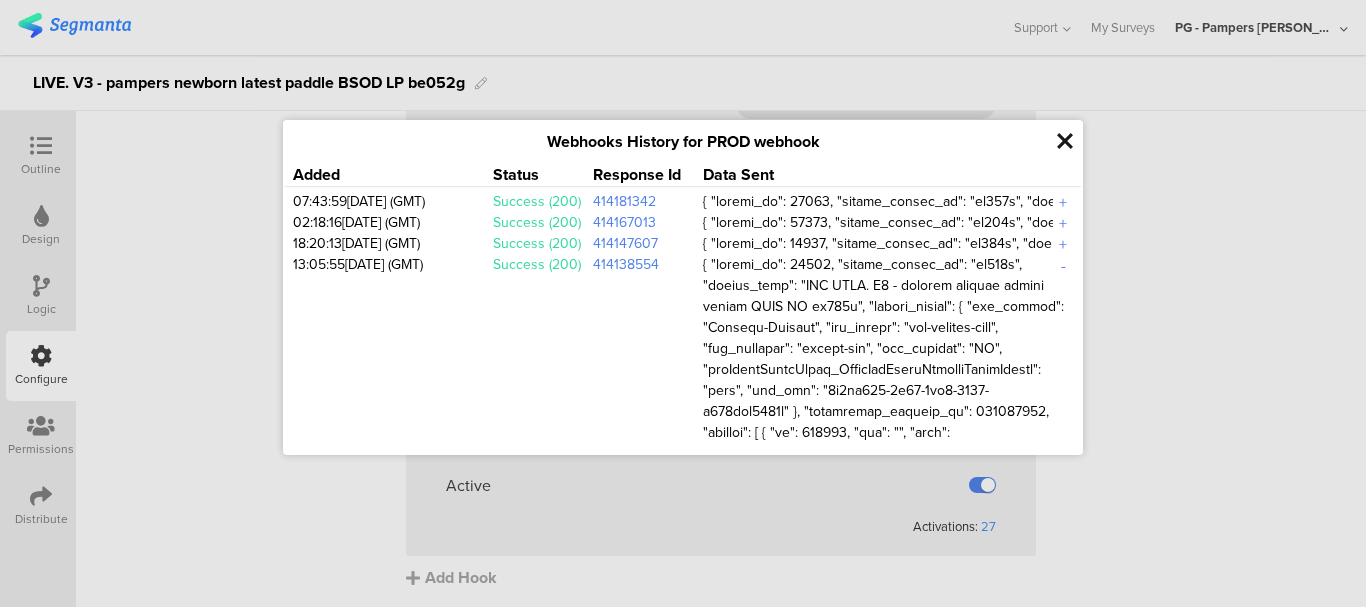 scroll, scrollTop: 200, scrollLeft: 0, axis: vertical 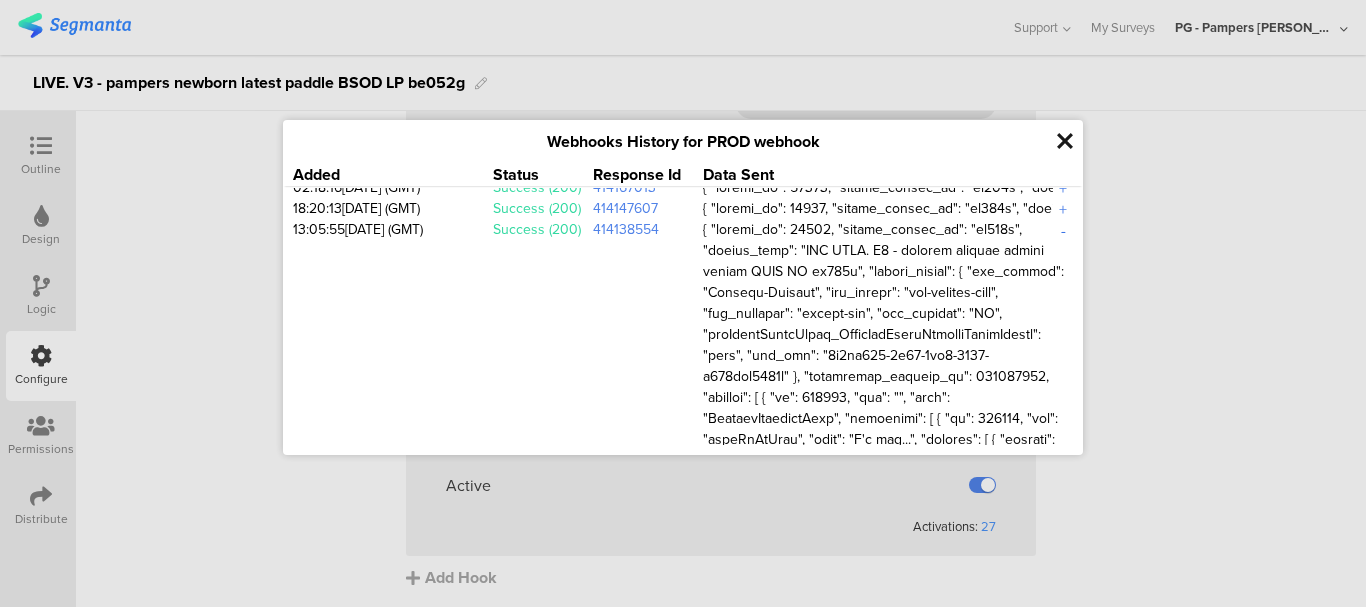 click on "-" at bounding box center (1063, 230) 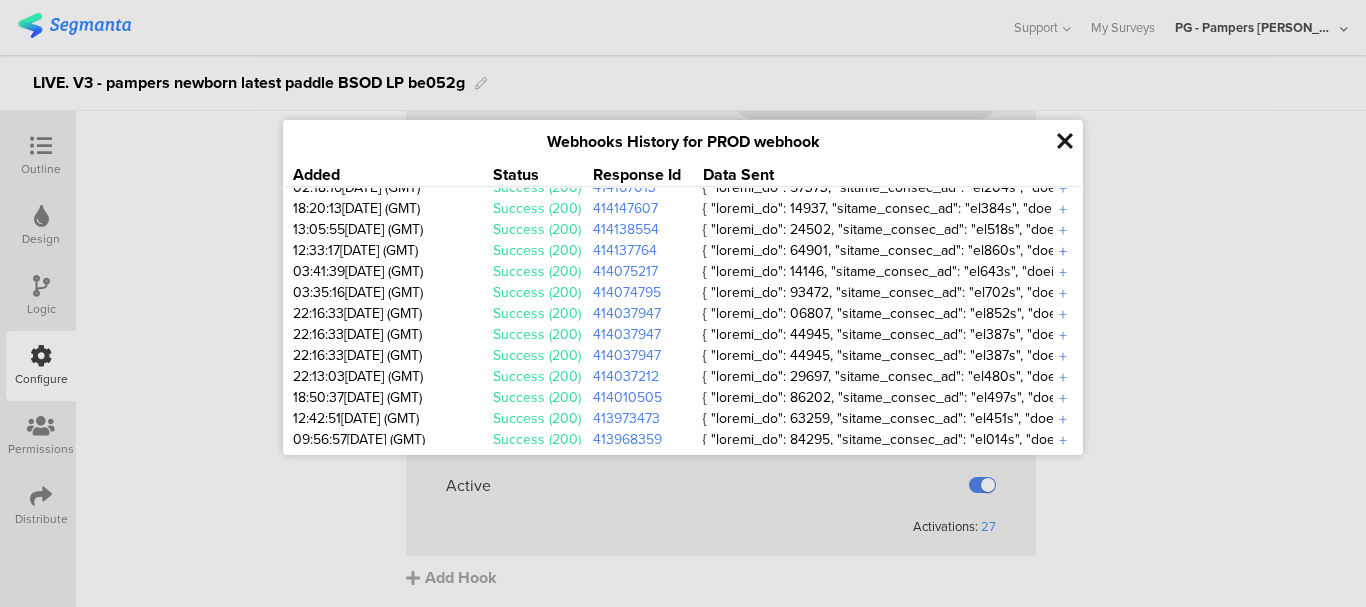 click on "+" at bounding box center [1063, 251] 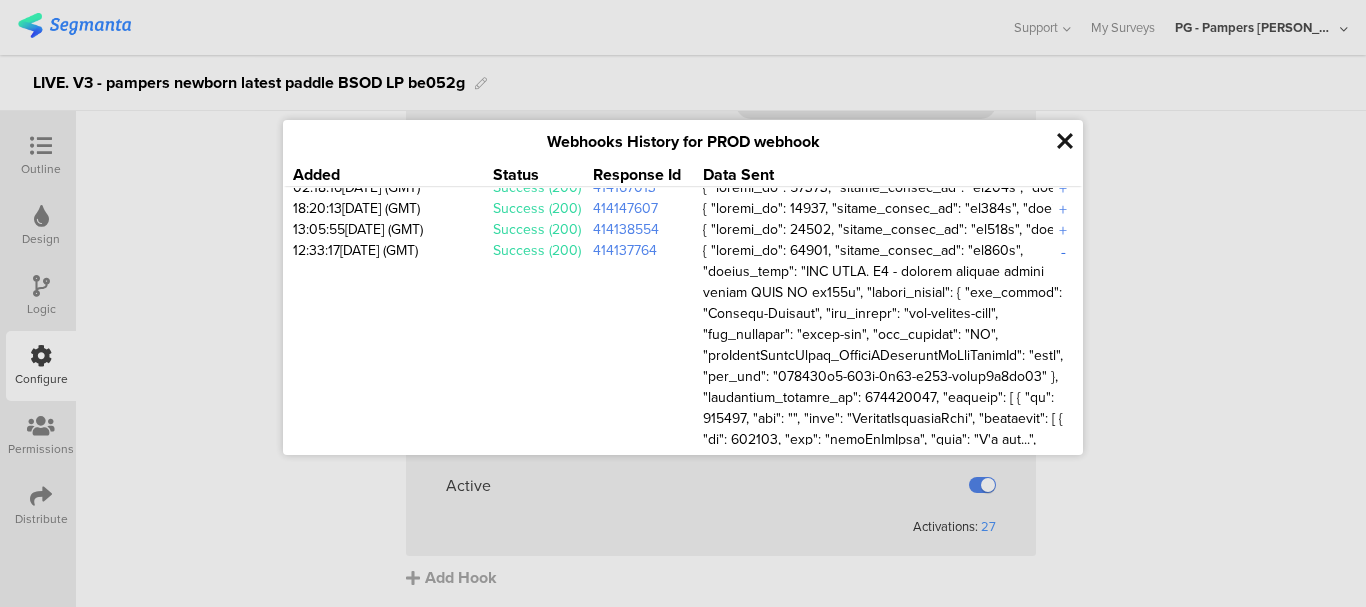 click on "-" at bounding box center [1063, 251] 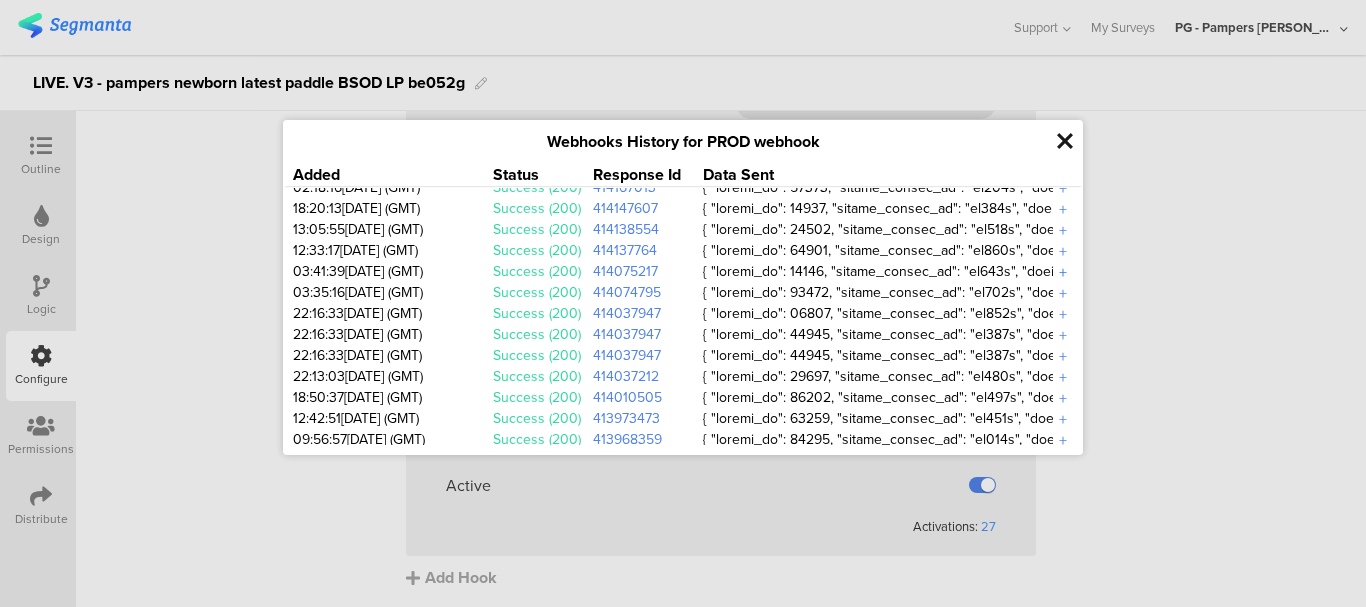 click on "+" at bounding box center (1063, 272) 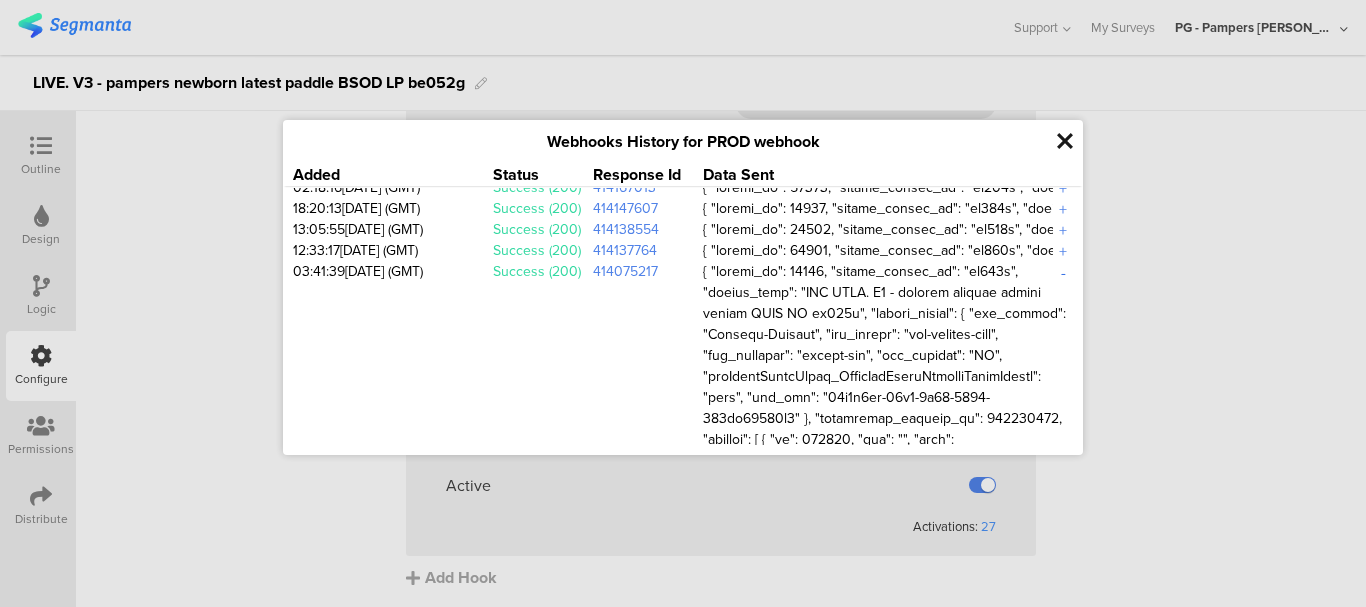 click on "-" at bounding box center [1063, 272] 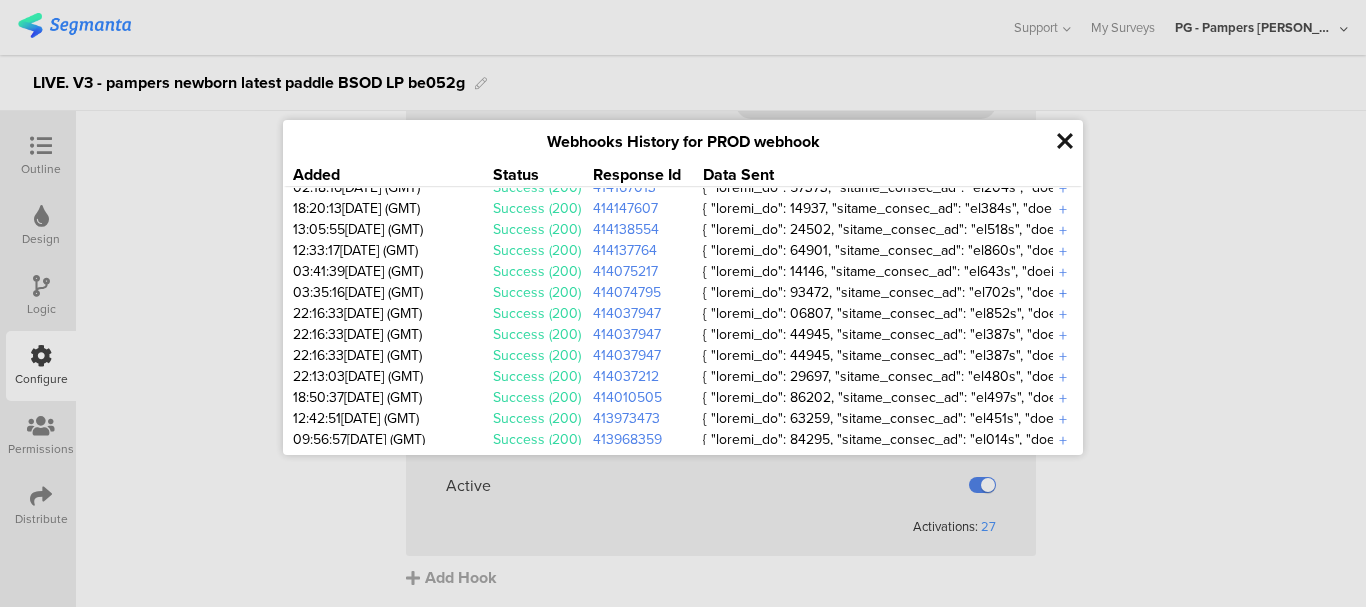 click on "+" at bounding box center [1063, 293] 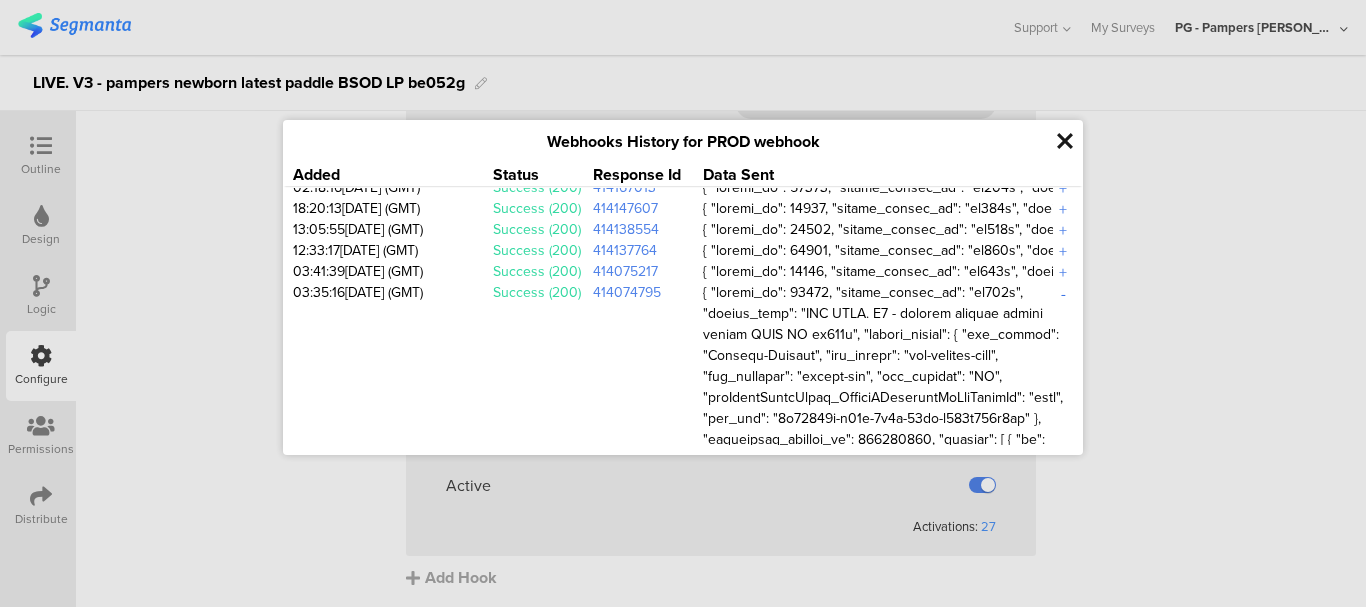 click on "-" at bounding box center (1063, 293) 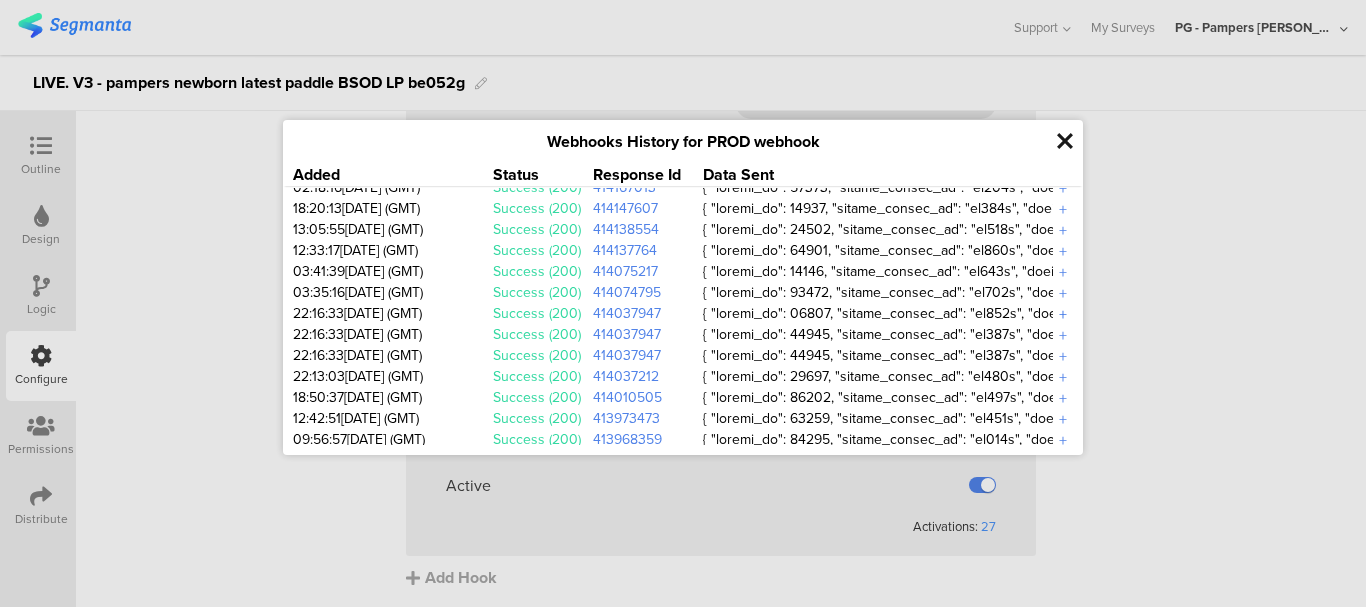 click on "+" at bounding box center (1063, 314) 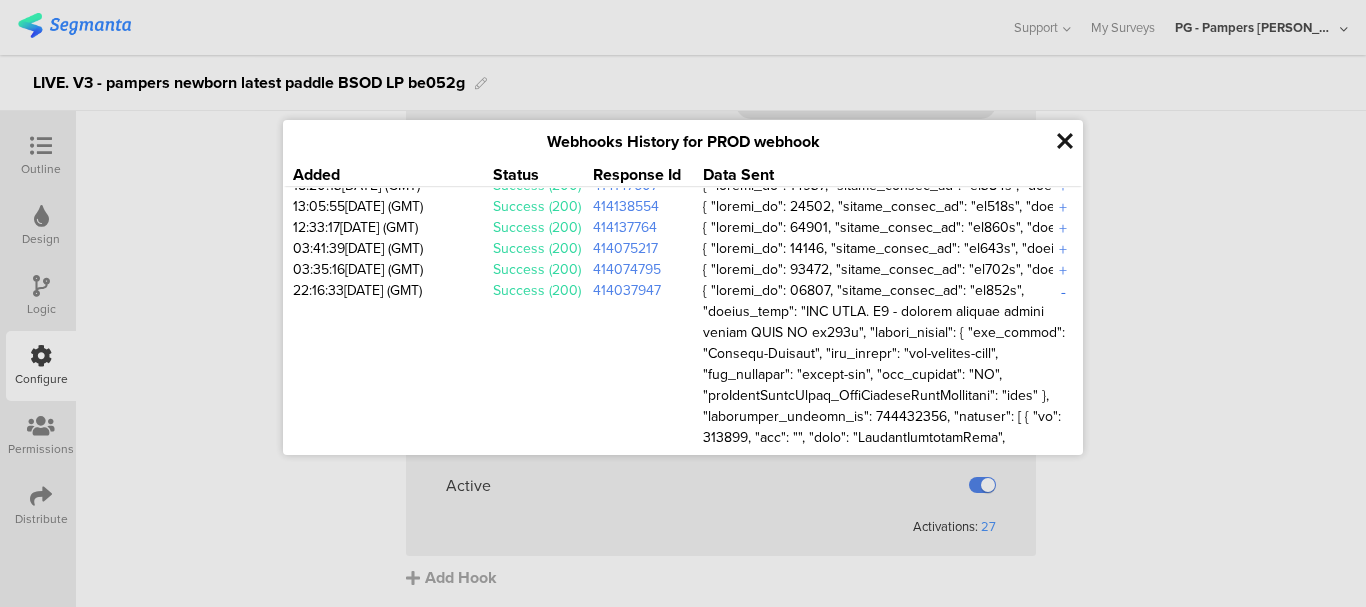 scroll, scrollTop: 188, scrollLeft: 0, axis: vertical 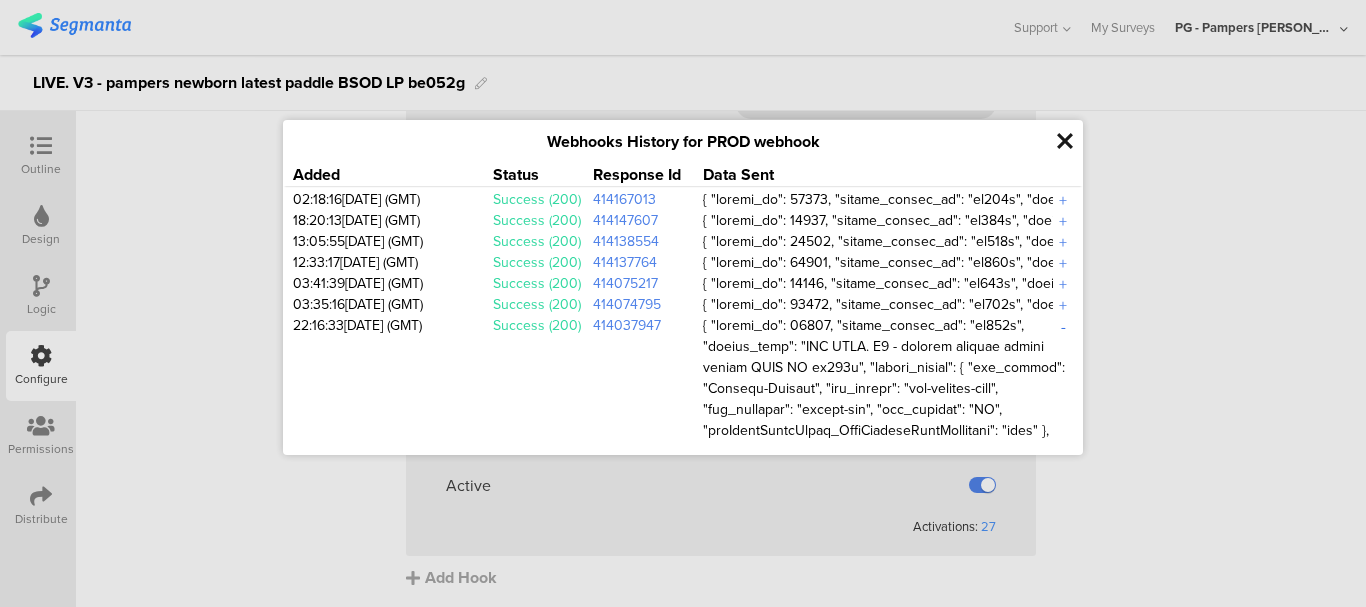 click on "-" at bounding box center [1063, 326] 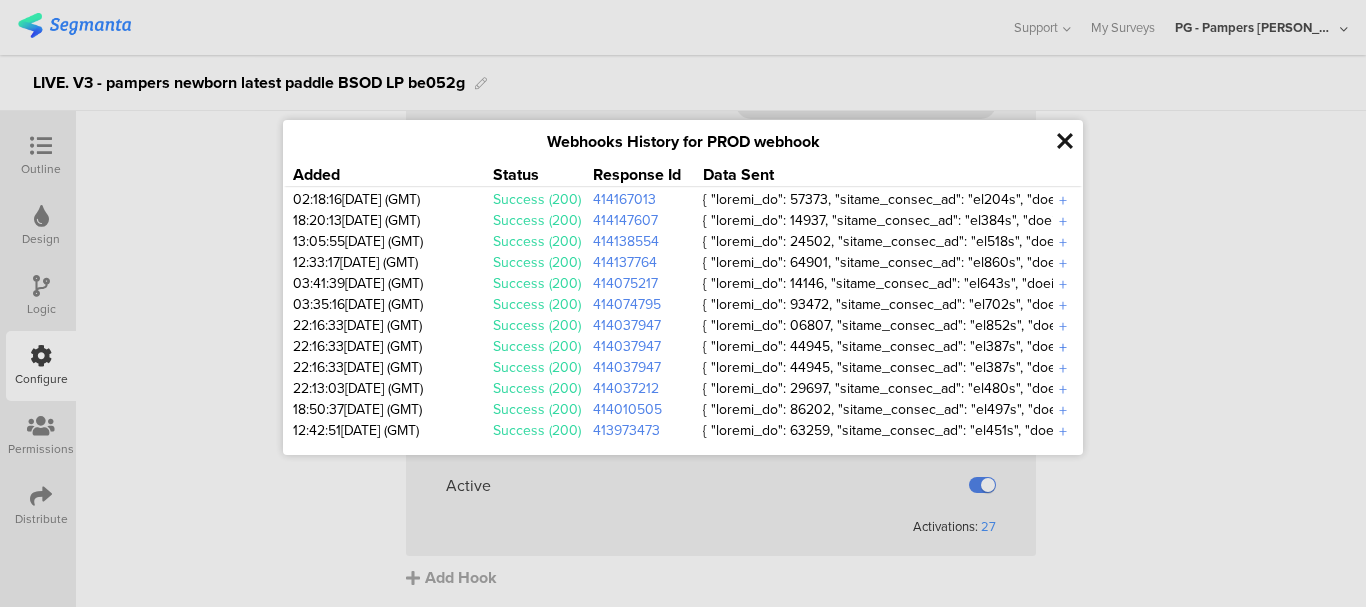 click on "+" at bounding box center [1063, 347] 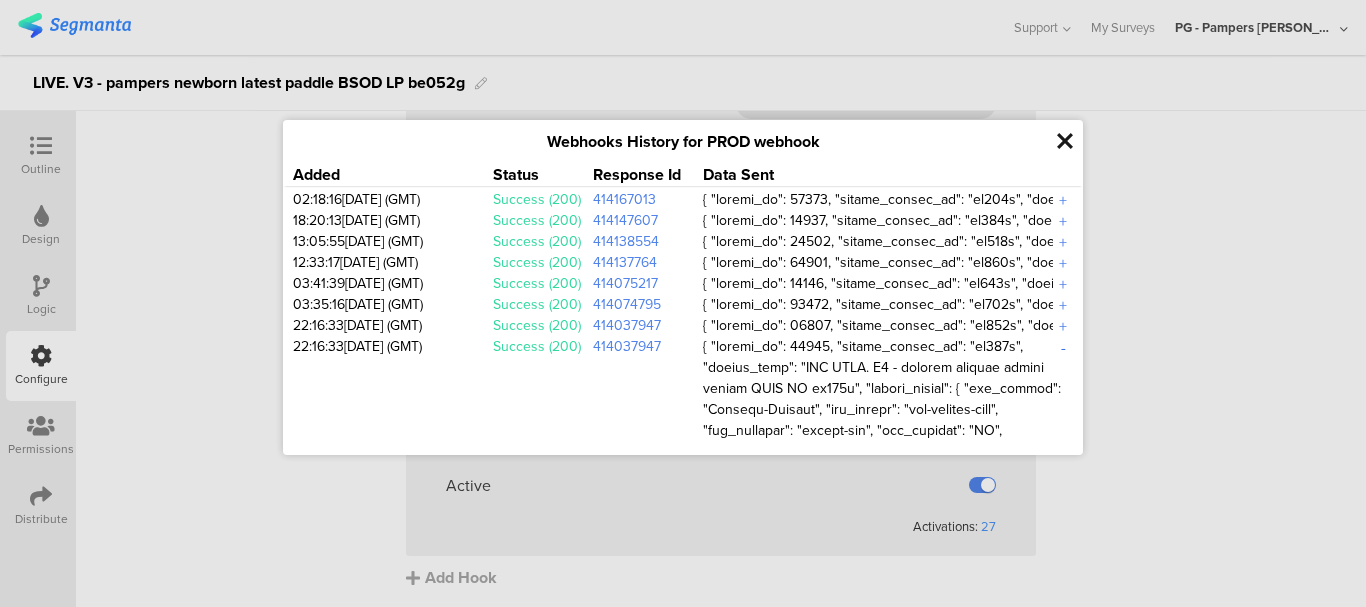 scroll, scrollTop: 288, scrollLeft: 0, axis: vertical 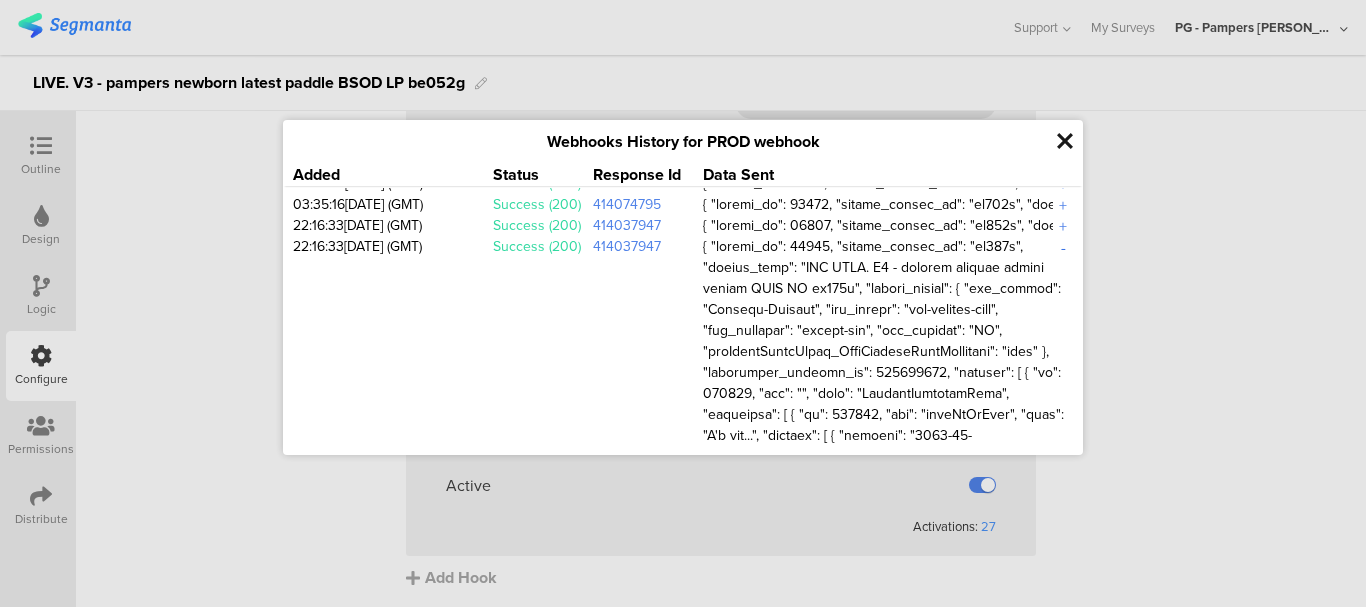 click on "-" at bounding box center [1063, 247] 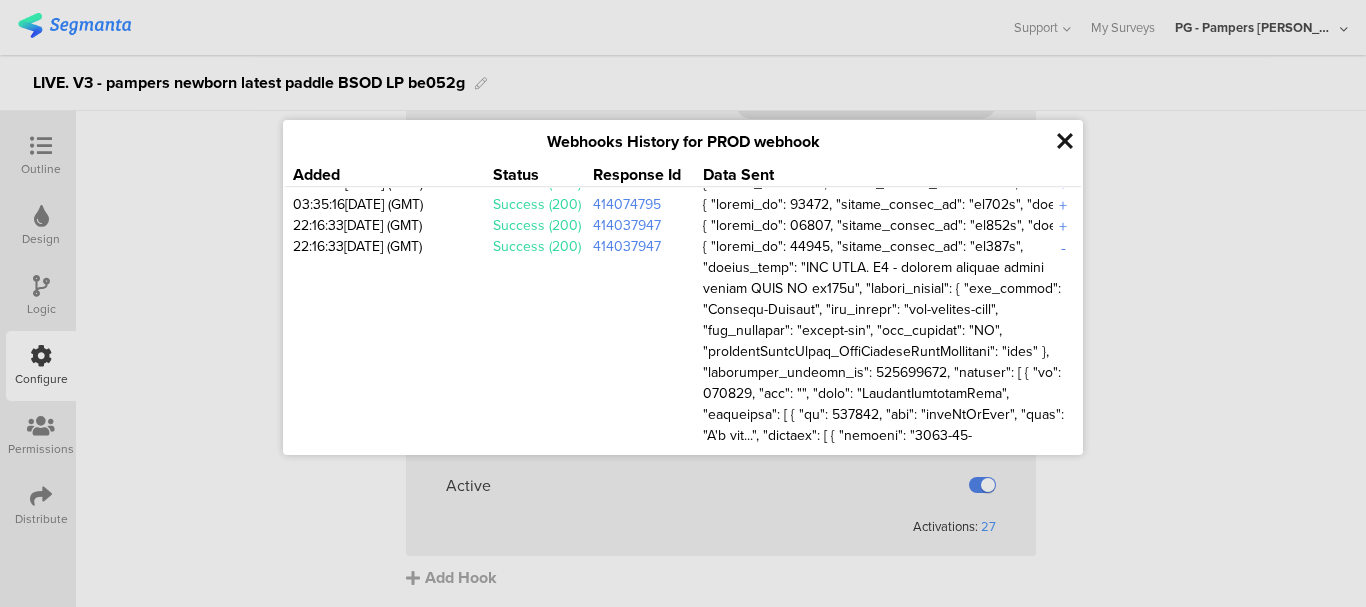 scroll, scrollTop: 283, scrollLeft: 0, axis: vertical 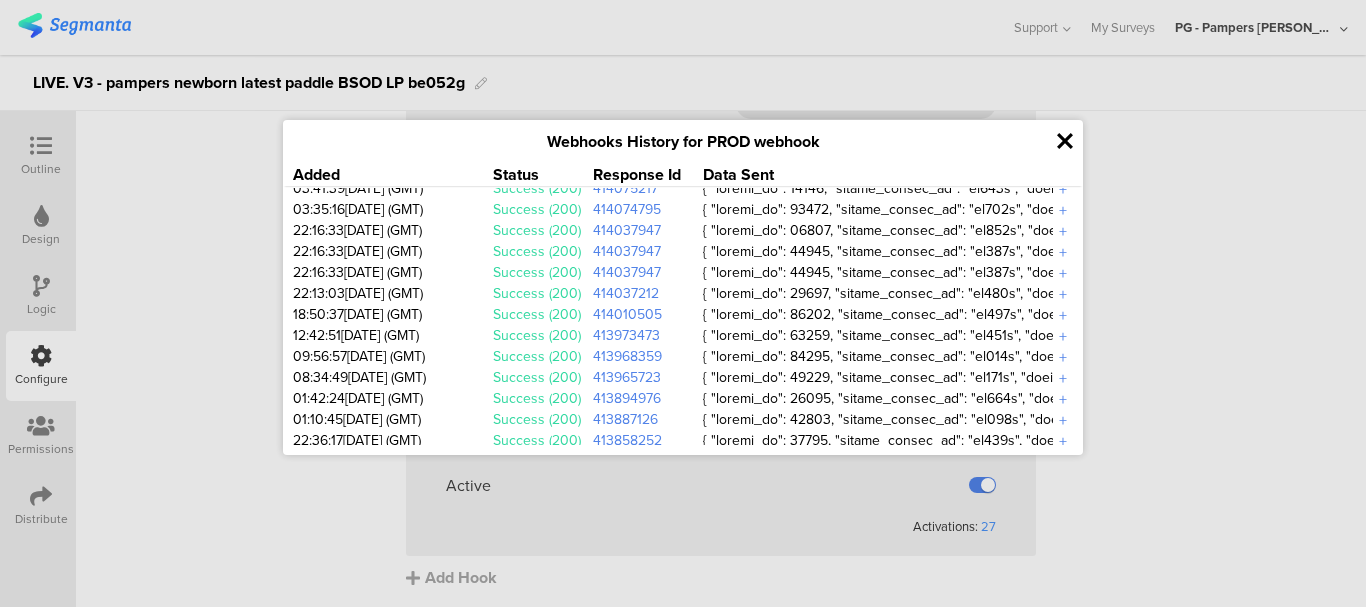 click at bounding box center (1065, 141) 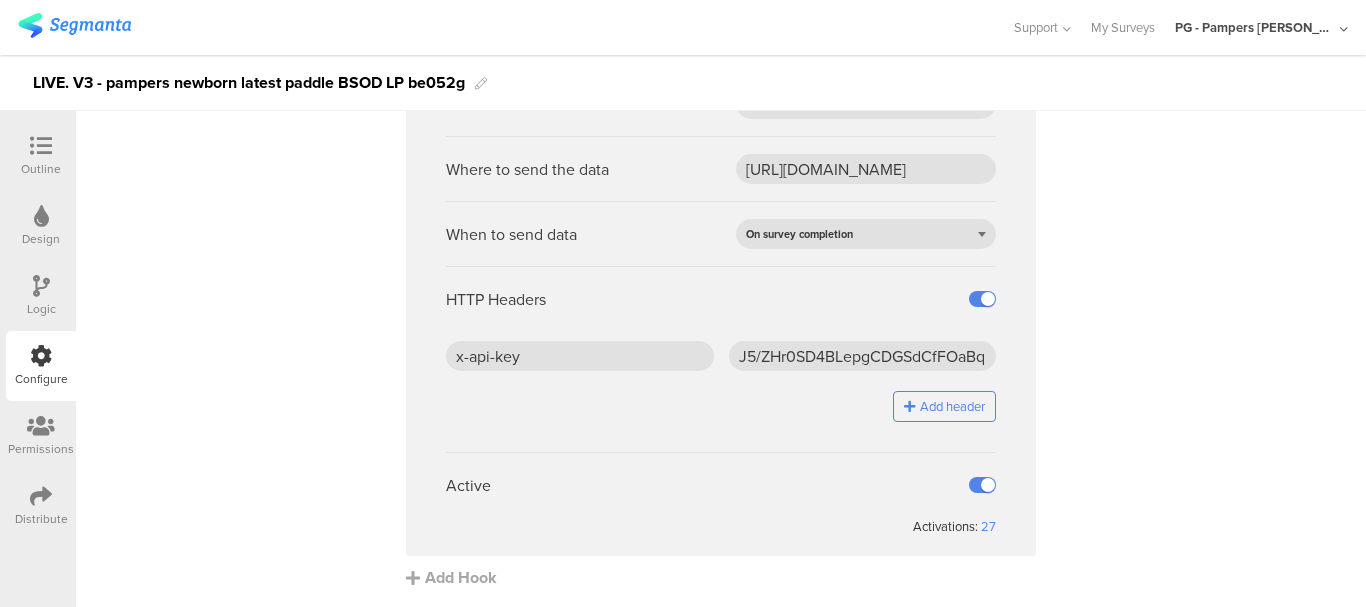 scroll, scrollTop: 0, scrollLeft: 0, axis: both 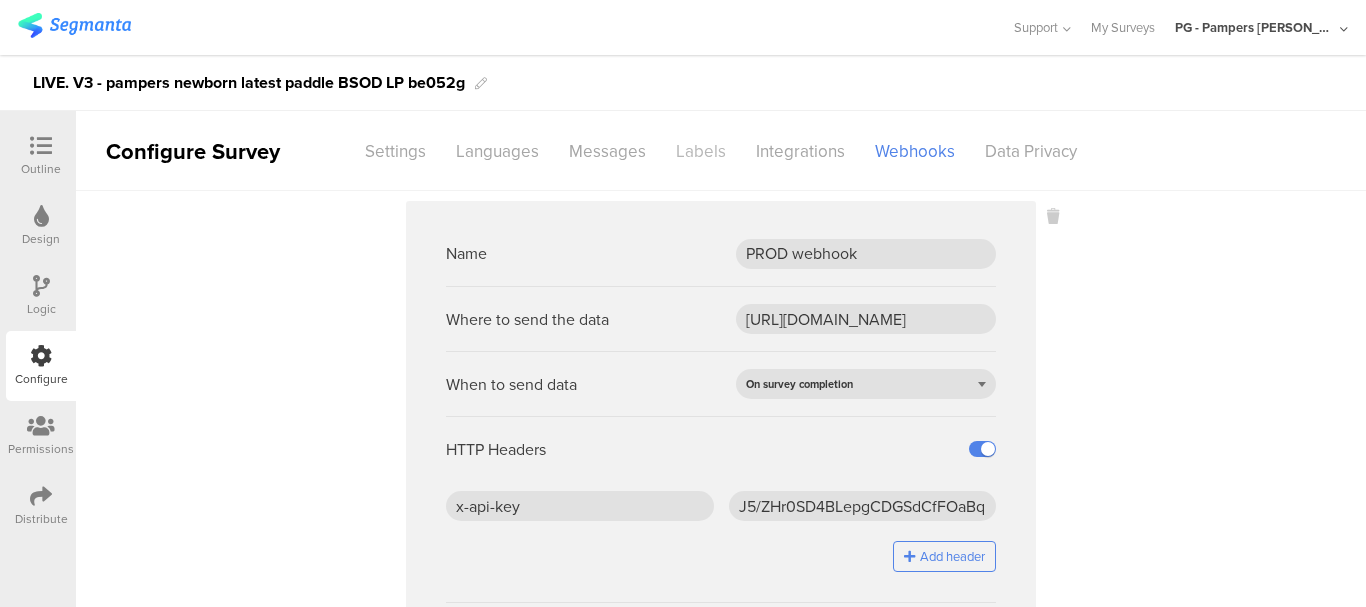 click on "Labels" at bounding box center [701, 151] 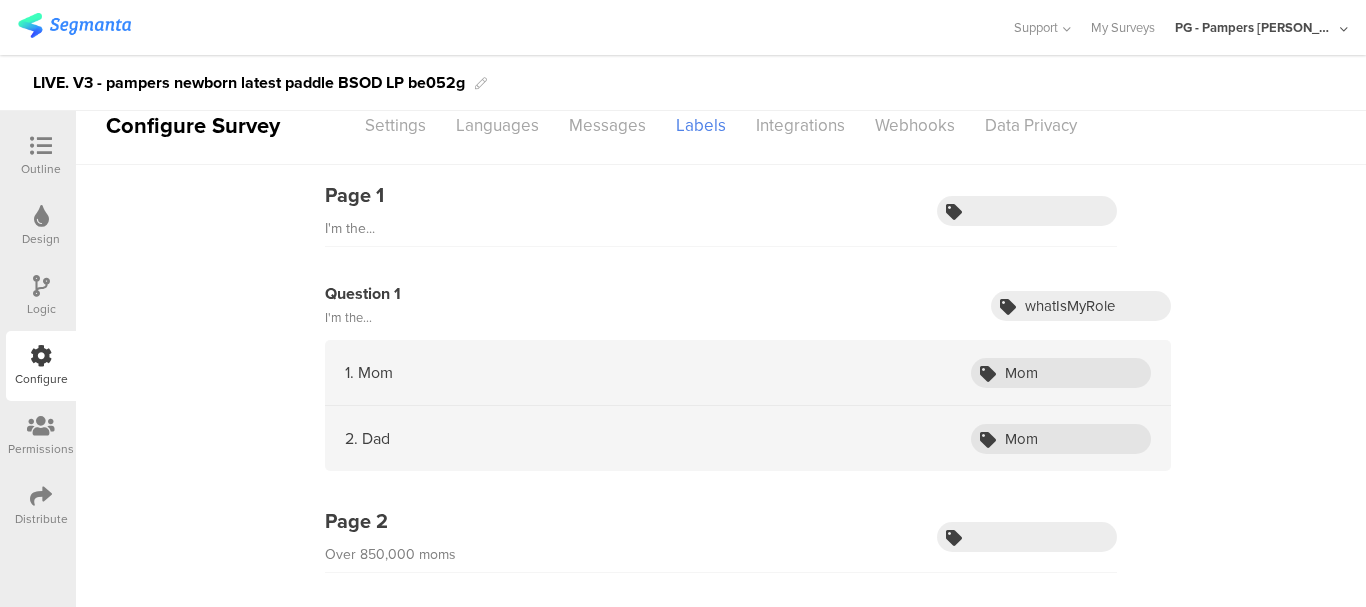 scroll, scrollTop: 0, scrollLeft: 0, axis: both 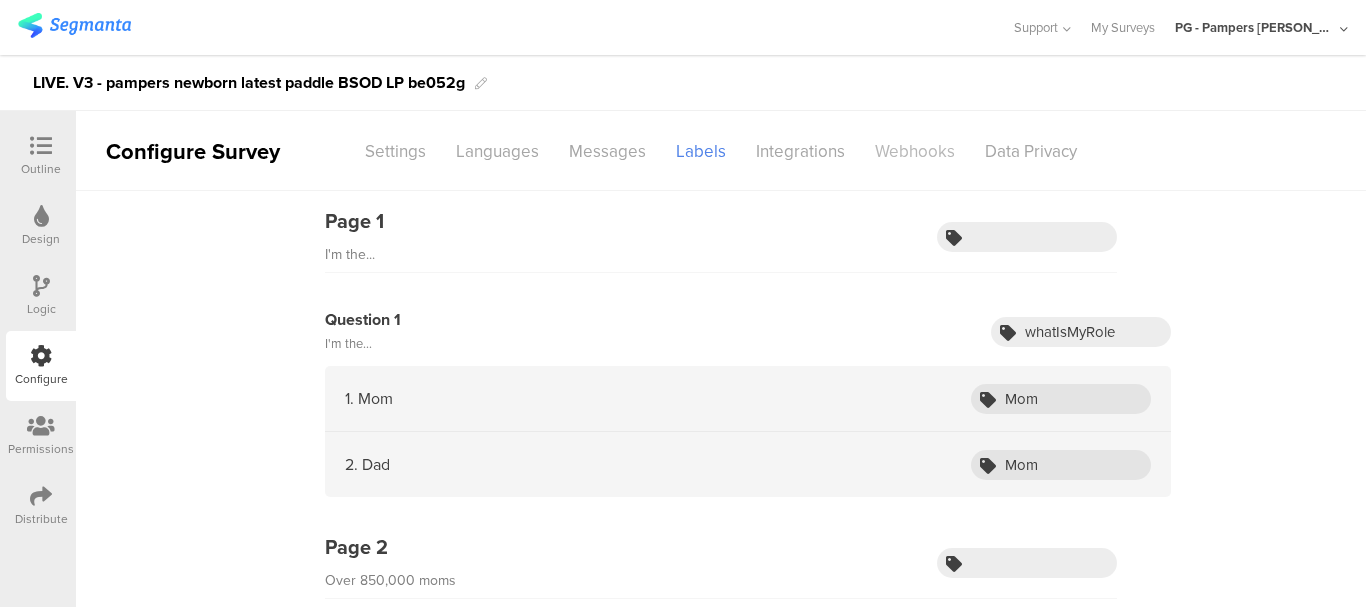 click on "Webhooks" at bounding box center (915, 151) 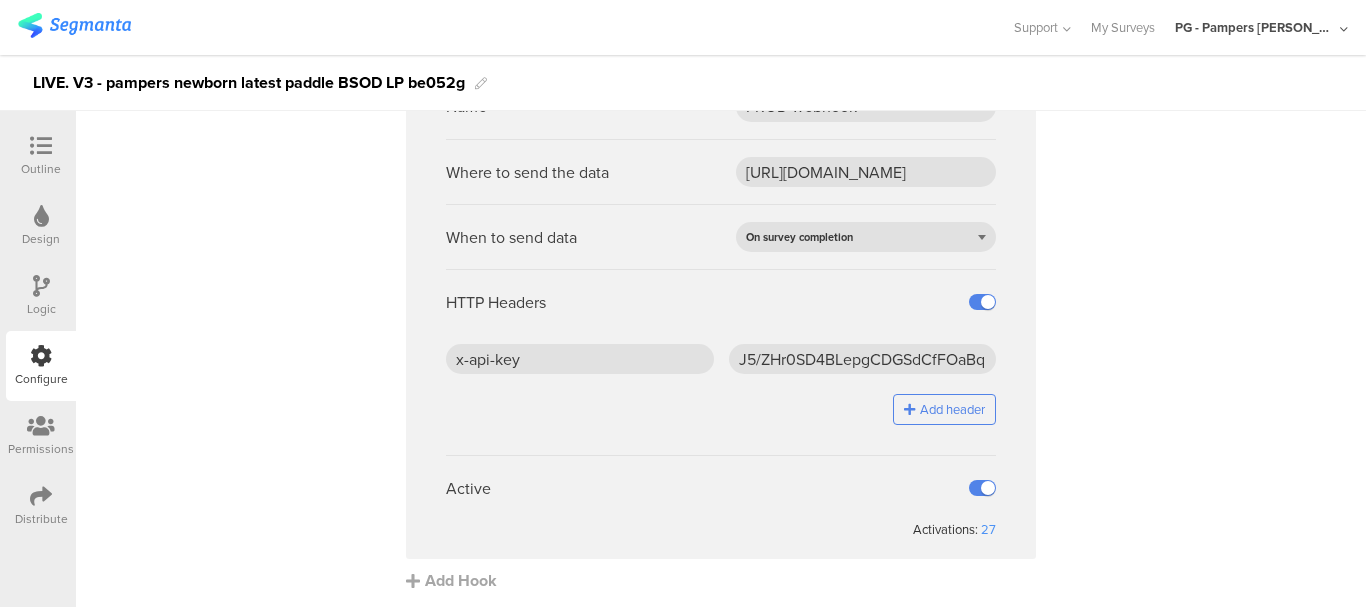 scroll, scrollTop: 150, scrollLeft: 0, axis: vertical 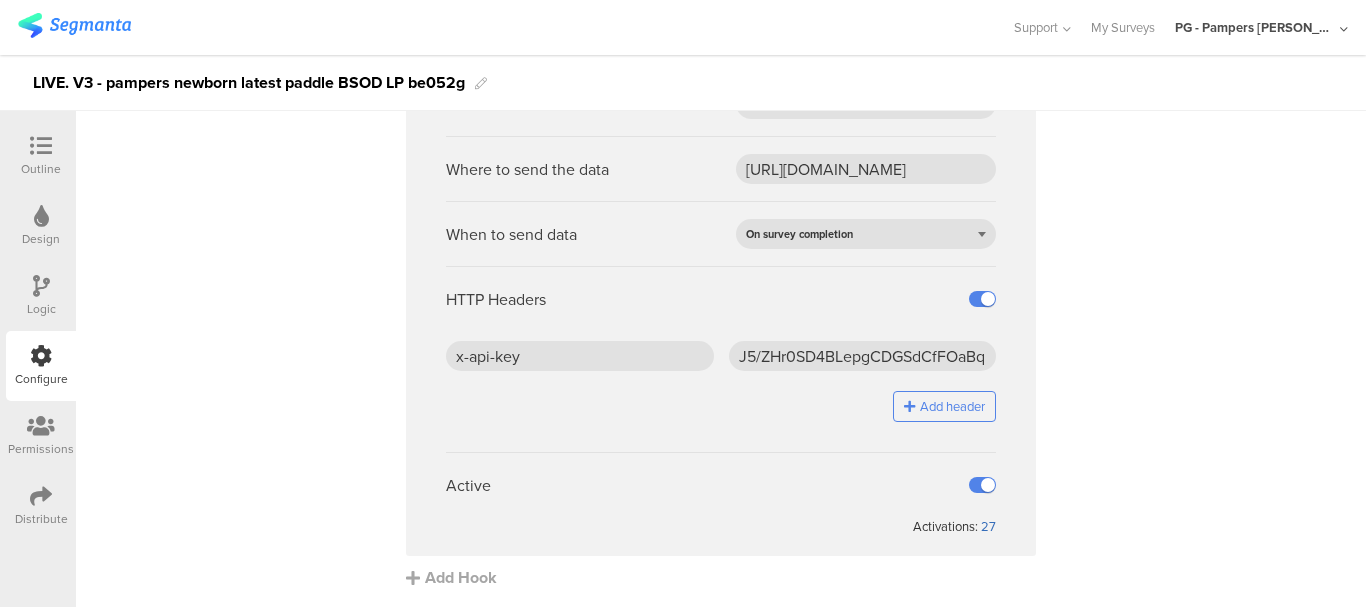 click on "27" at bounding box center [988, 526] 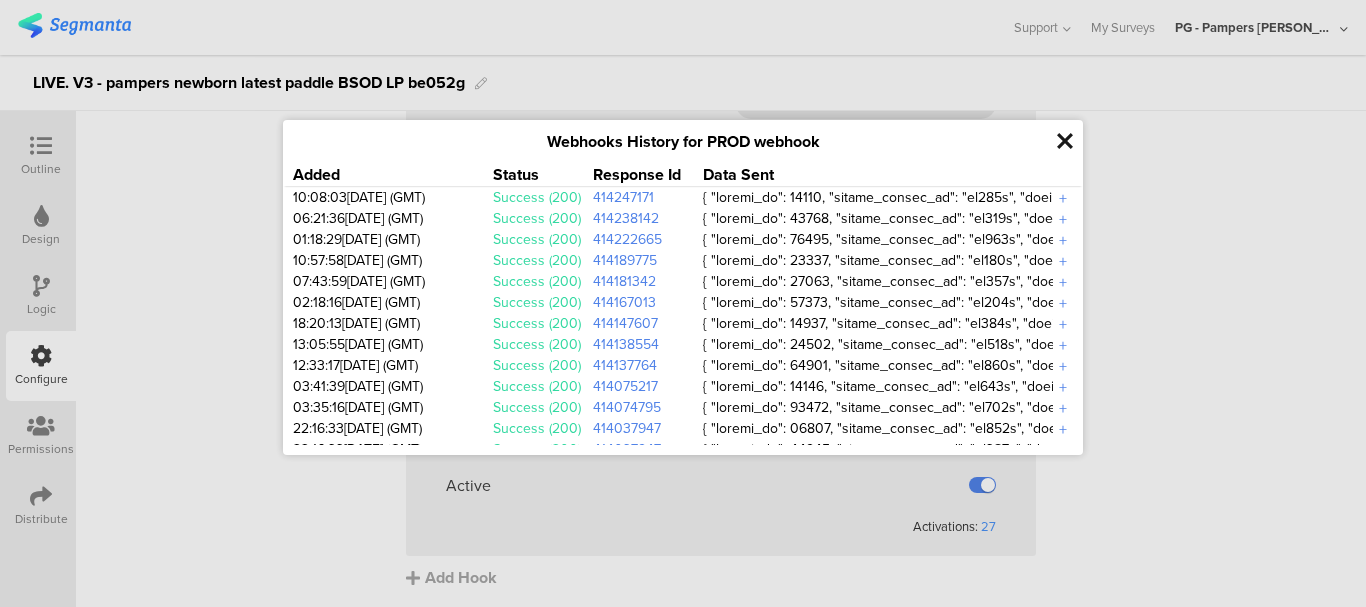 scroll, scrollTop: 165, scrollLeft: 0, axis: vertical 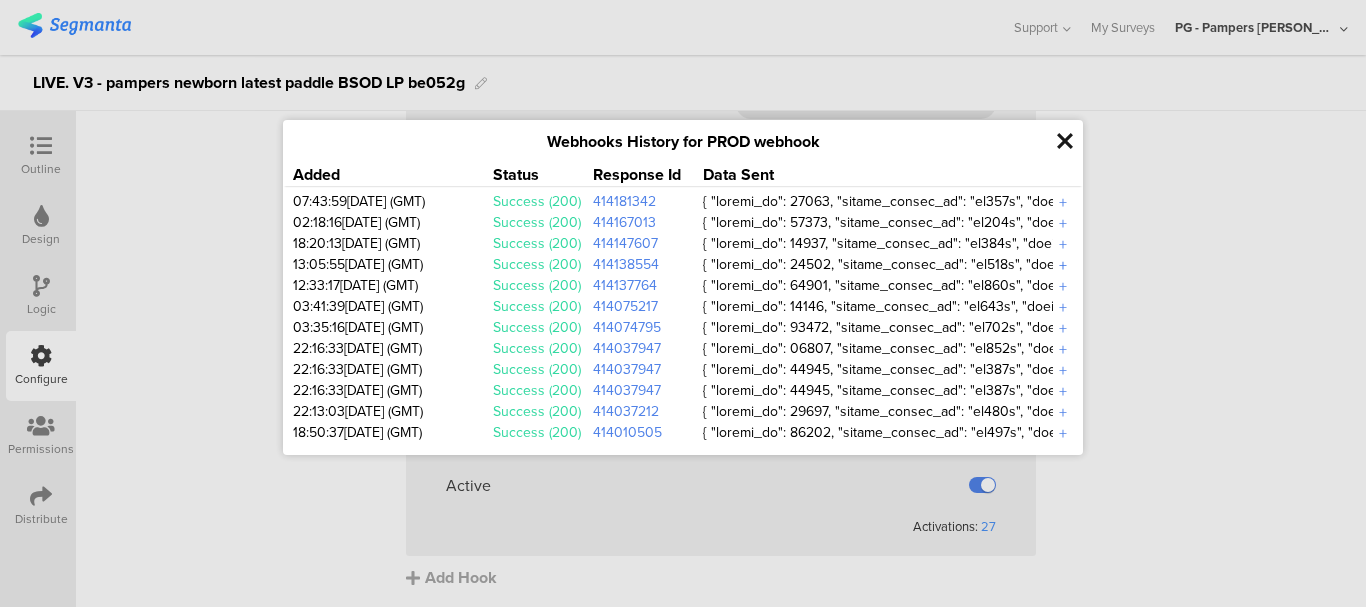 click on "+" at bounding box center [1063, 265] 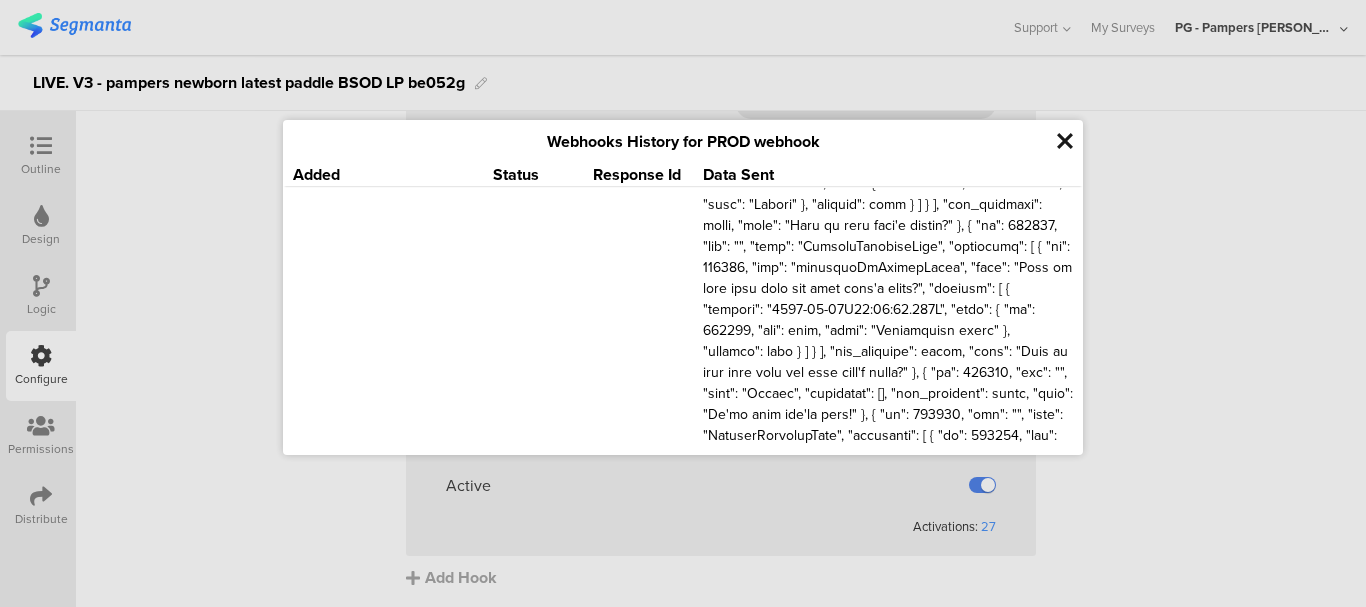 scroll, scrollTop: 665, scrollLeft: 0, axis: vertical 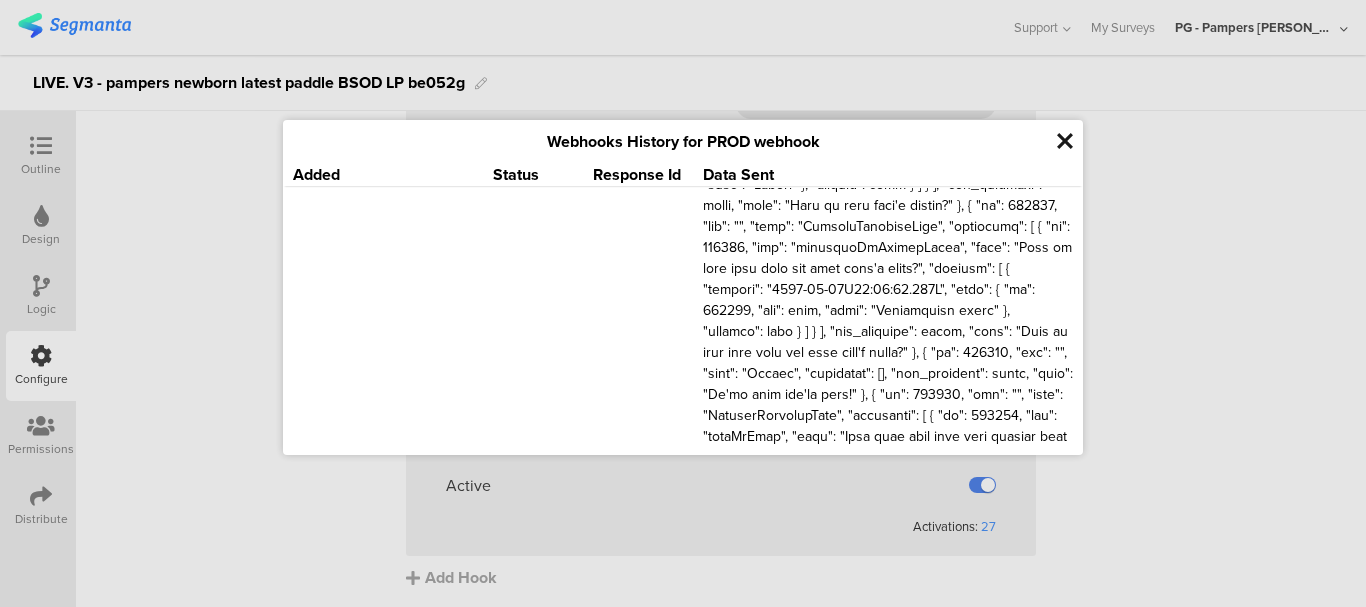 click on "Webhooks History for PROD webhook
Added
Status
Response Id
Data Sent
12:13:04[DATE] (GMT)
Success (200)
414251486
+
12:04:40[DATE] (GMT)
Success (200)" at bounding box center (683, 287) 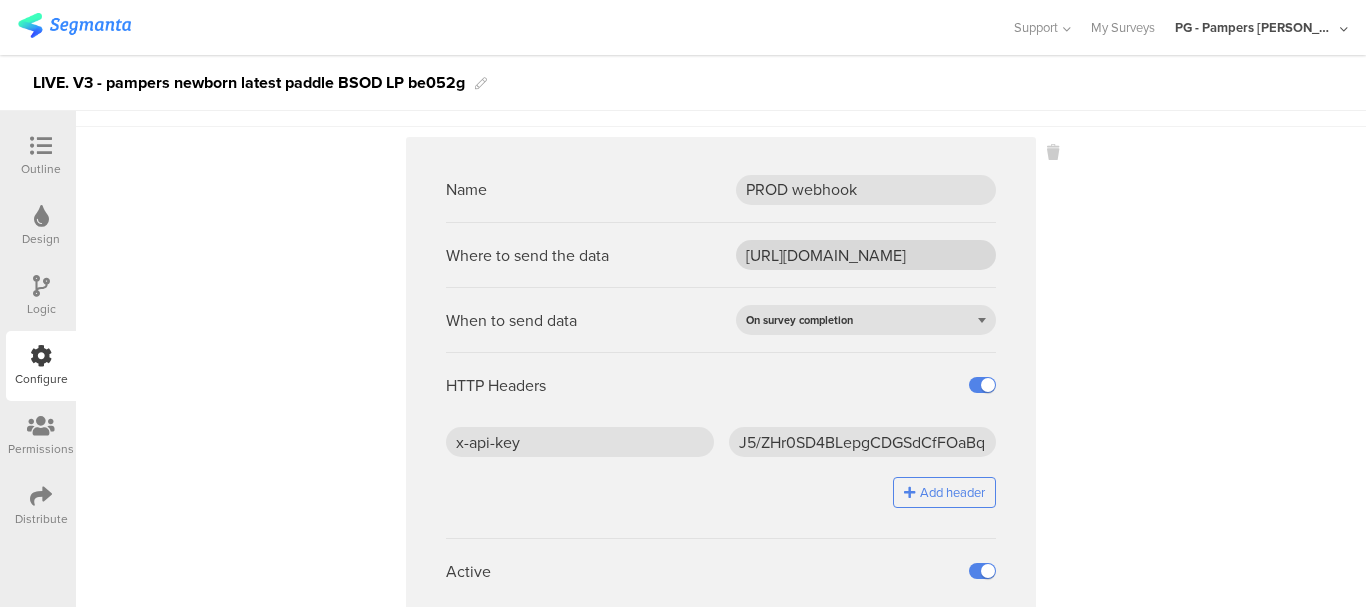 scroll, scrollTop: 0, scrollLeft: 0, axis: both 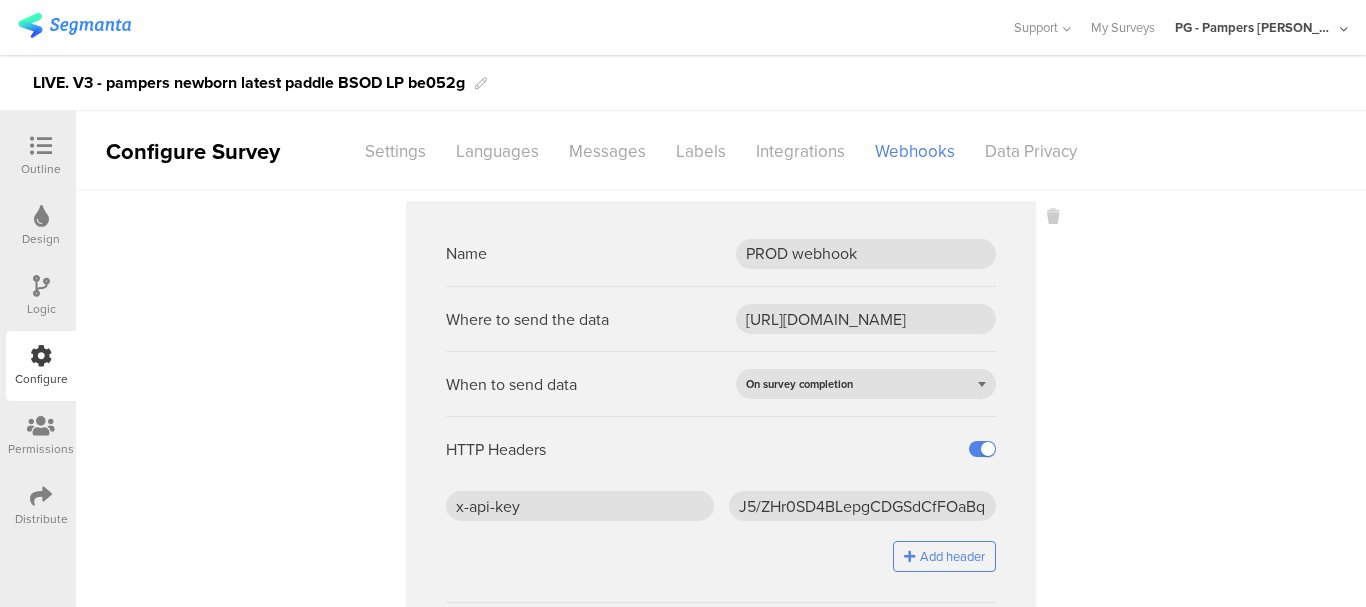 drag, startPoint x: 690, startPoint y: 140, endPoint x: 854, endPoint y: 61, distance: 182.0357 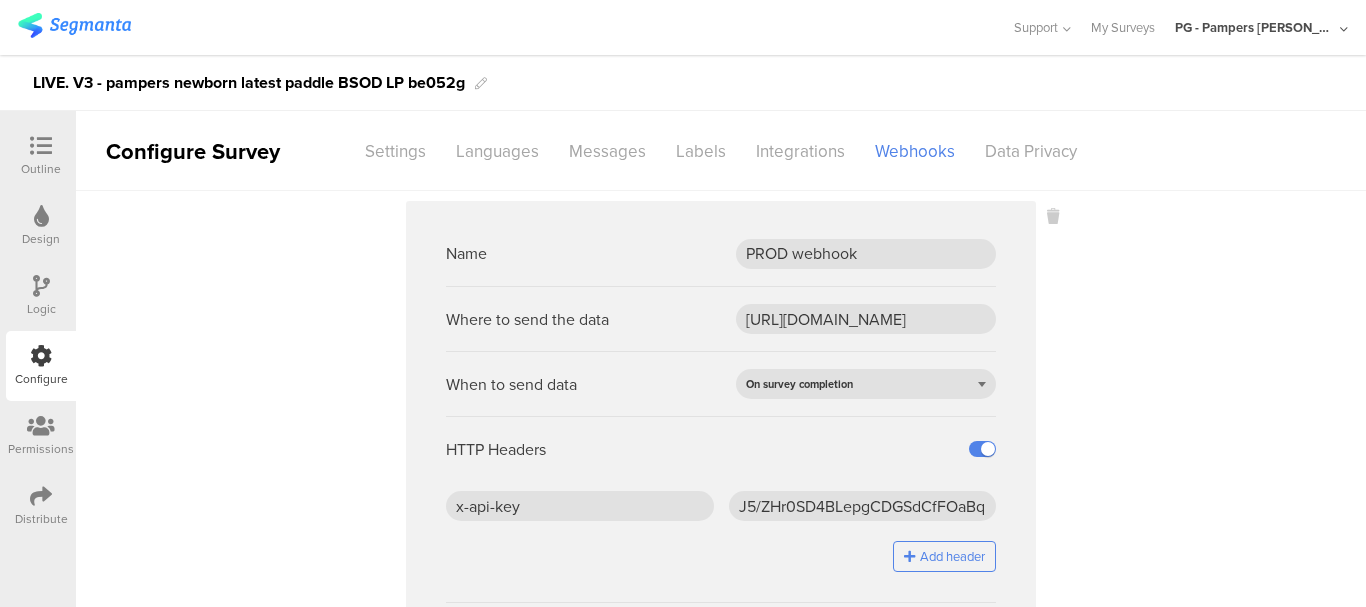 click on "Labels" at bounding box center (701, 151) 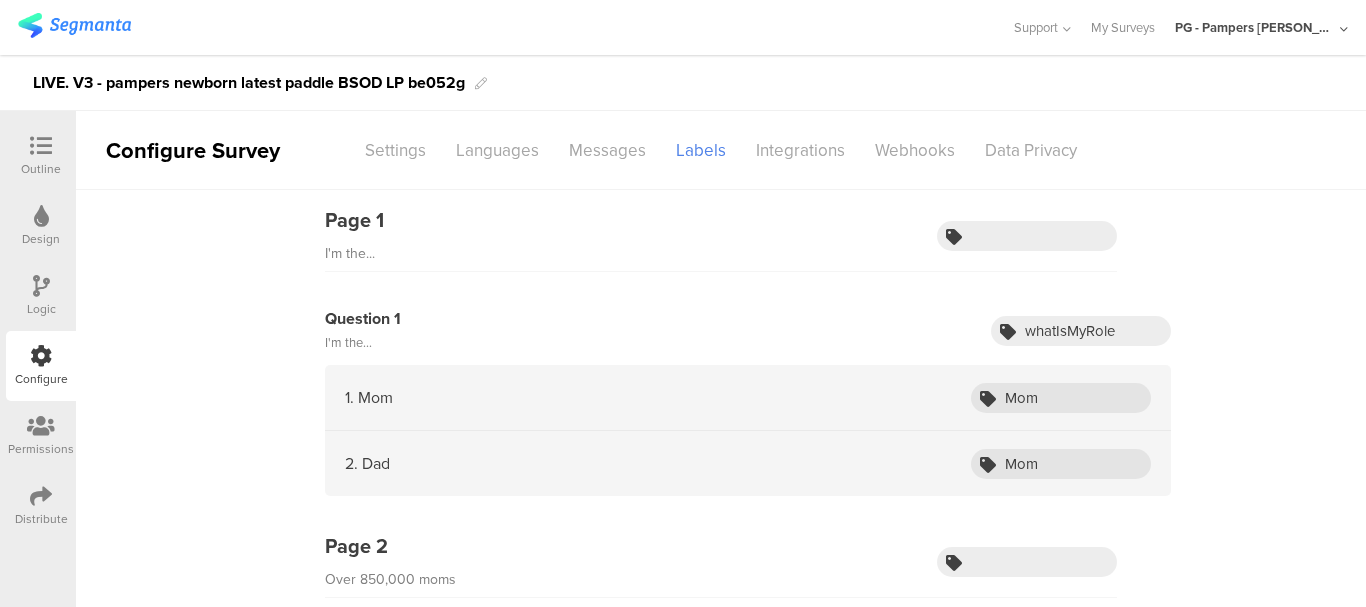 scroll, scrollTop: 0, scrollLeft: 0, axis: both 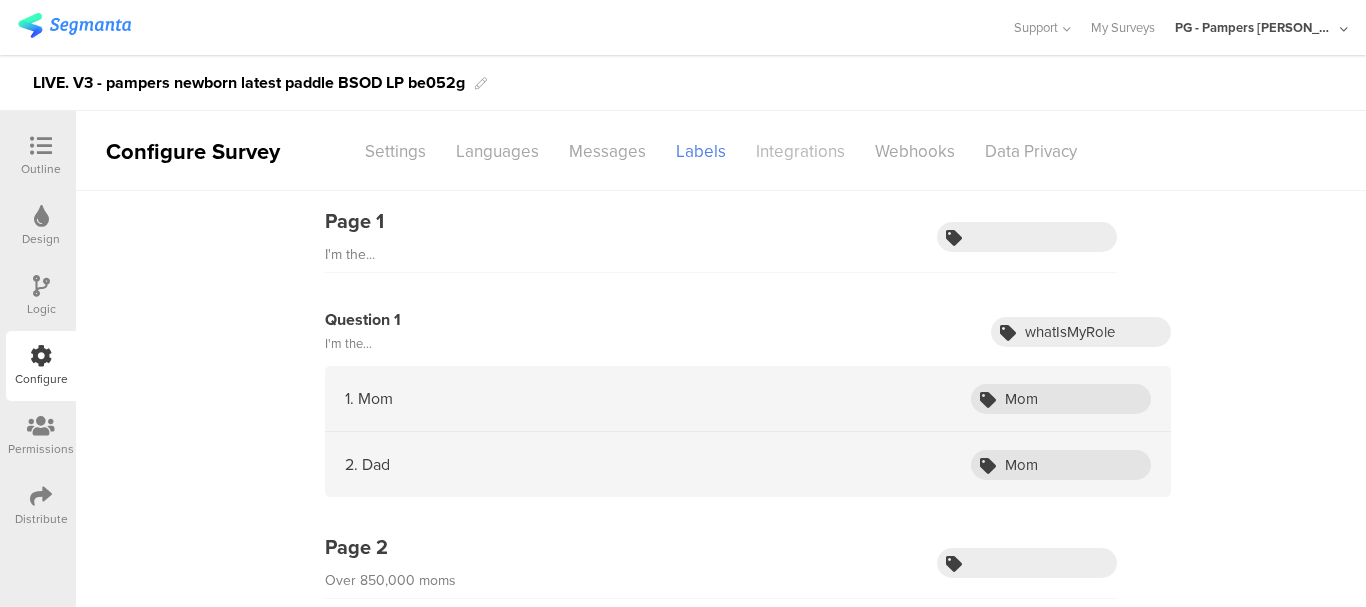 click on "Integrations" at bounding box center [800, 151] 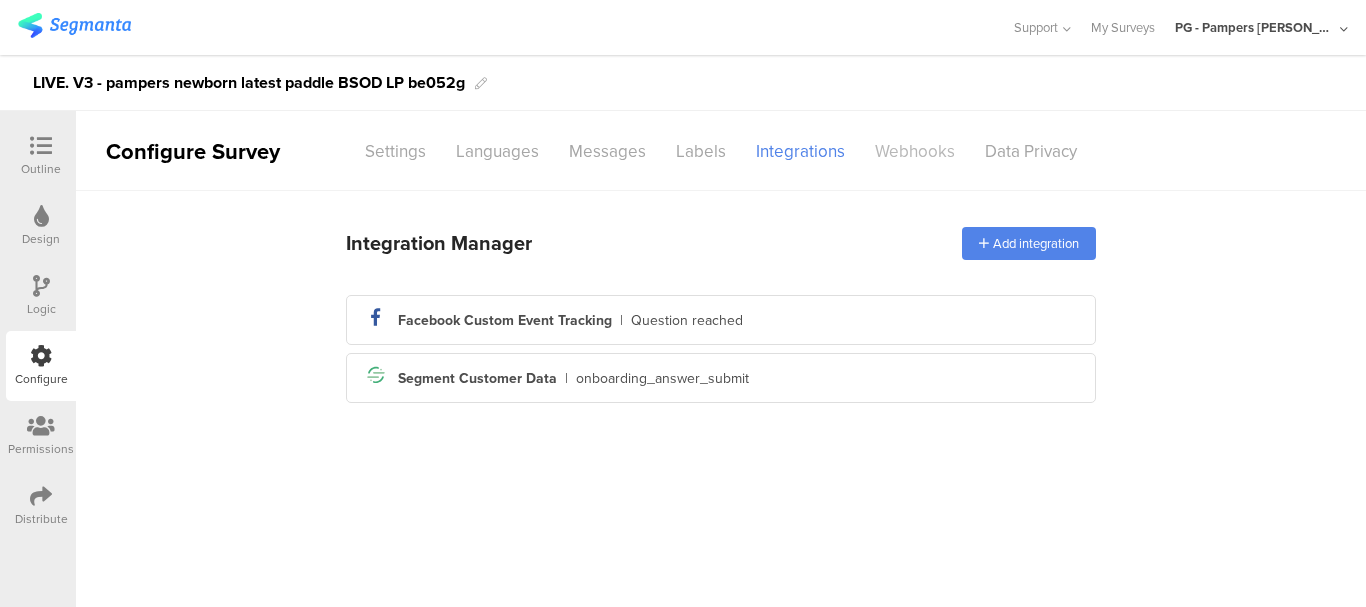 click on "Webhooks" at bounding box center (915, 151) 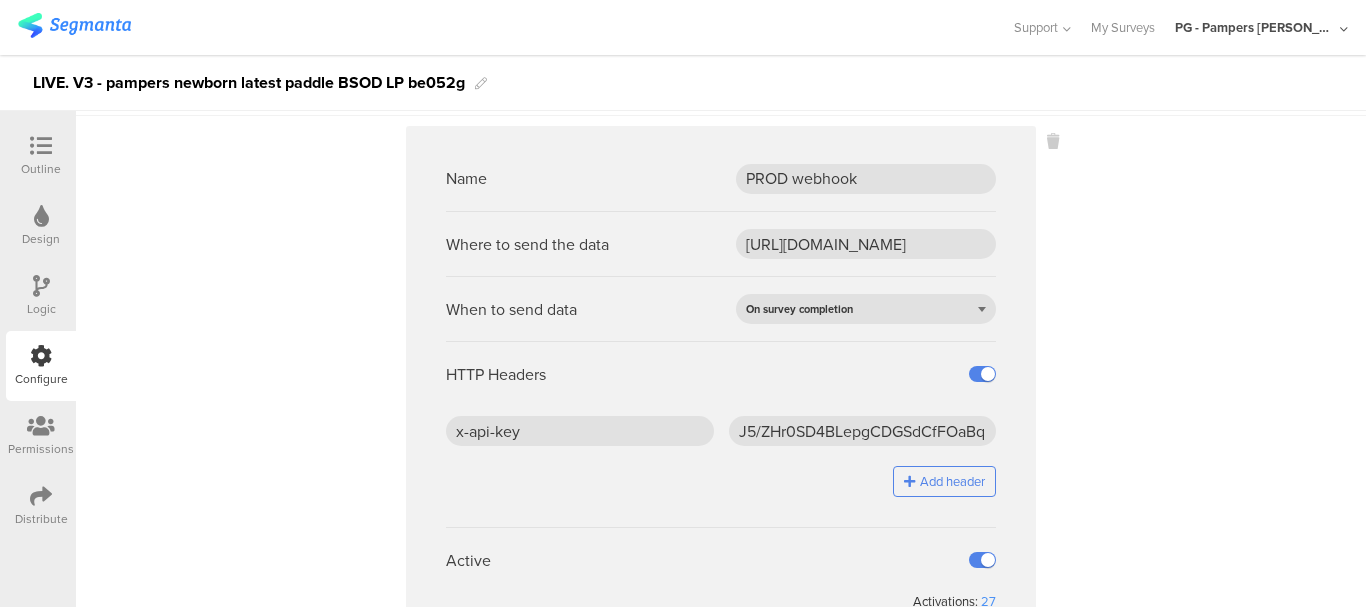 scroll, scrollTop: 150, scrollLeft: 0, axis: vertical 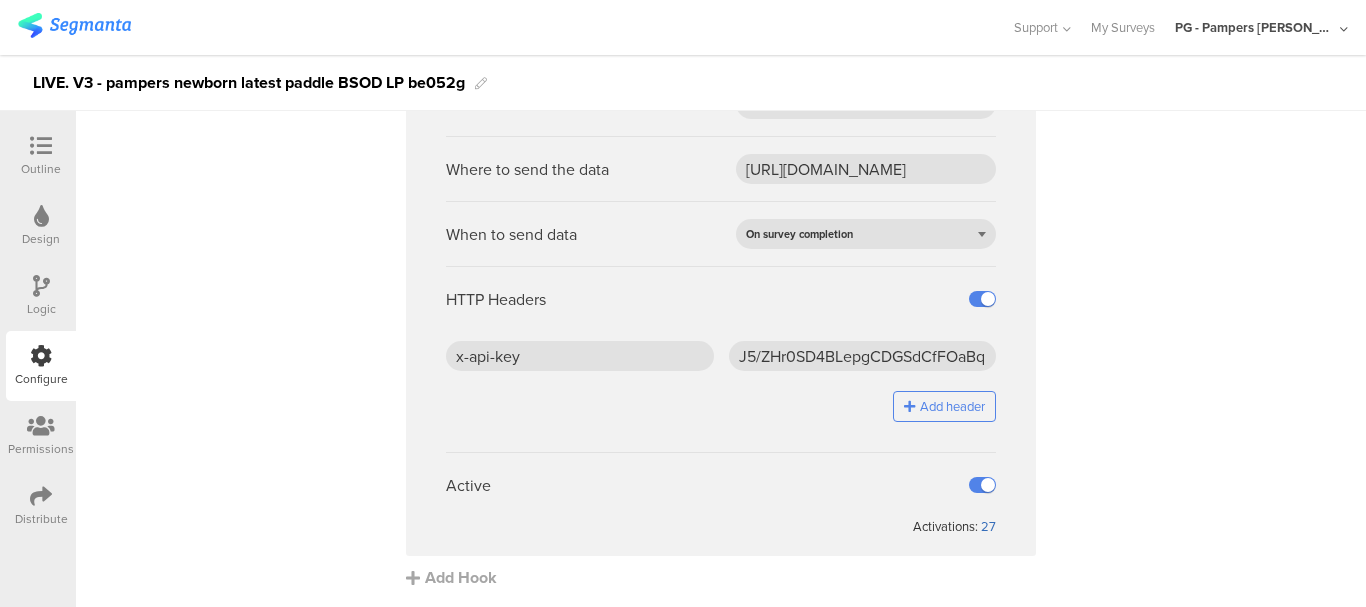 click on "27" at bounding box center [988, 526] 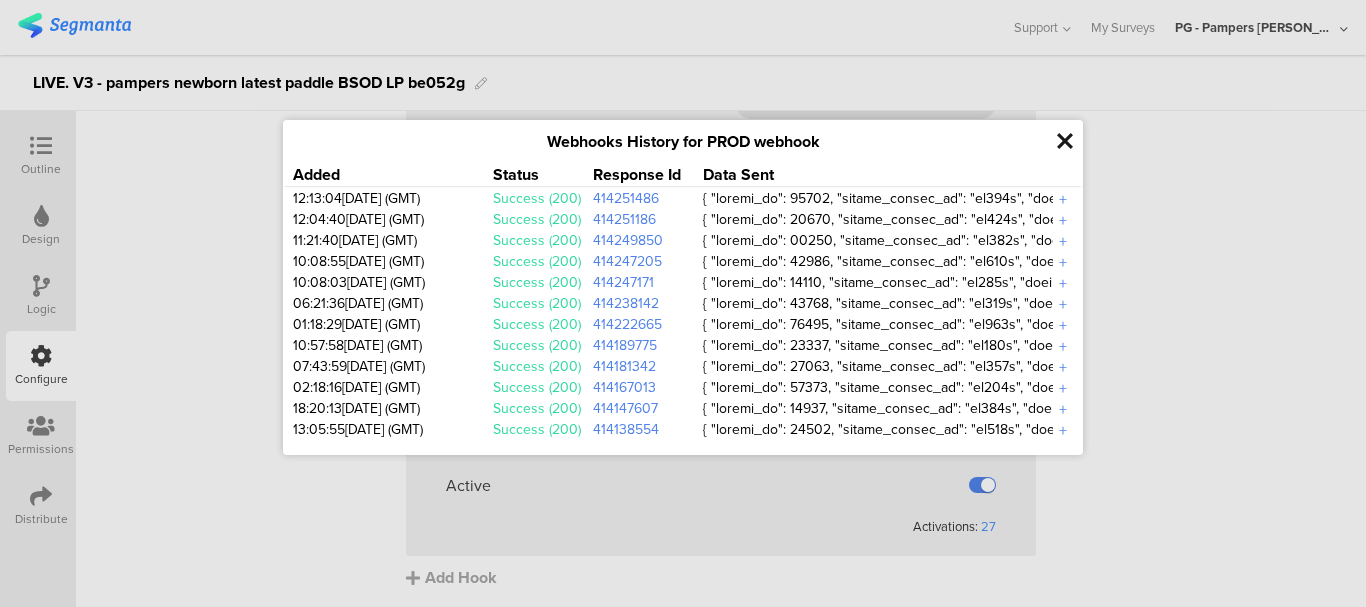 scroll, scrollTop: 100, scrollLeft: 0, axis: vertical 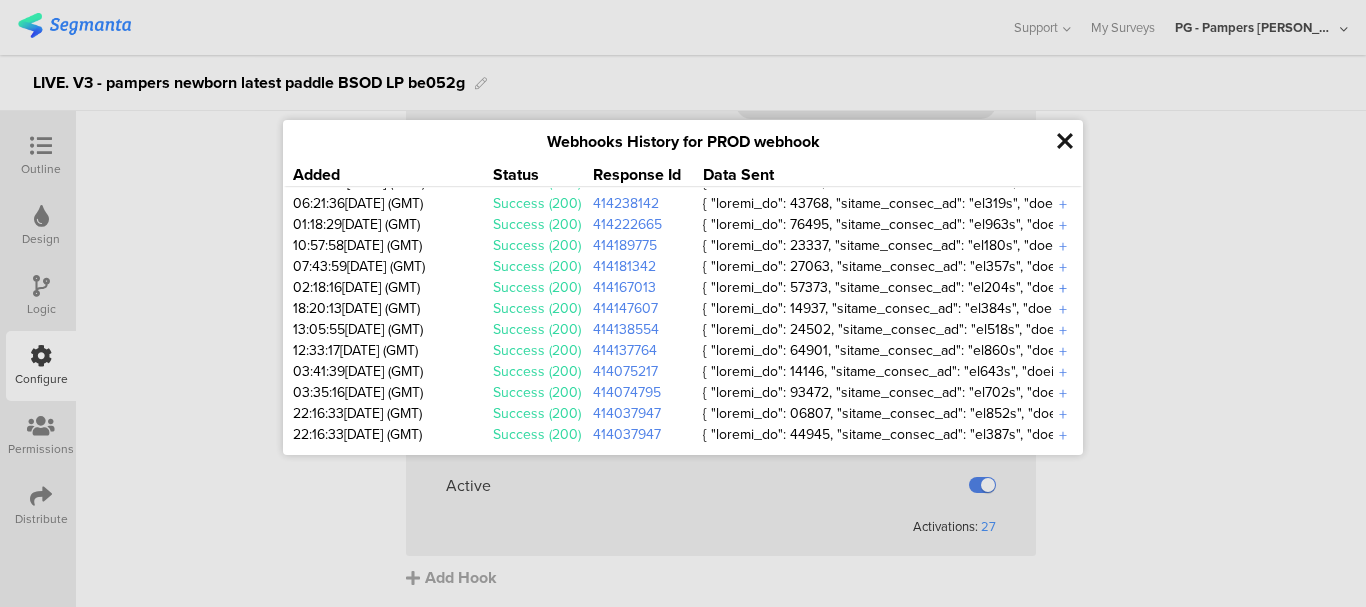 click on "+" at bounding box center [1063, 288] 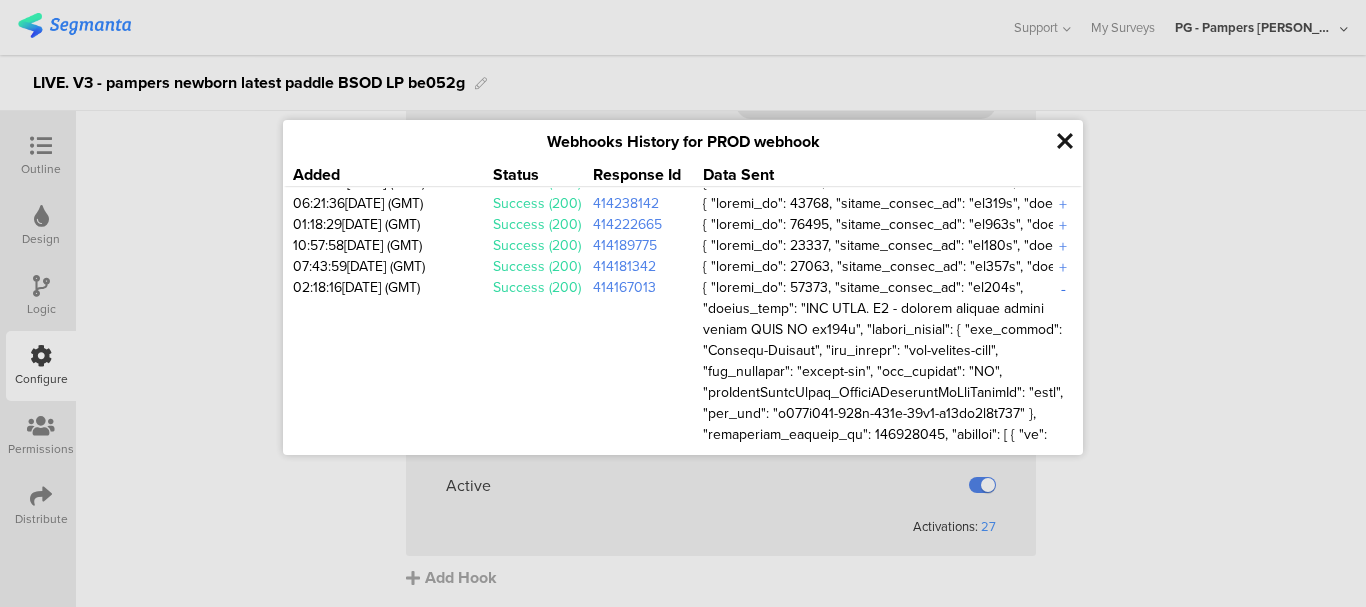 click on "-" at bounding box center (1063, 288) 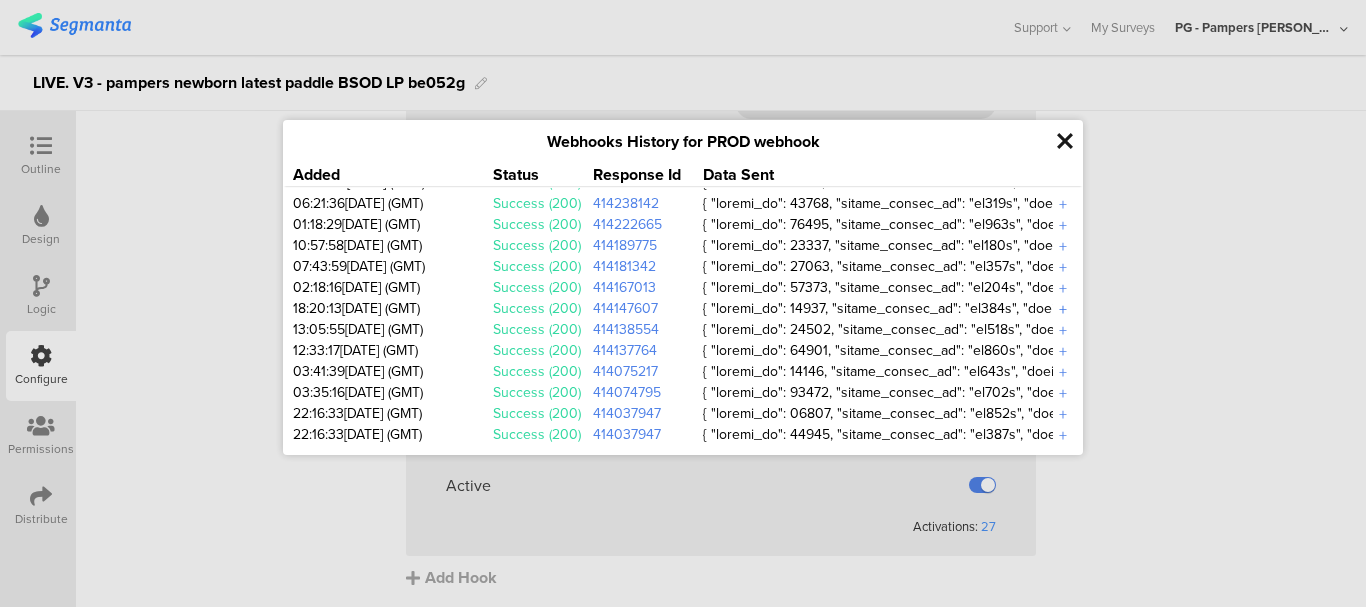 click on "+" at bounding box center [1063, 309] 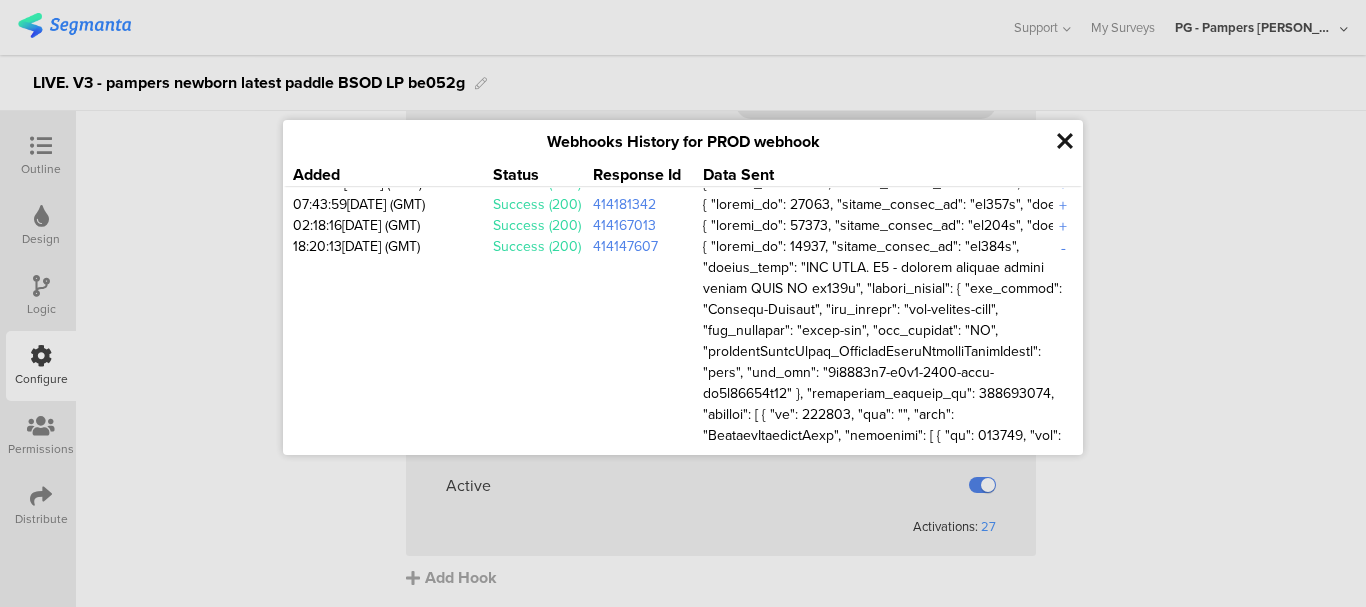 scroll, scrollTop: 62, scrollLeft: 0, axis: vertical 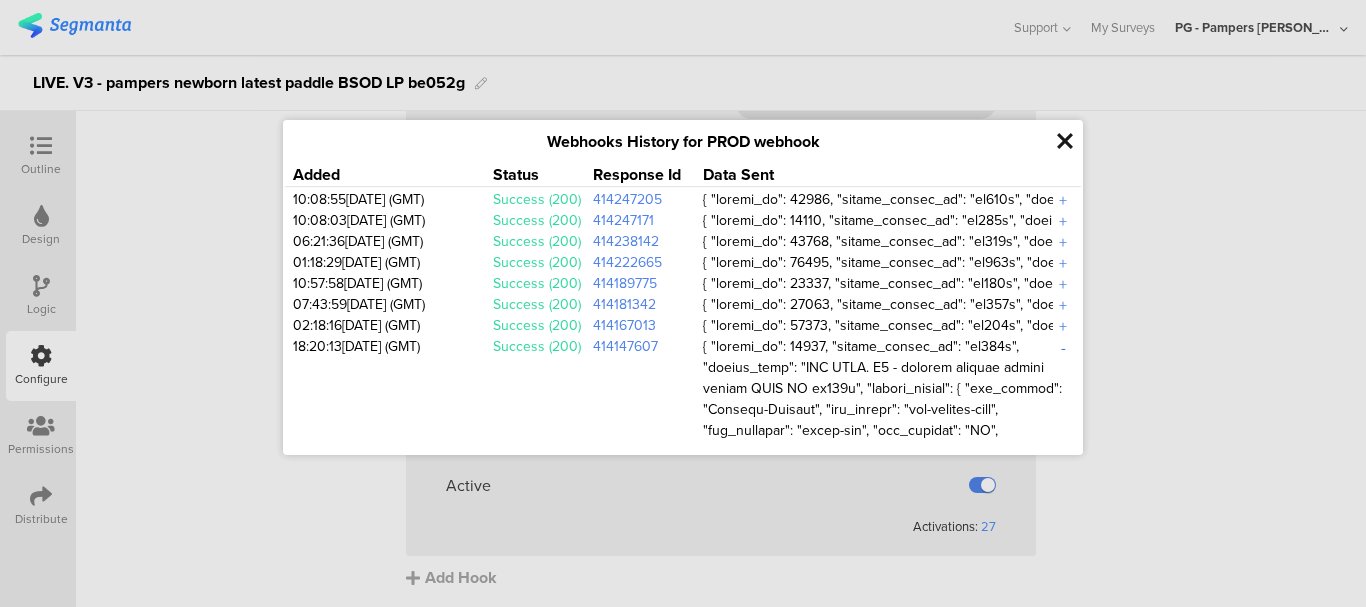 click on "-" at bounding box center (1063, 347) 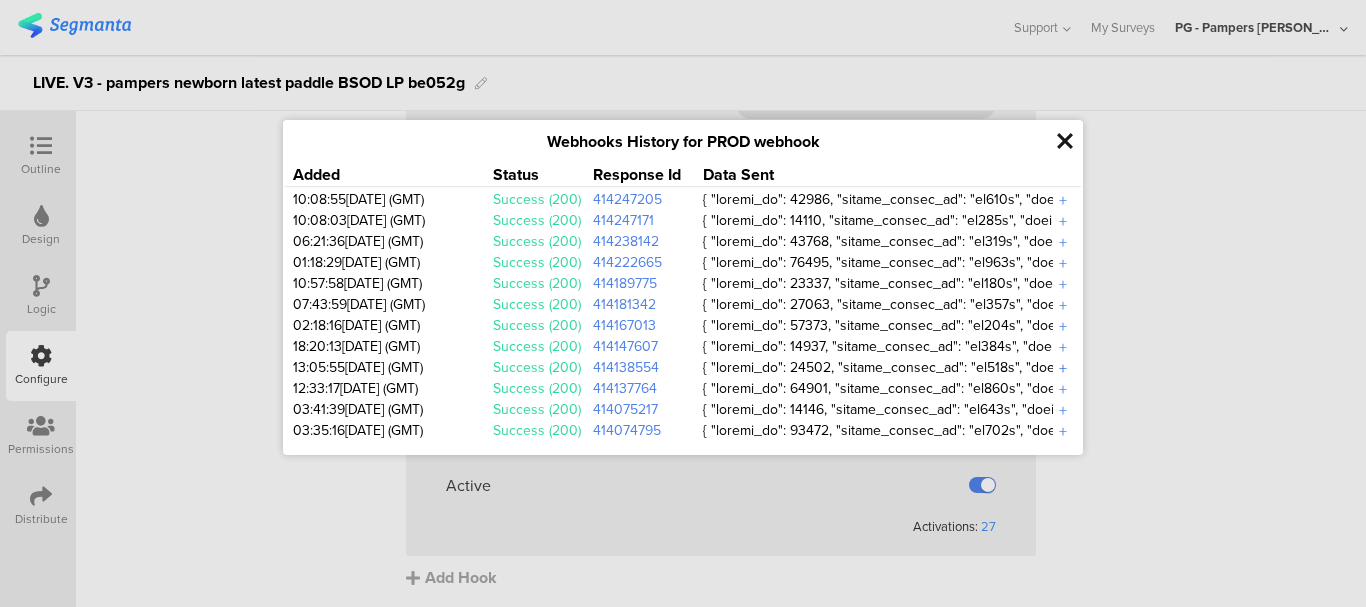 click on "+" at bounding box center (1063, 368) 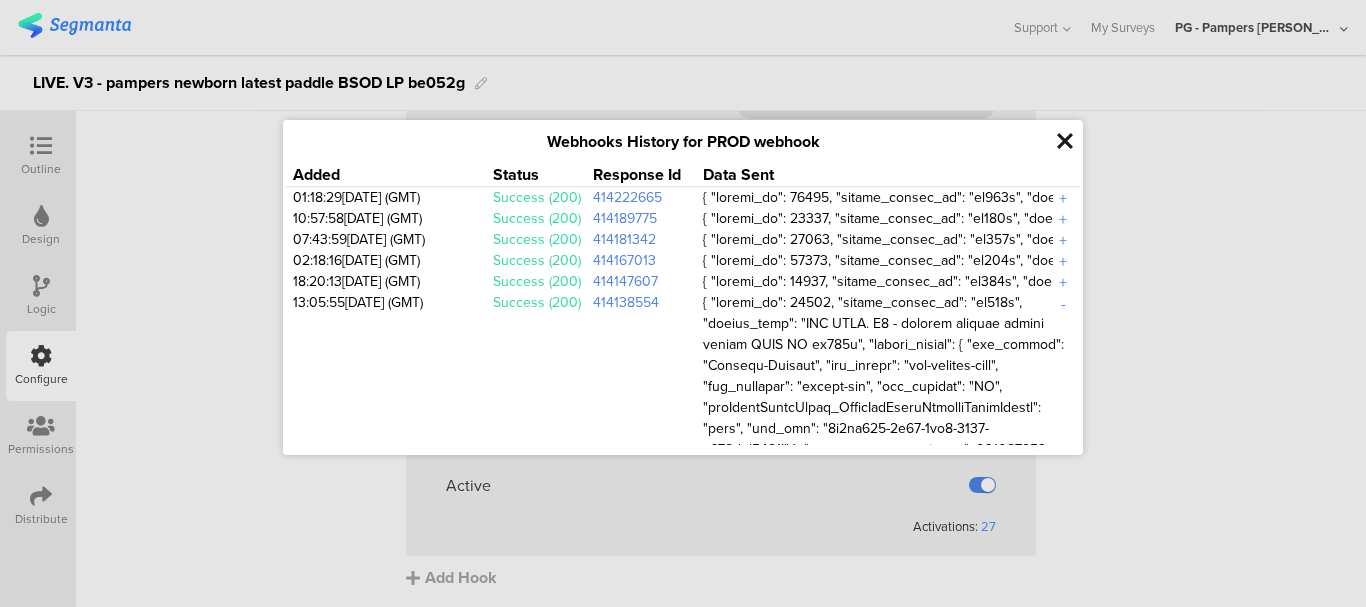 scroll, scrollTop: 82, scrollLeft: 0, axis: vertical 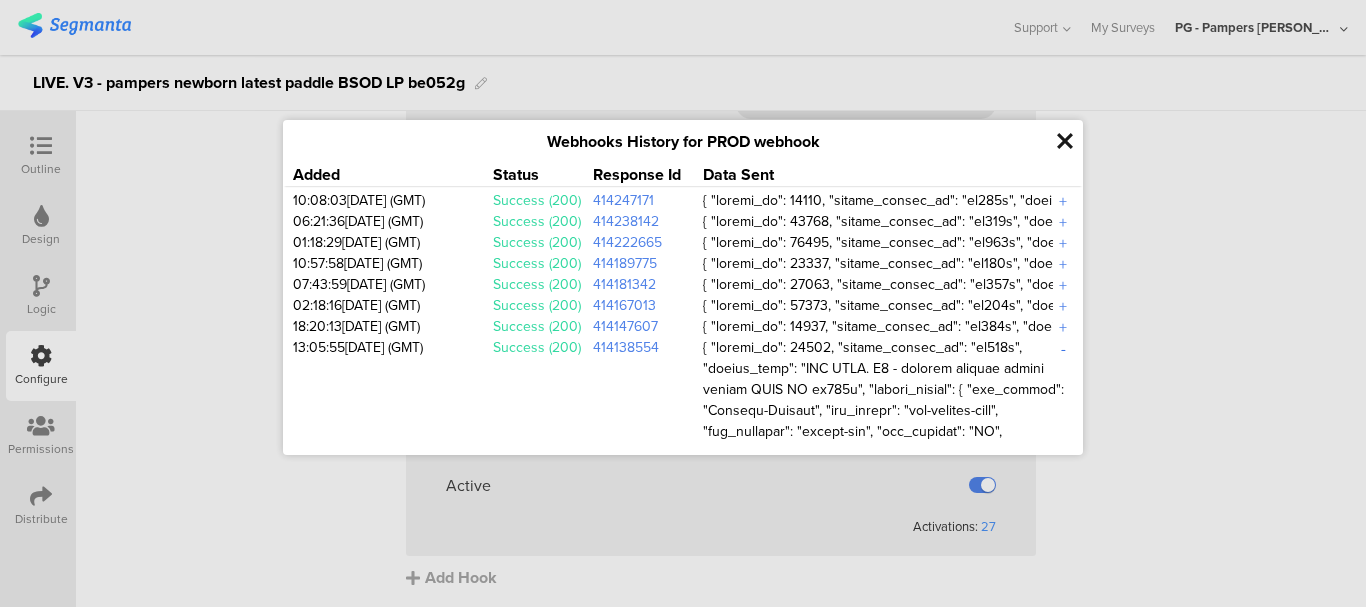 click on "-" at bounding box center [1063, 348] 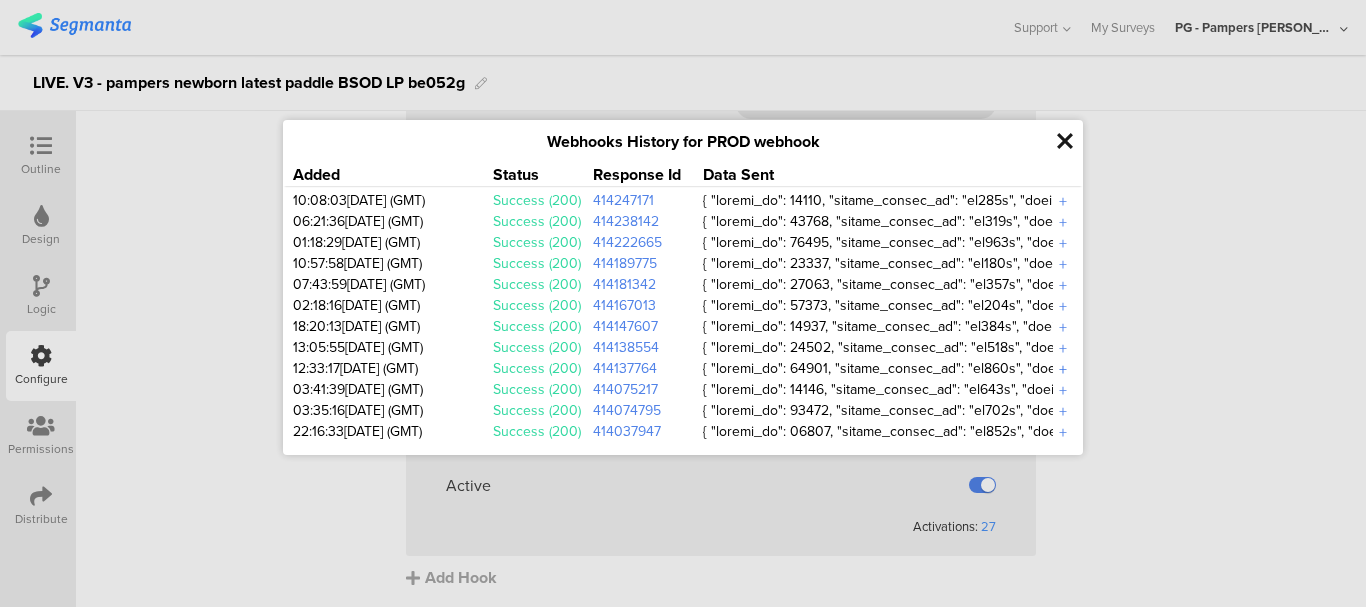 click on "+" at bounding box center [1063, 369] 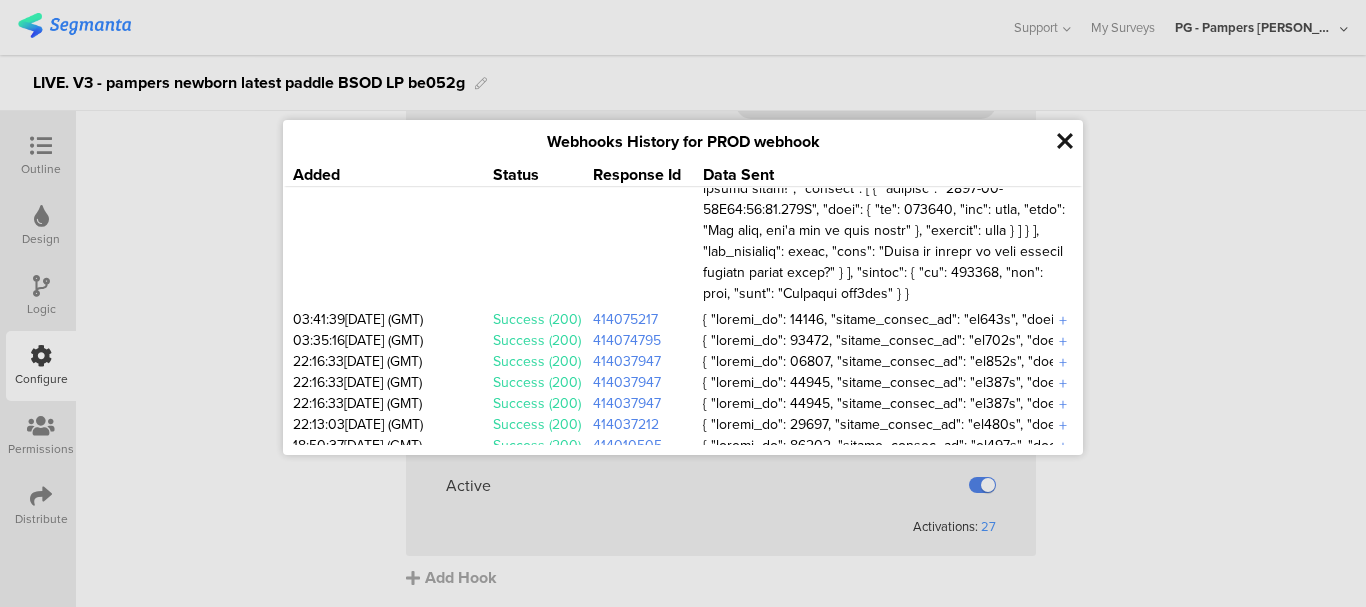 scroll, scrollTop: 5450, scrollLeft: 0, axis: vertical 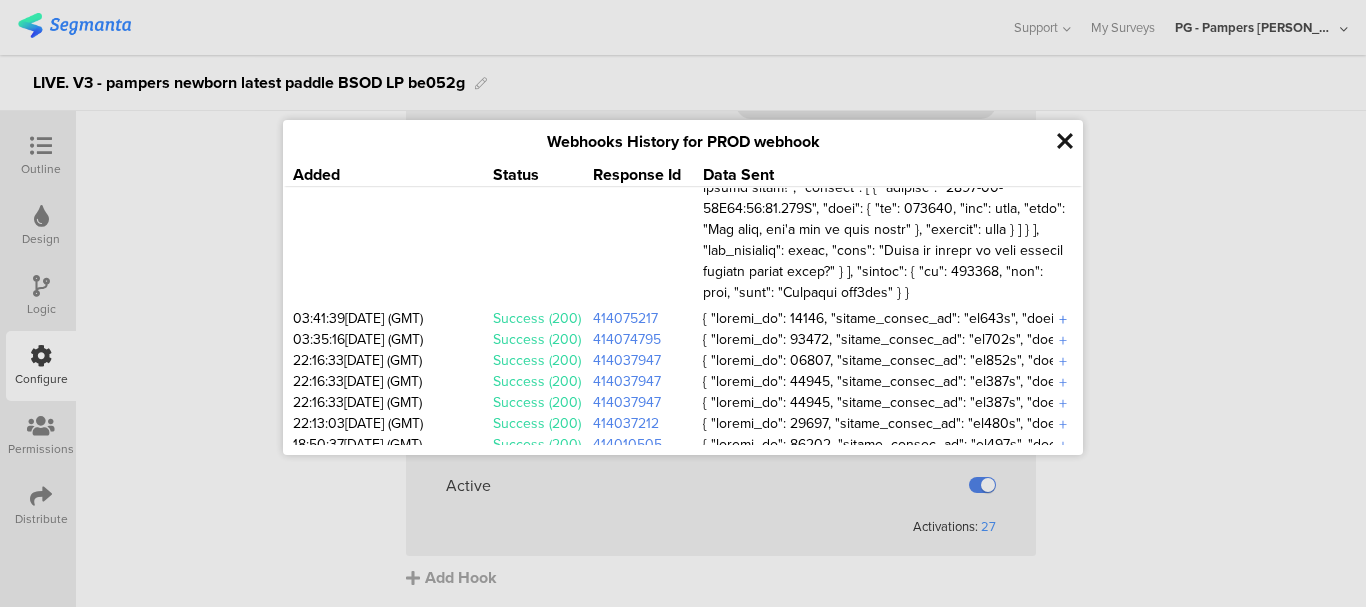 click on "+" at bounding box center [1063, 319] 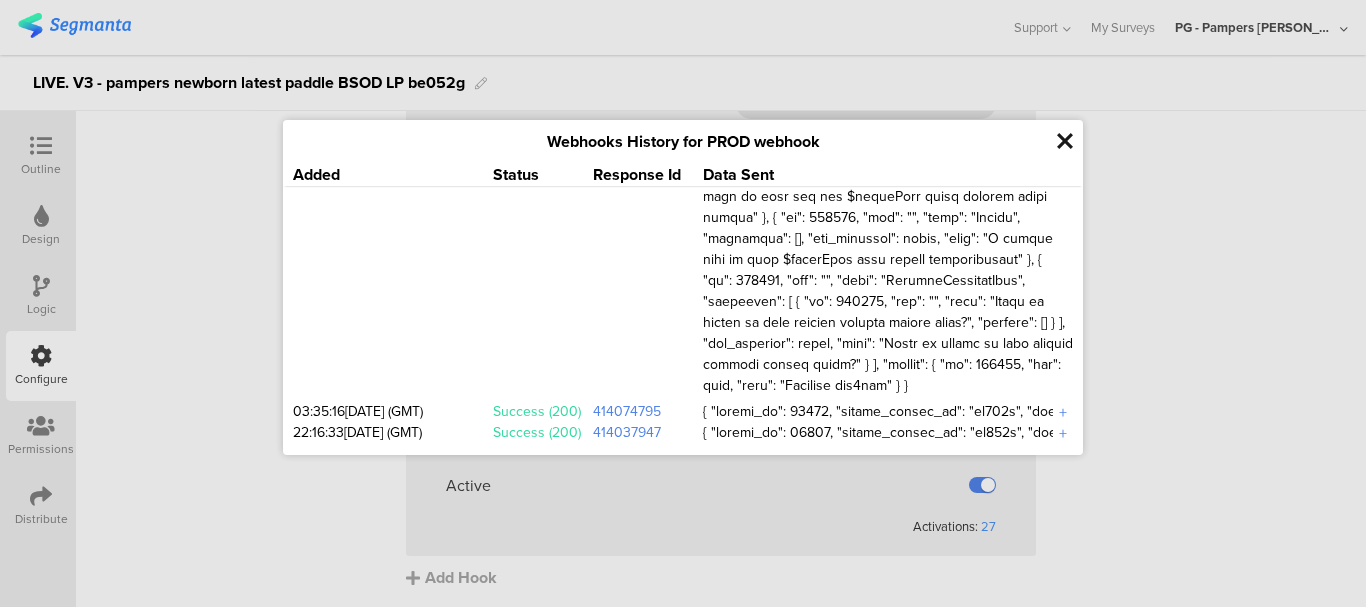 scroll, scrollTop: 10655, scrollLeft: 0, axis: vertical 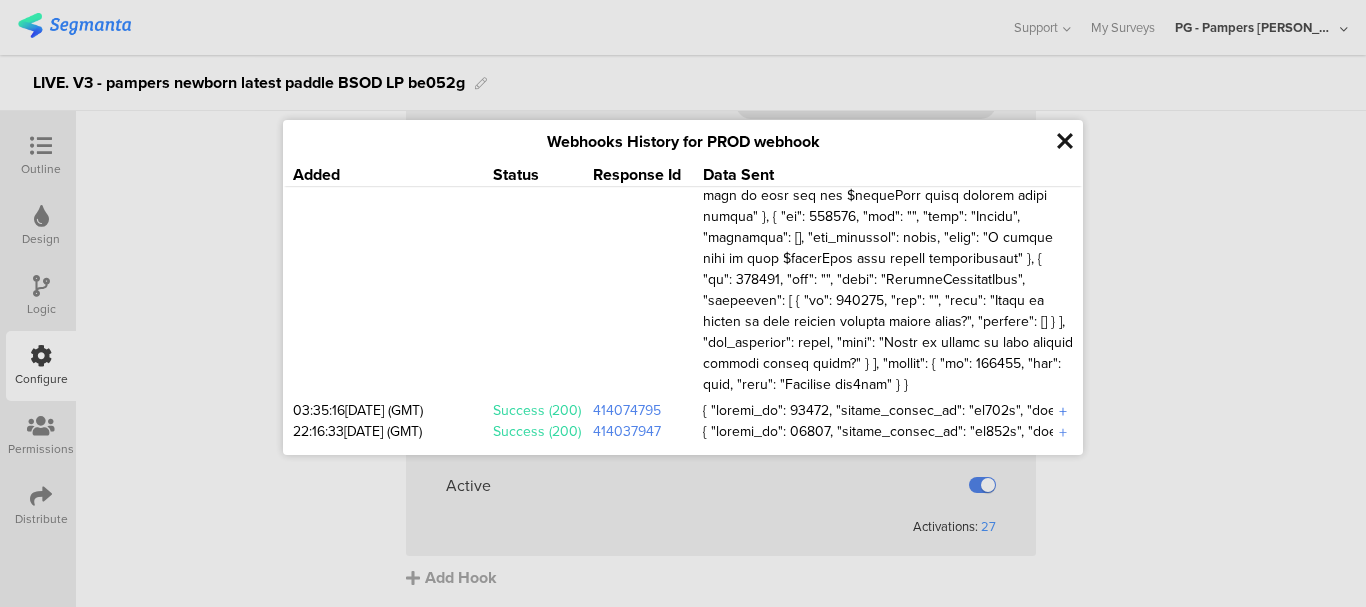 click on "+" at bounding box center [1063, 411] 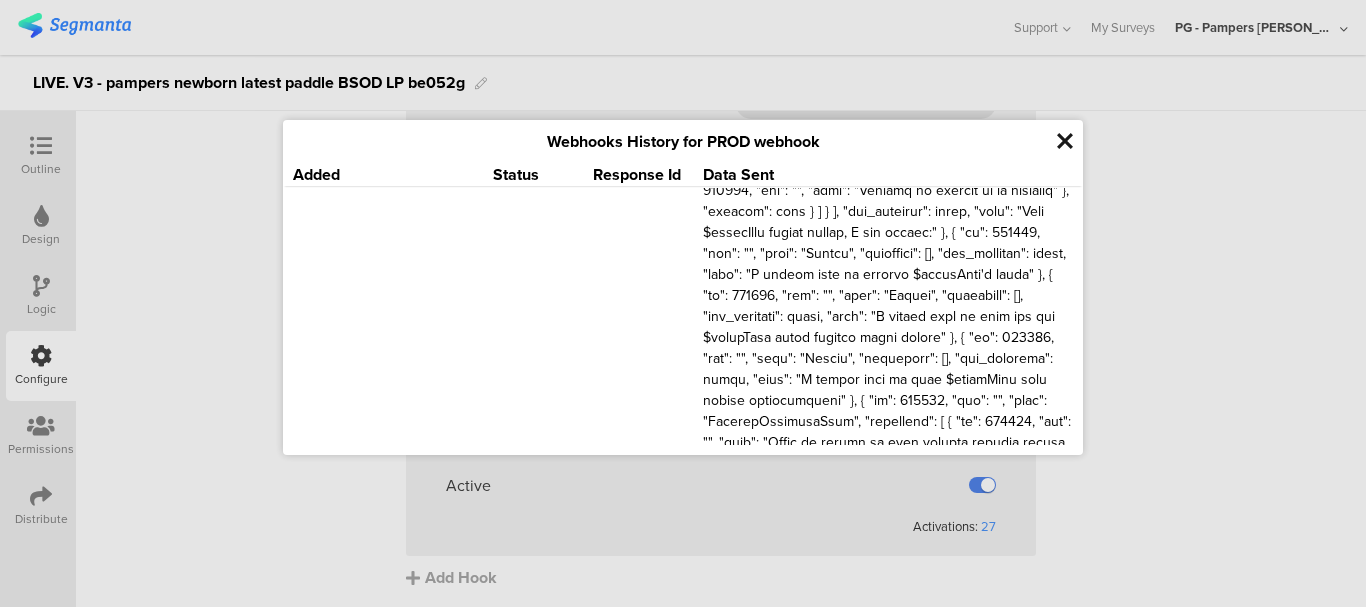 scroll, scrollTop: 15800, scrollLeft: 0, axis: vertical 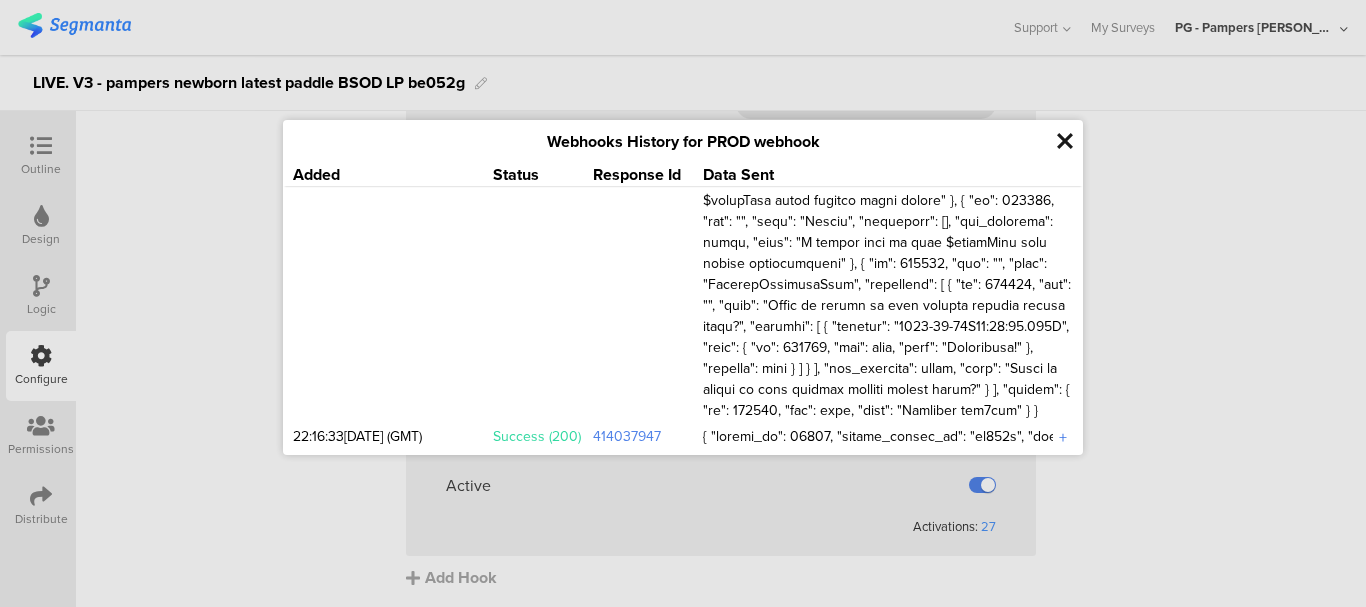 click on "+" at bounding box center [1063, 437] 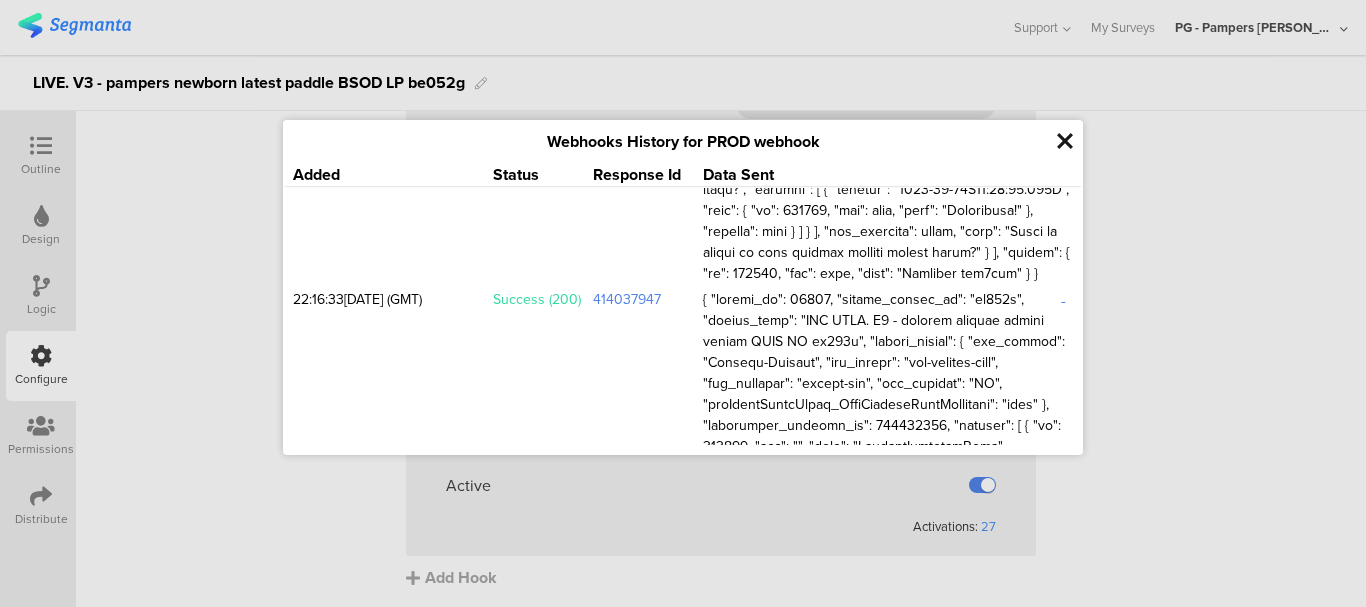 scroll, scrollTop: 15900, scrollLeft: 0, axis: vertical 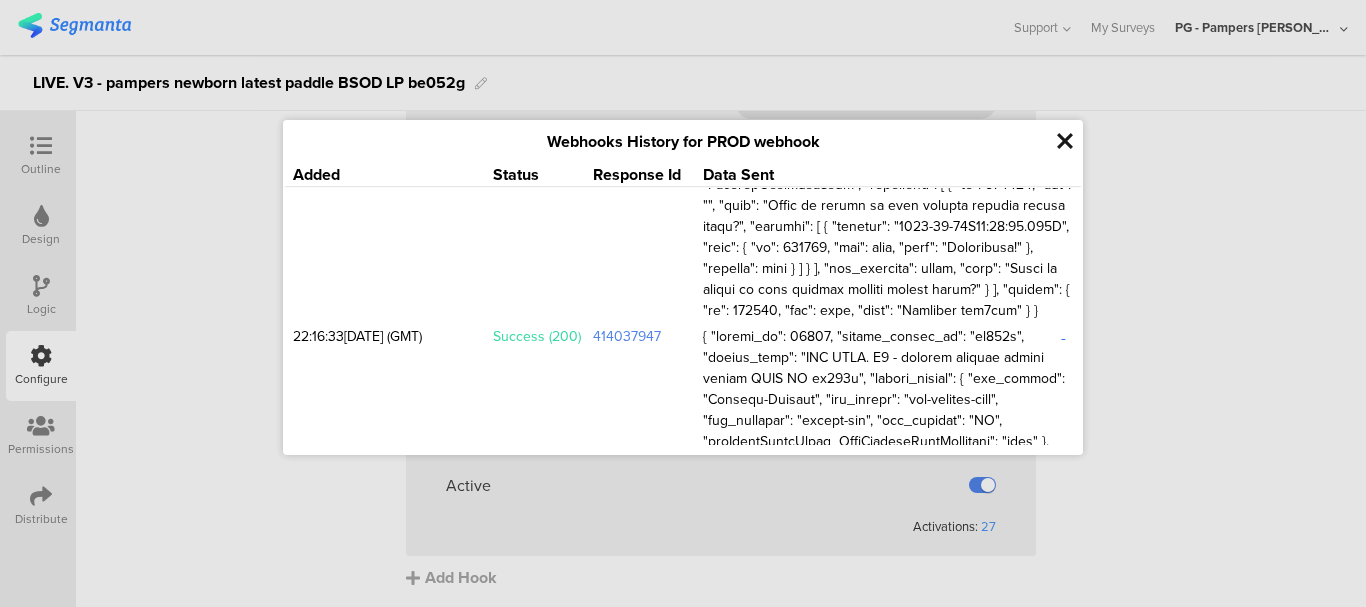 click on "-" at bounding box center [1063, 337] 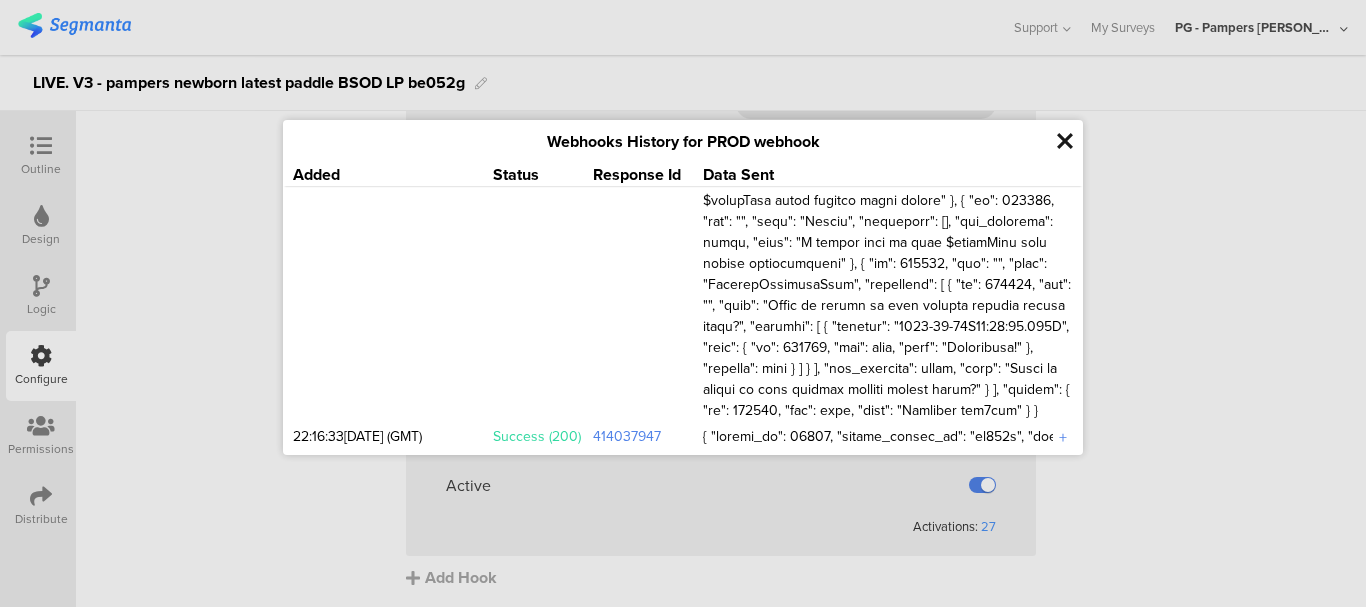 click on "+" at bounding box center [1063, 458] 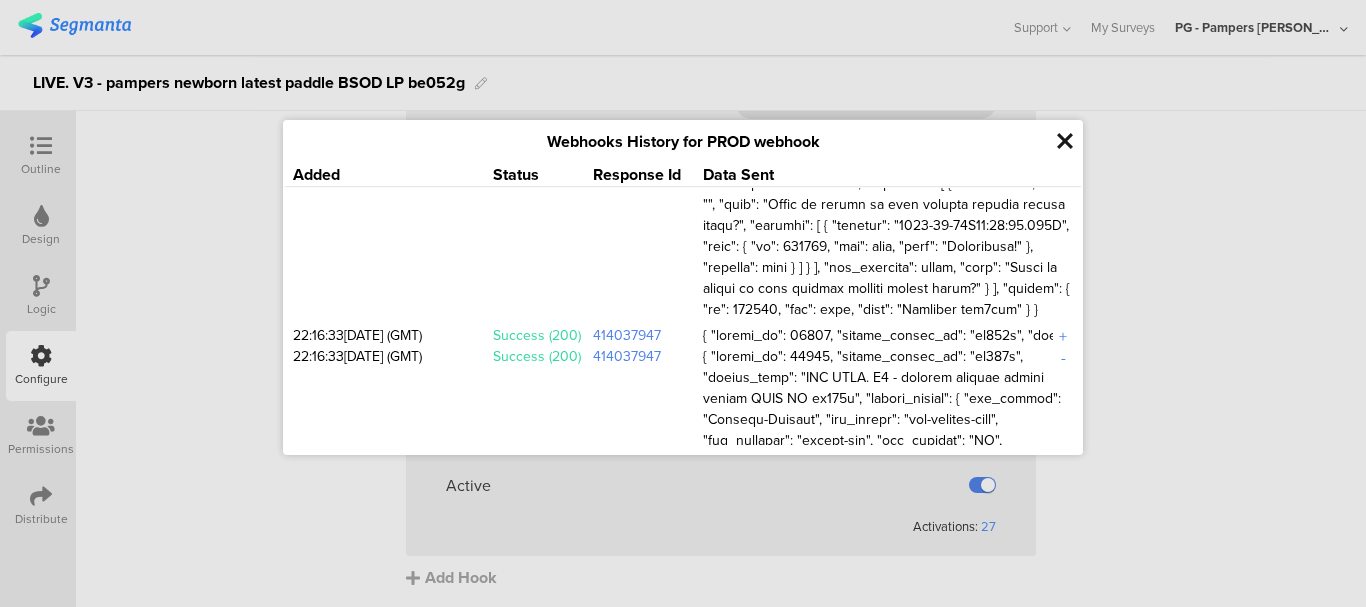 scroll, scrollTop: 15900, scrollLeft: 0, axis: vertical 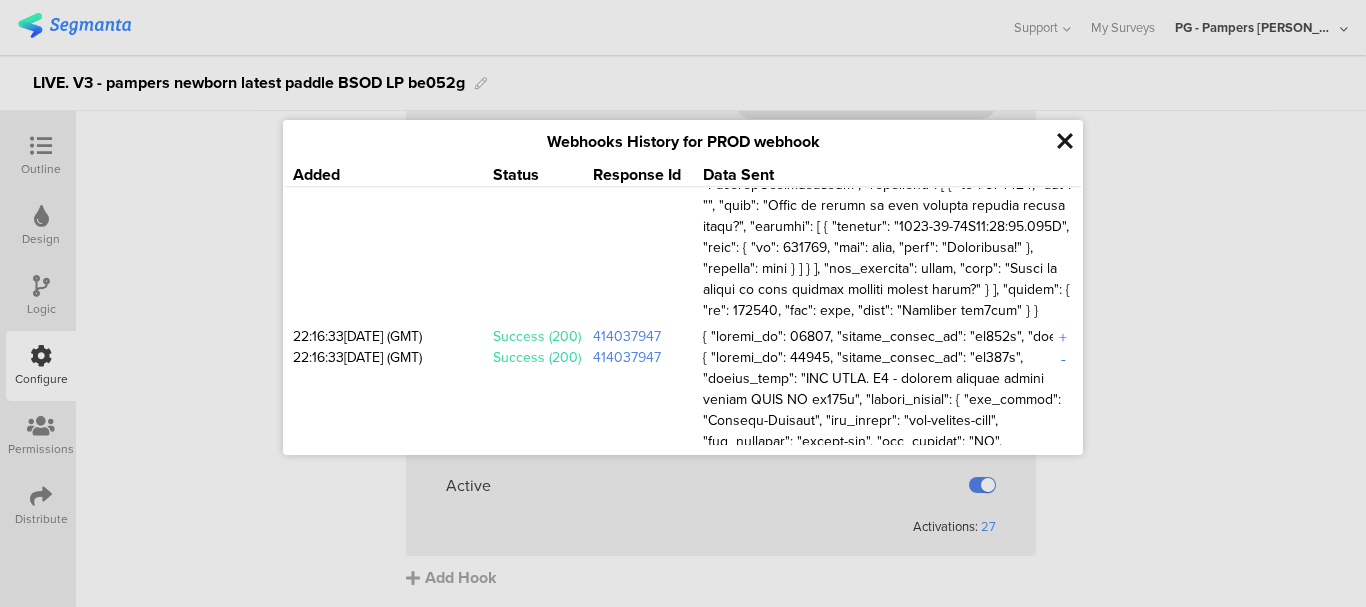 click on "-" at bounding box center [1063, 358] 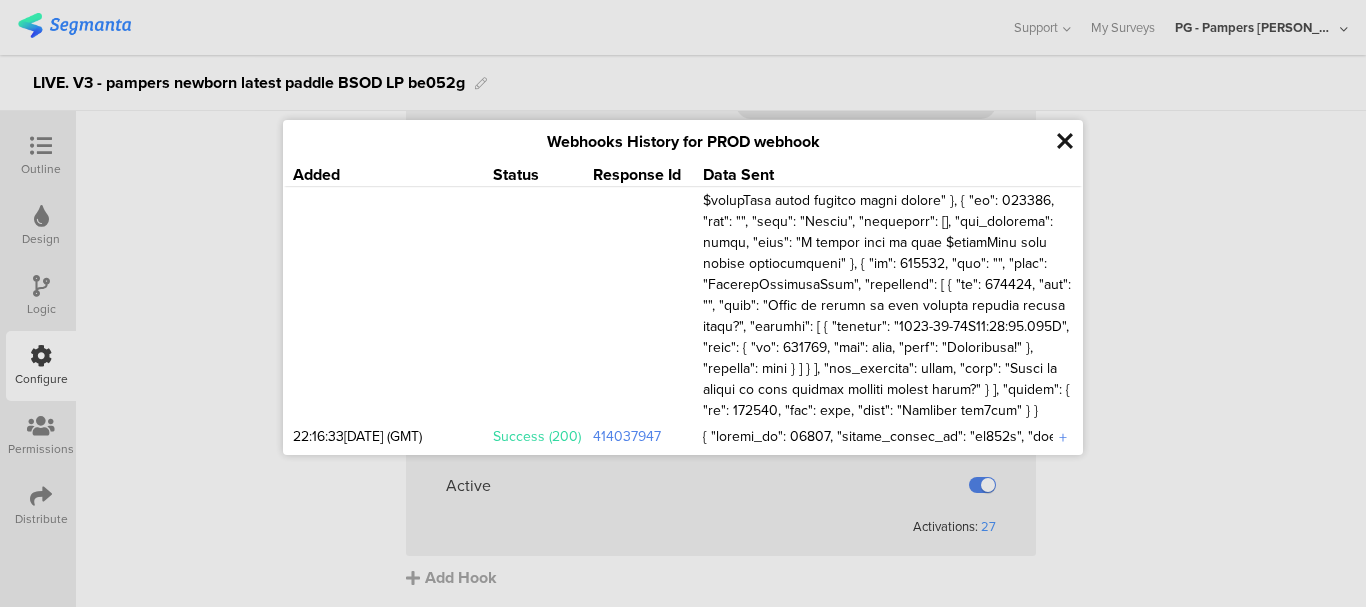 click on "+" at bounding box center (1063, 479) 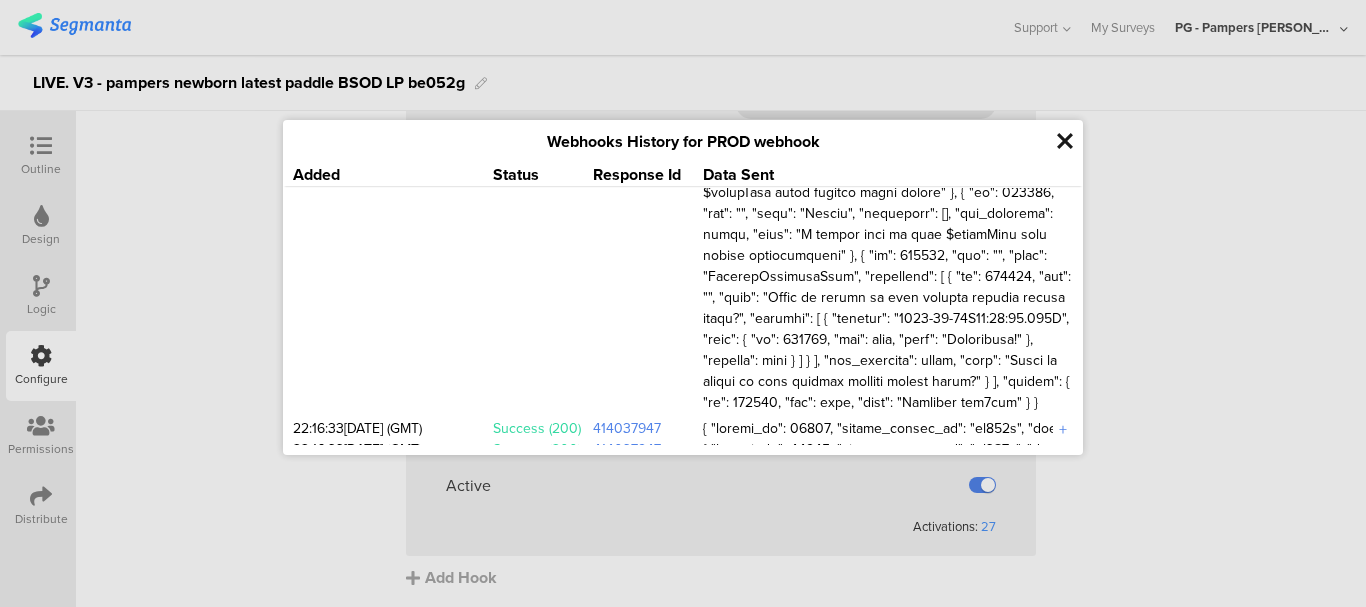 scroll, scrollTop: 15800, scrollLeft: 0, axis: vertical 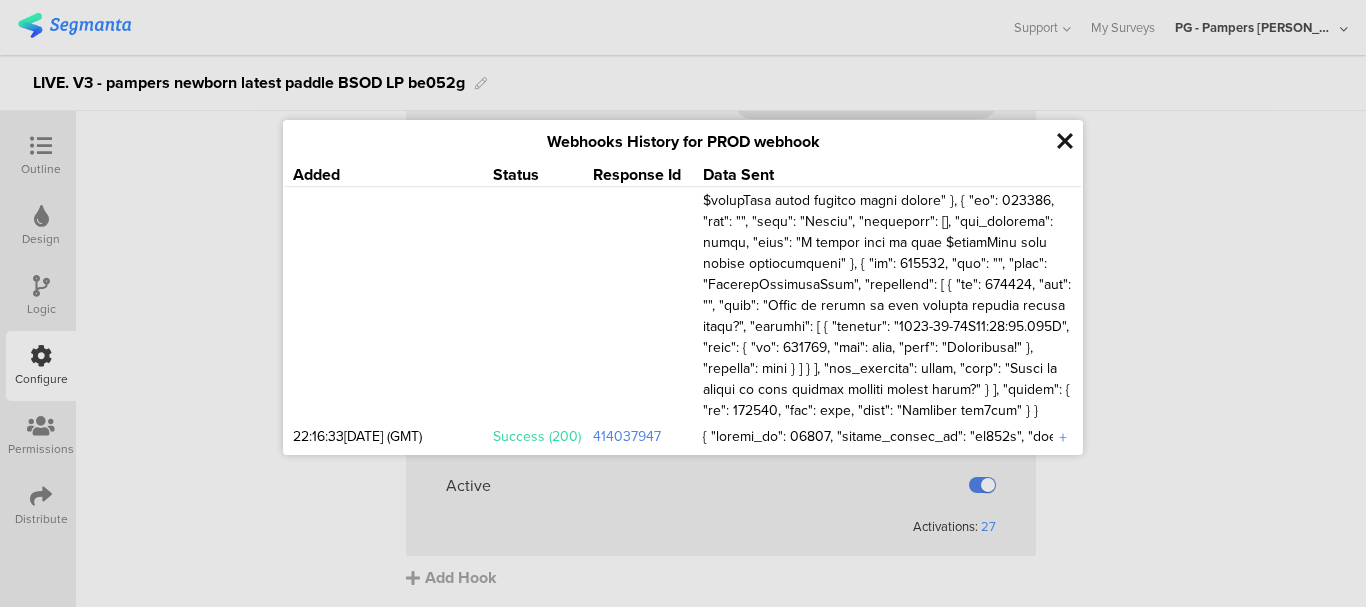 click on "-" at bounding box center (1063, 479) 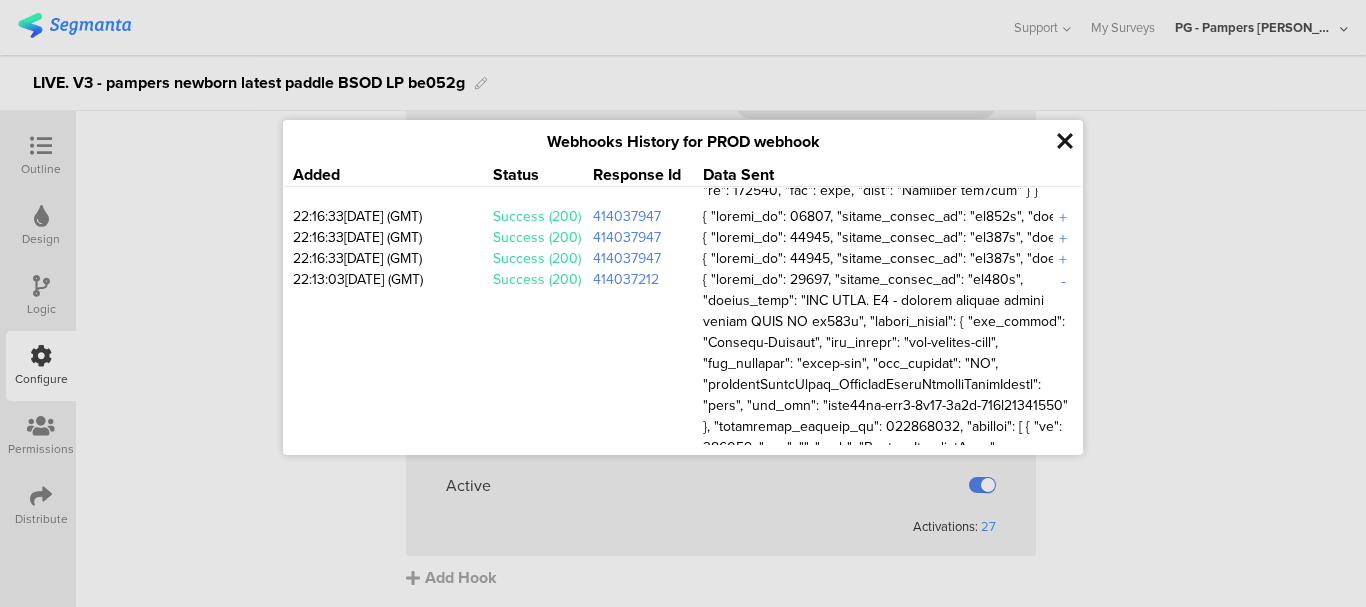 scroll, scrollTop: 15900, scrollLeft: 0, axis: vertical 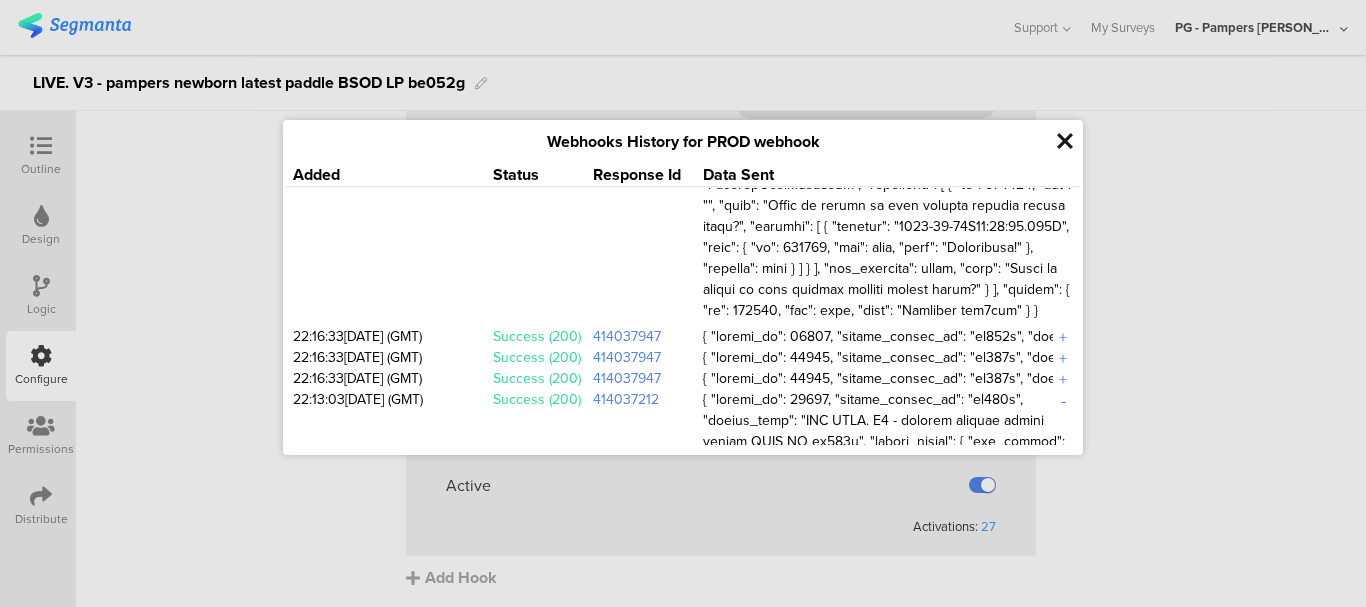 click on "-" at bounding box center [1063, 400] 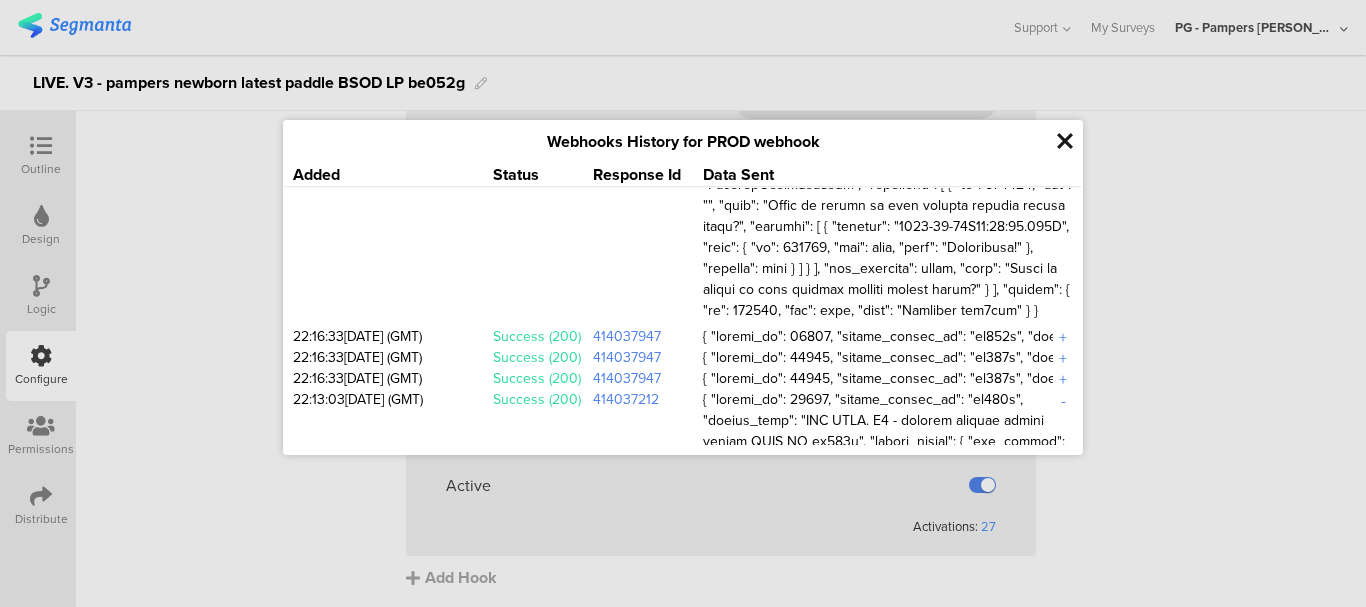 scroll, scrollTop: 15800, scrollLeft: 0, axis: vertical 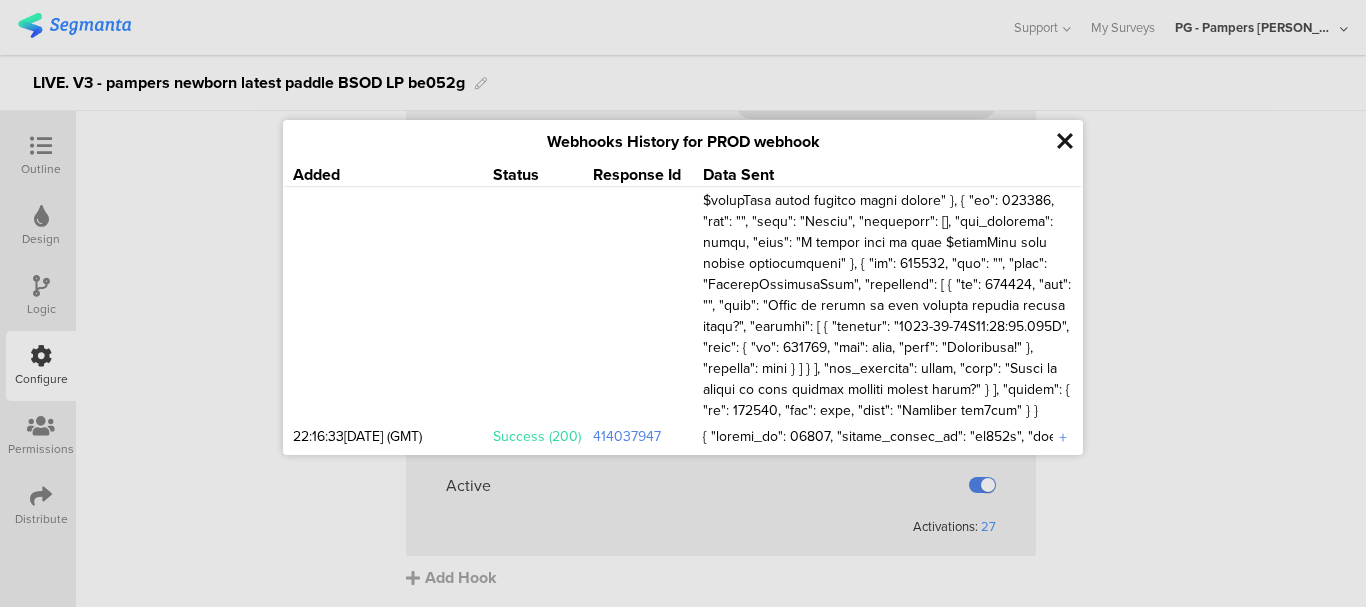 click on "+" at bounding box center (1063, 521) 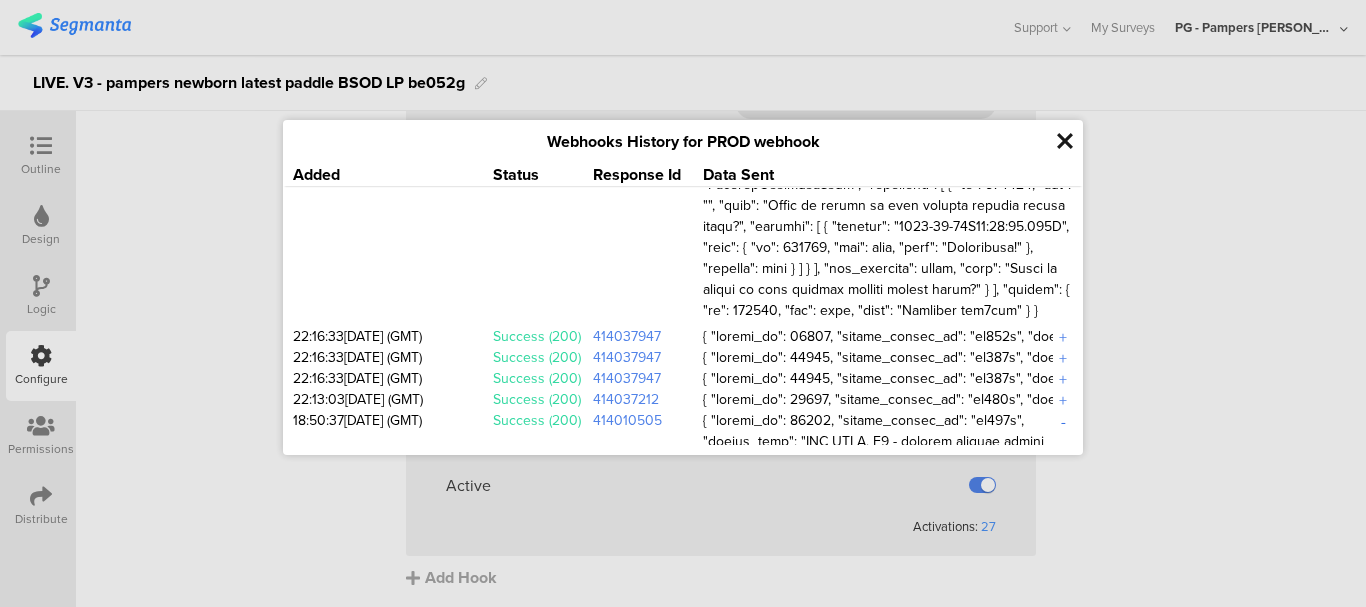 click on "-" at bounding box center [1063, 421] 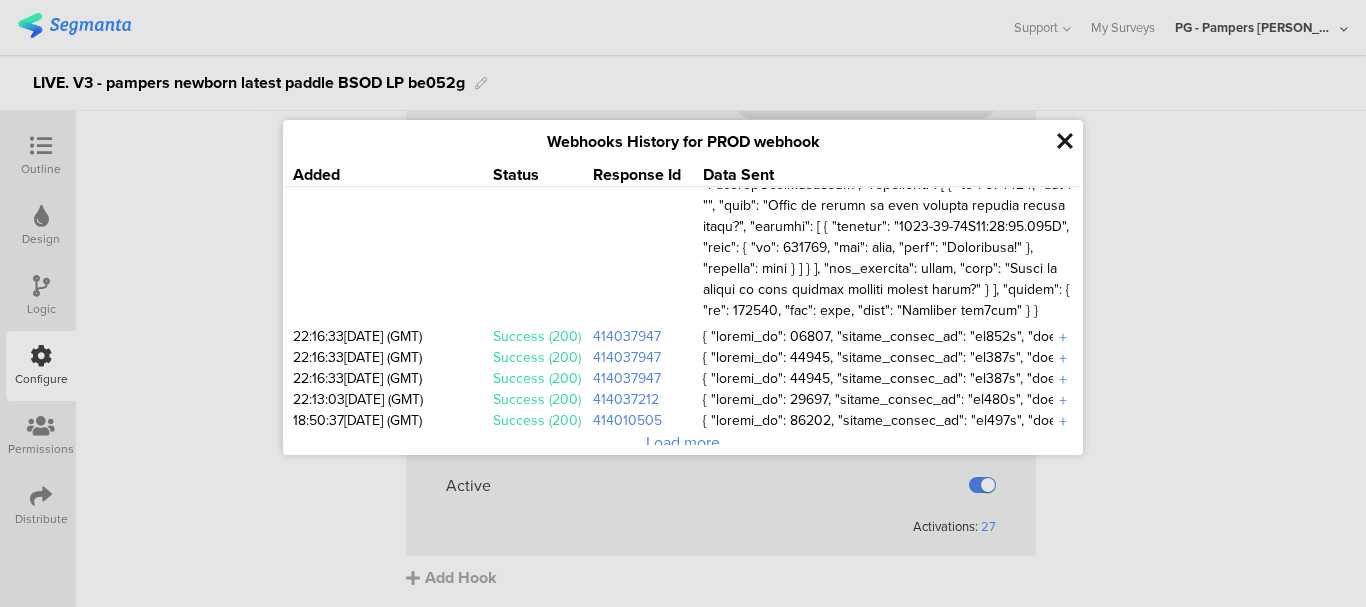 scroll, scrollTop: 15800, scrollLeft: 0, axis: vertical 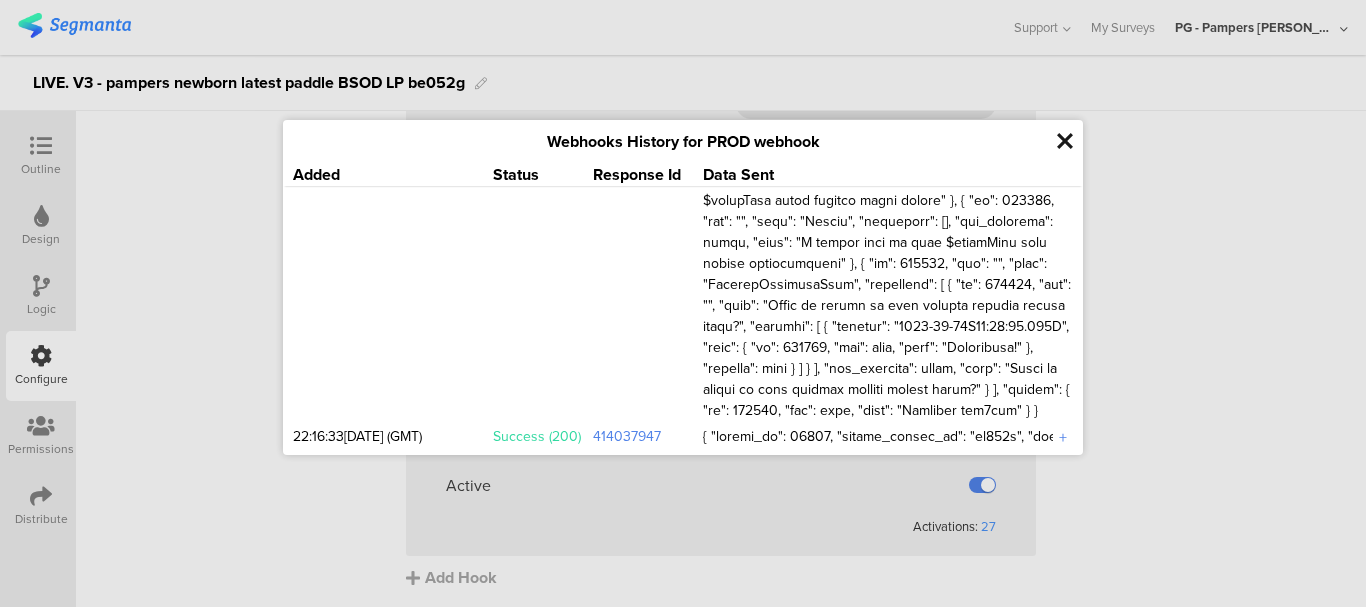 click on "Load more" at bounding box center (683, 542) 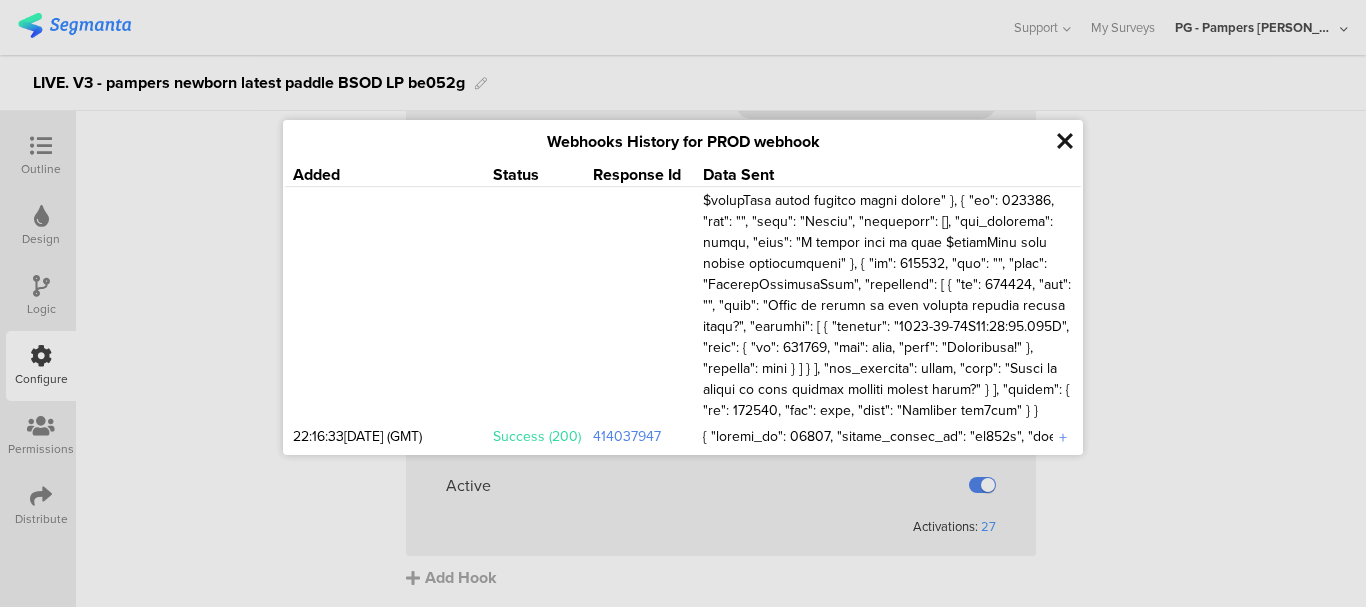 scroll, scrollTop: 15900, scrollLeft: 0, axis: vertical 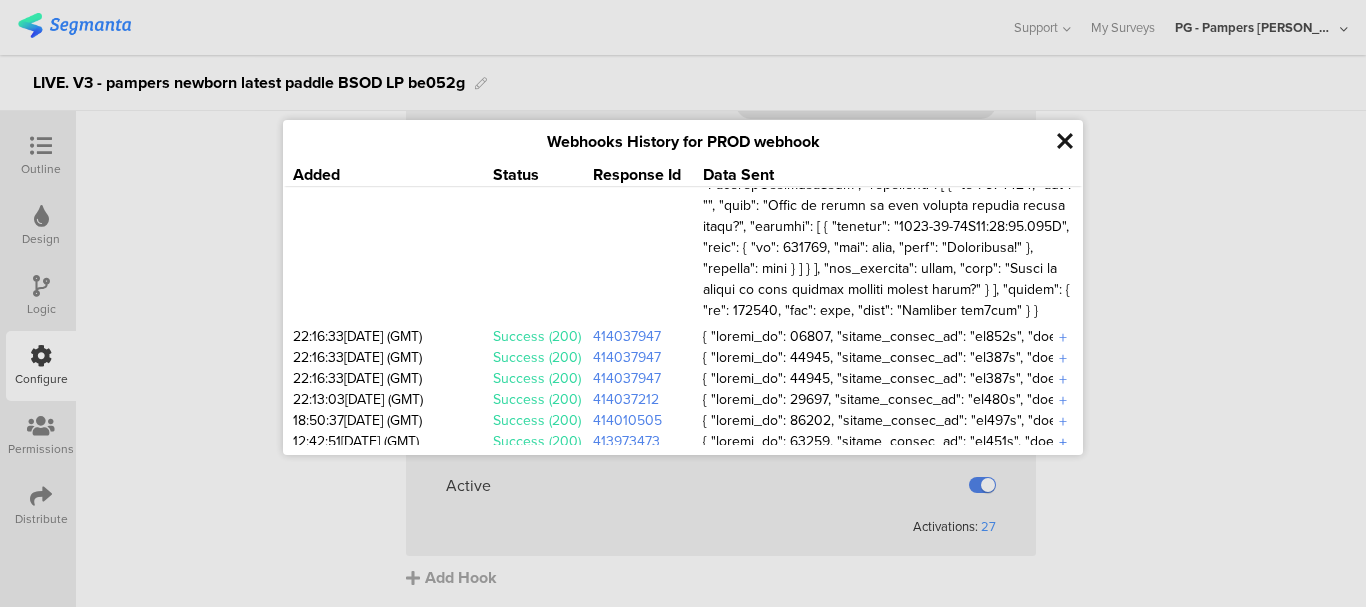 click on "+" at bounding box center (1063, 442) 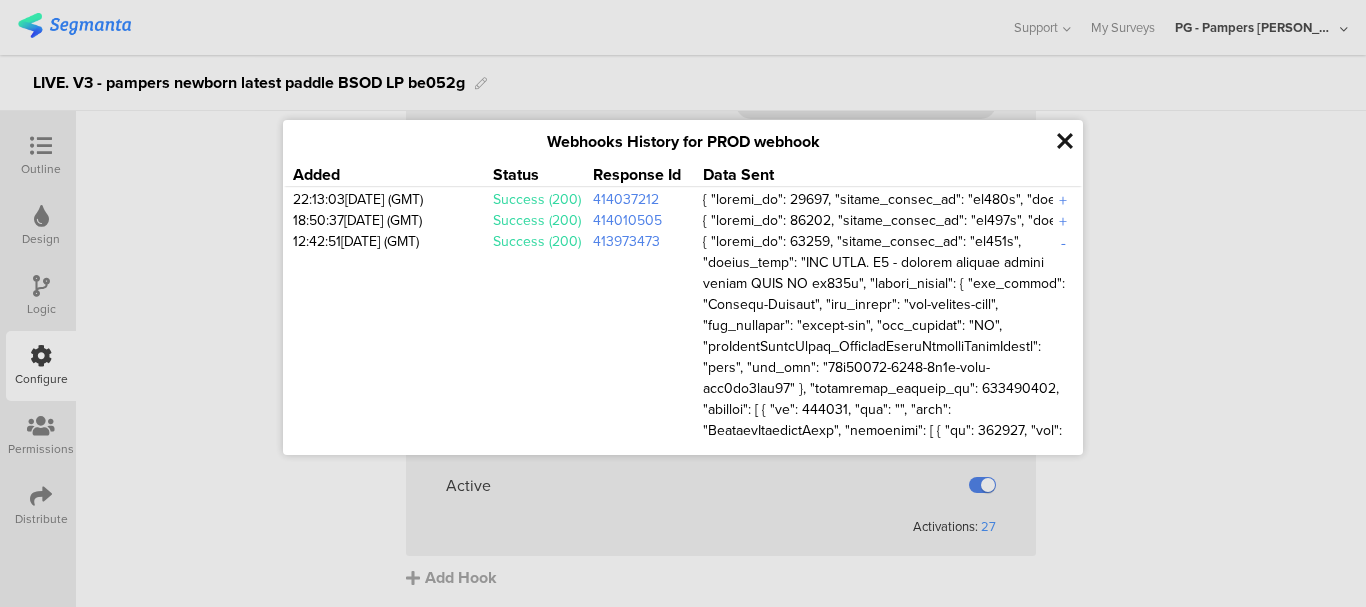 scroll, scrollTop: 16000, scrollLeft: 0, axis: vertical 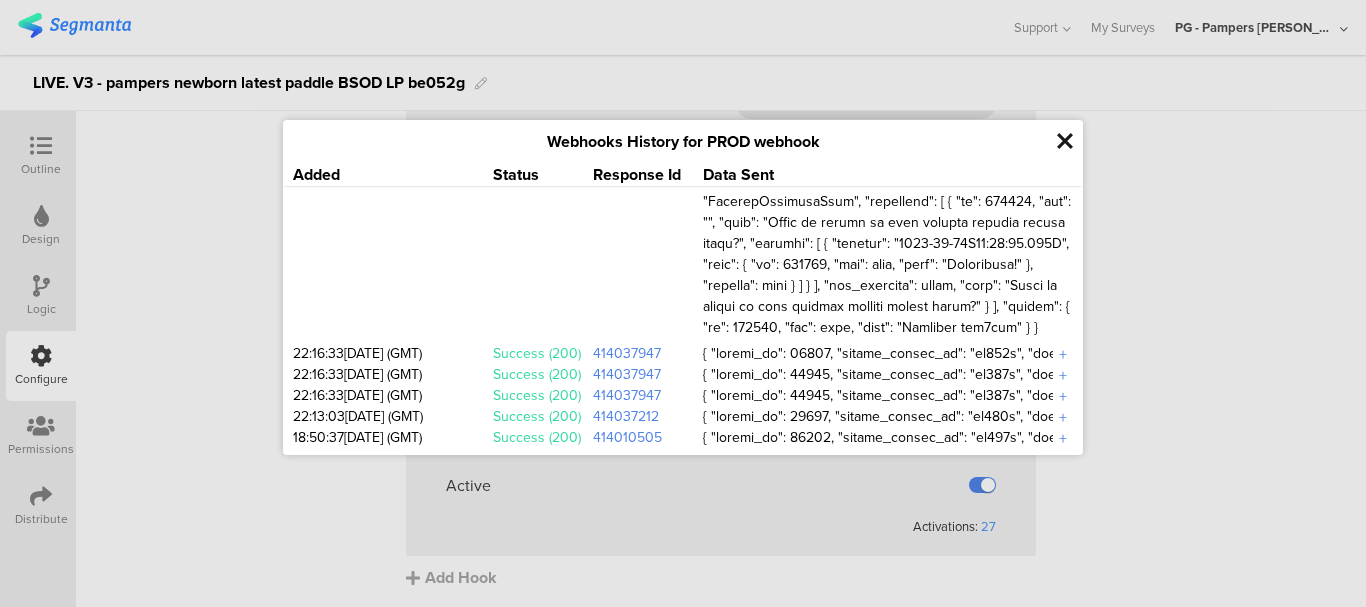 click on "-" at bounding box center (1063, 459) 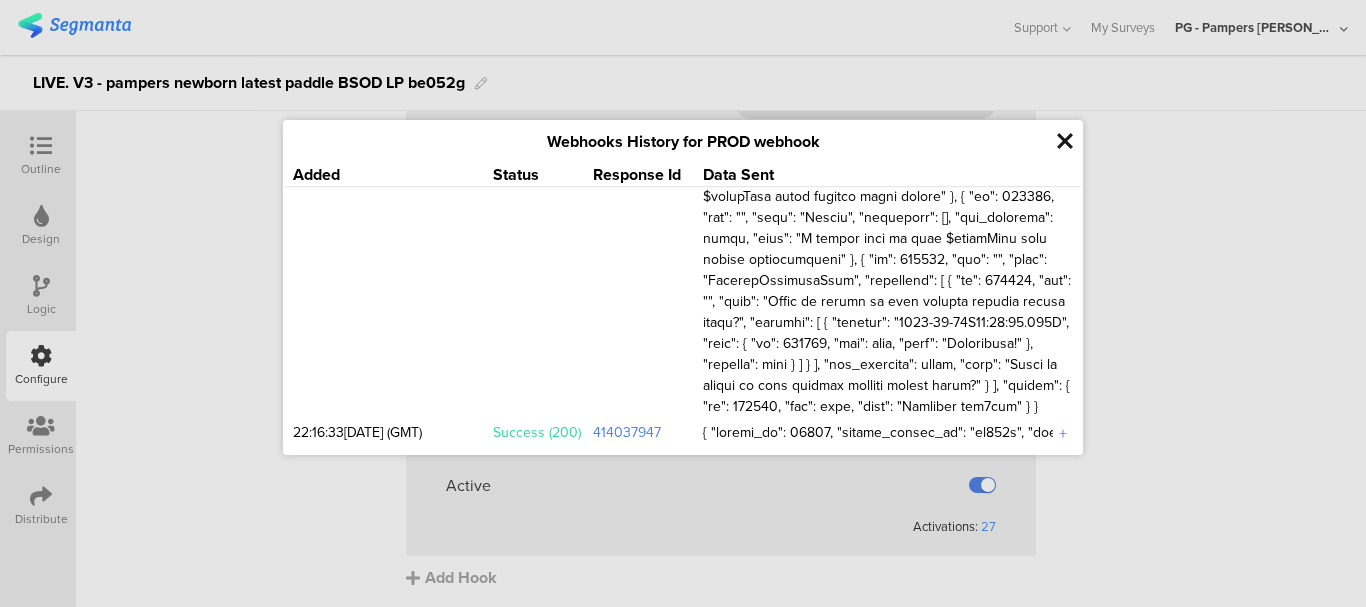scroll, scrollTop: 15983, scrollLeft: 0, axis: vertical 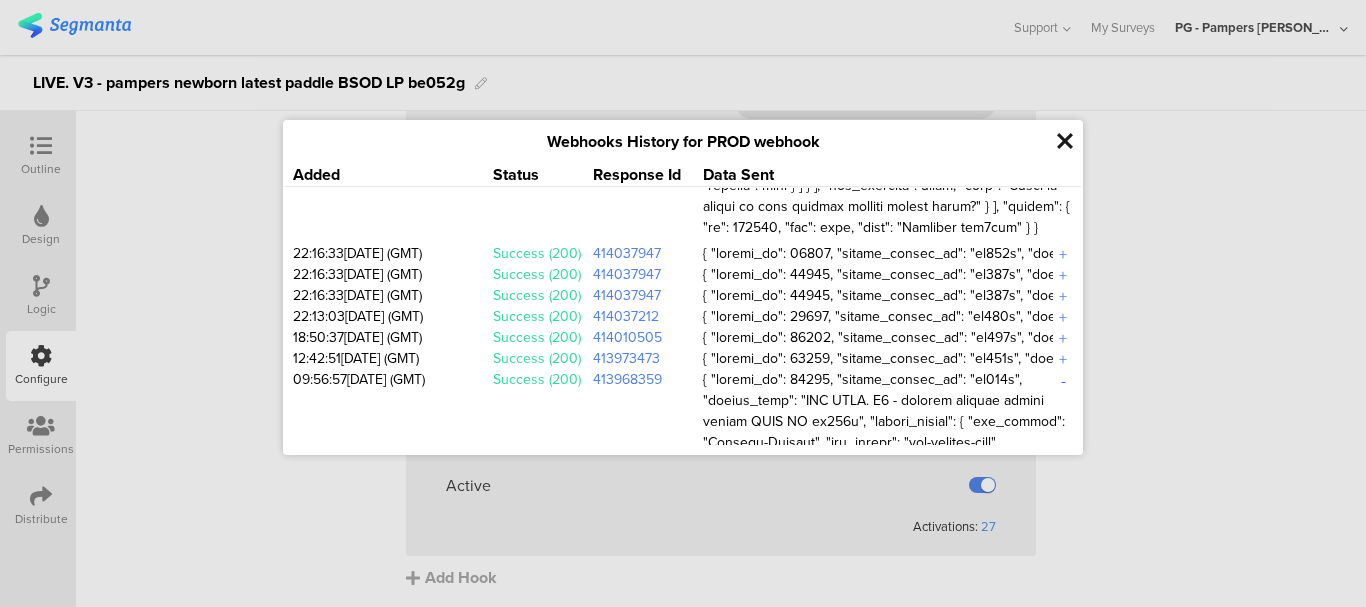 click on "-" at bounding box center [1063, 380] 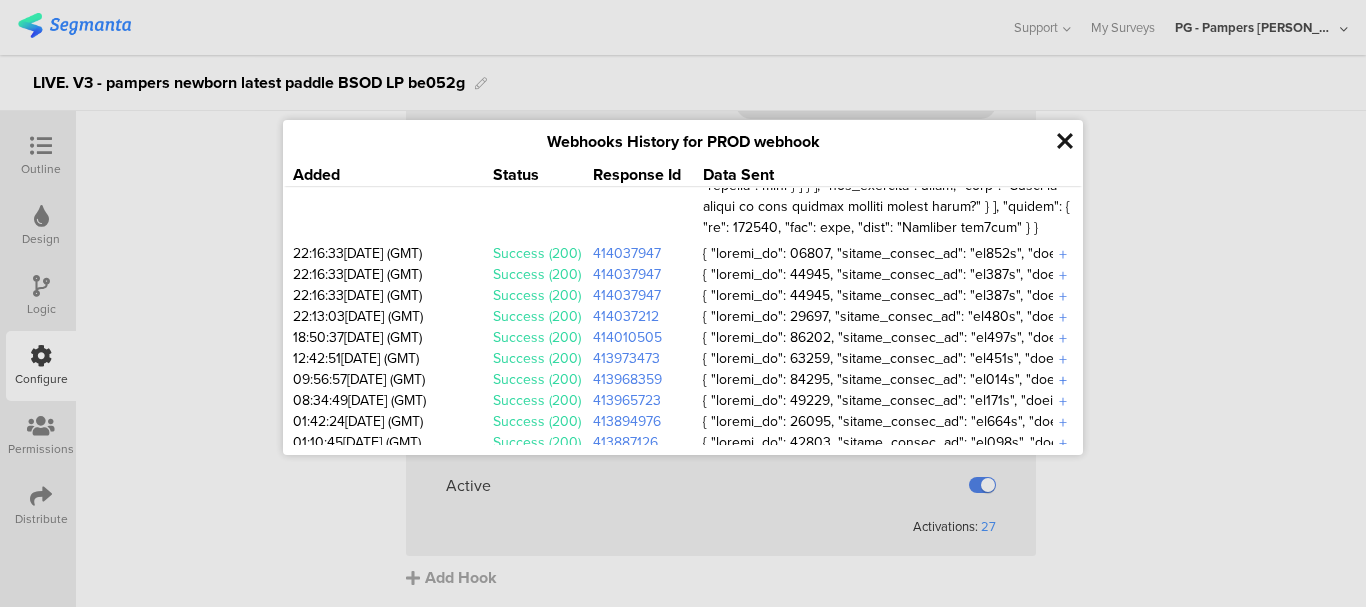 scroll, scrollTop: 15918, scrollLeft: 0, axis: vertical 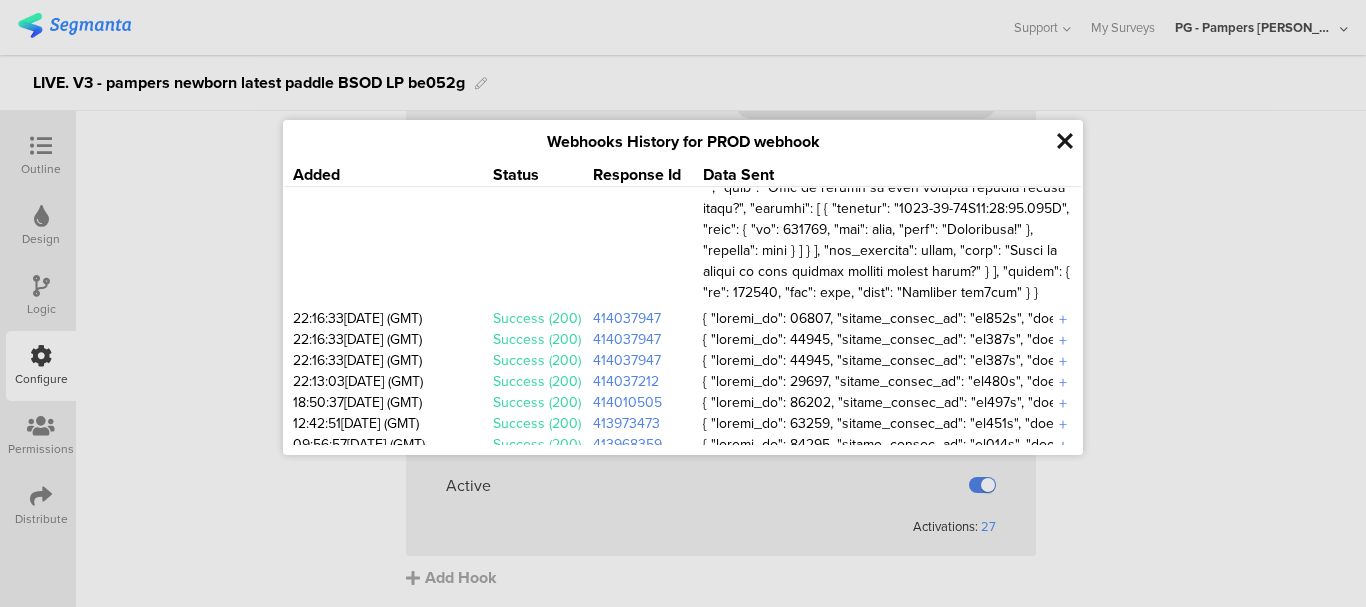 click on "+" at bounding box center [1063, 445] 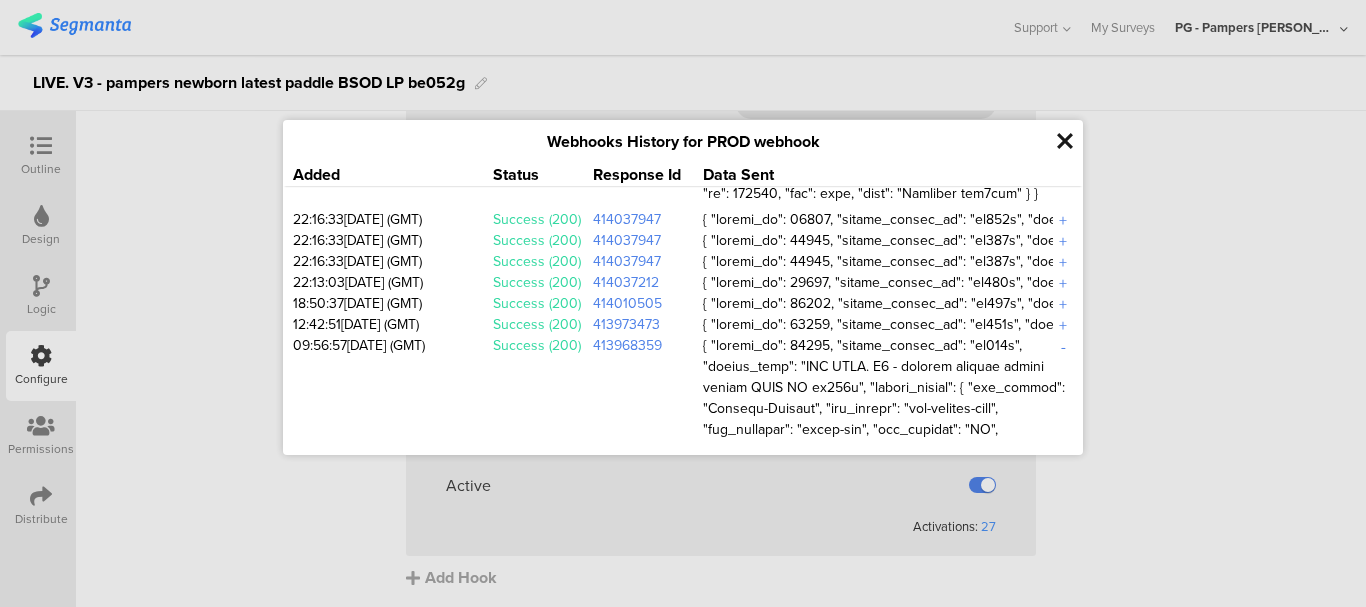 scroll, scrollTop: 15983, scrollLeft: 0, axis: vertical 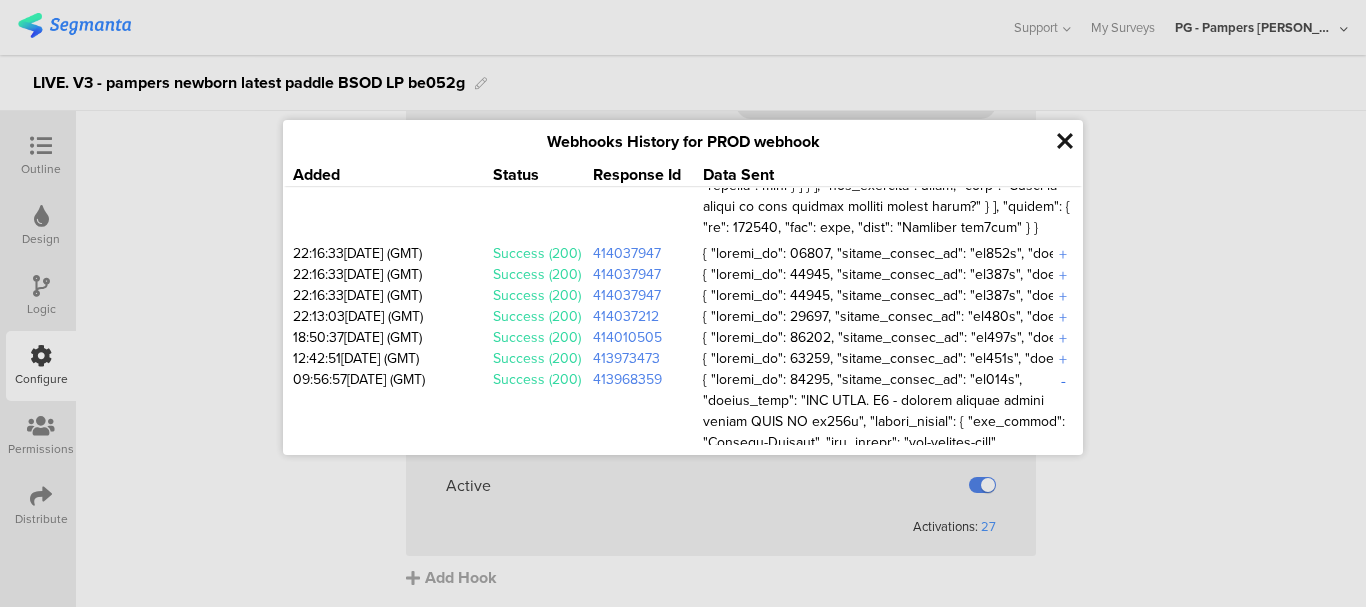 click on "-" at bounding box center [1063, 380] 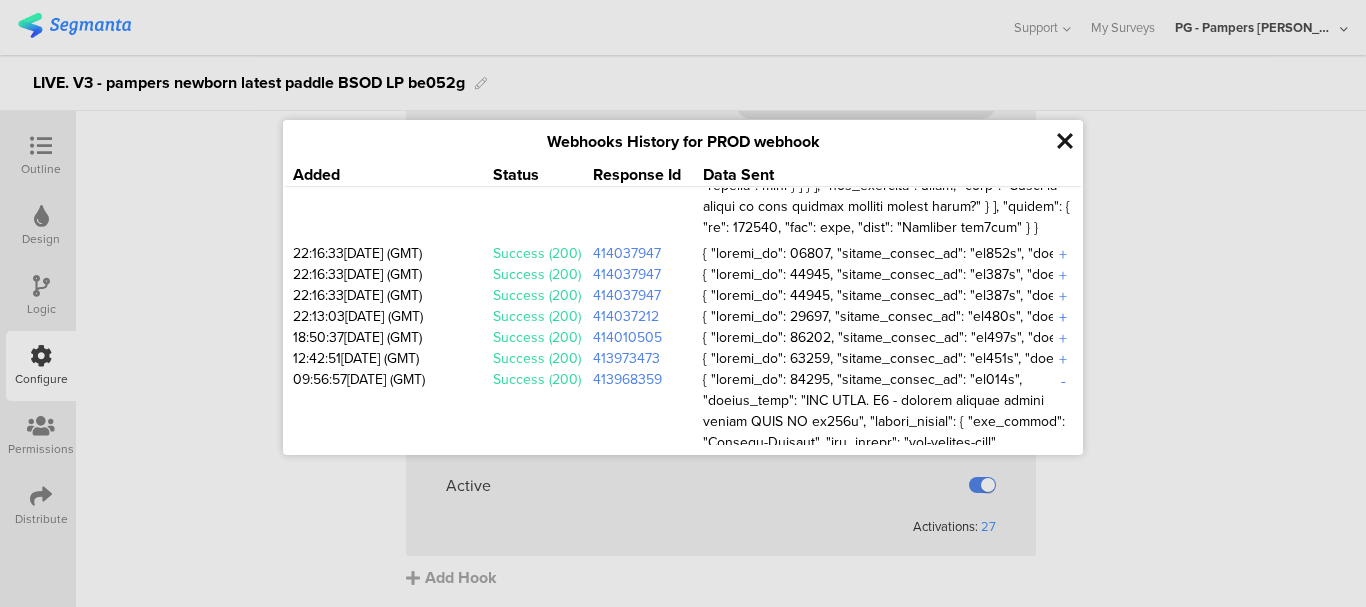 scroll, scrollTop: 15918, scrollLeft: 0, axis: vertical 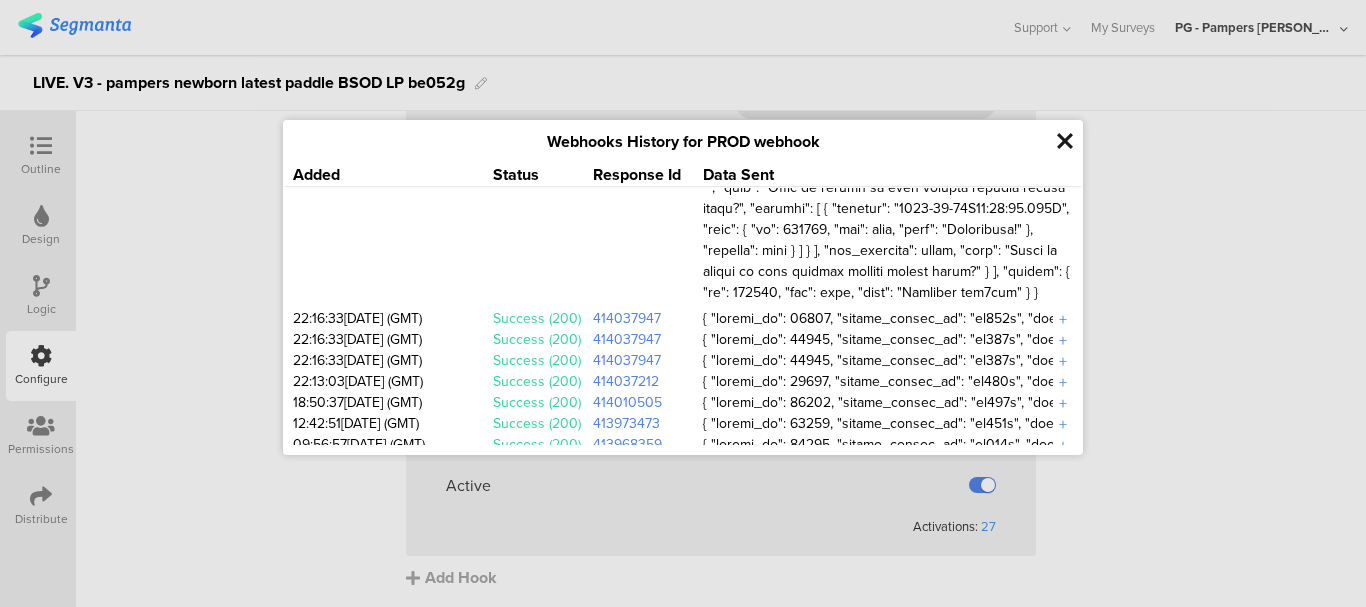 click on "+" at bounding box center [1063, 466] 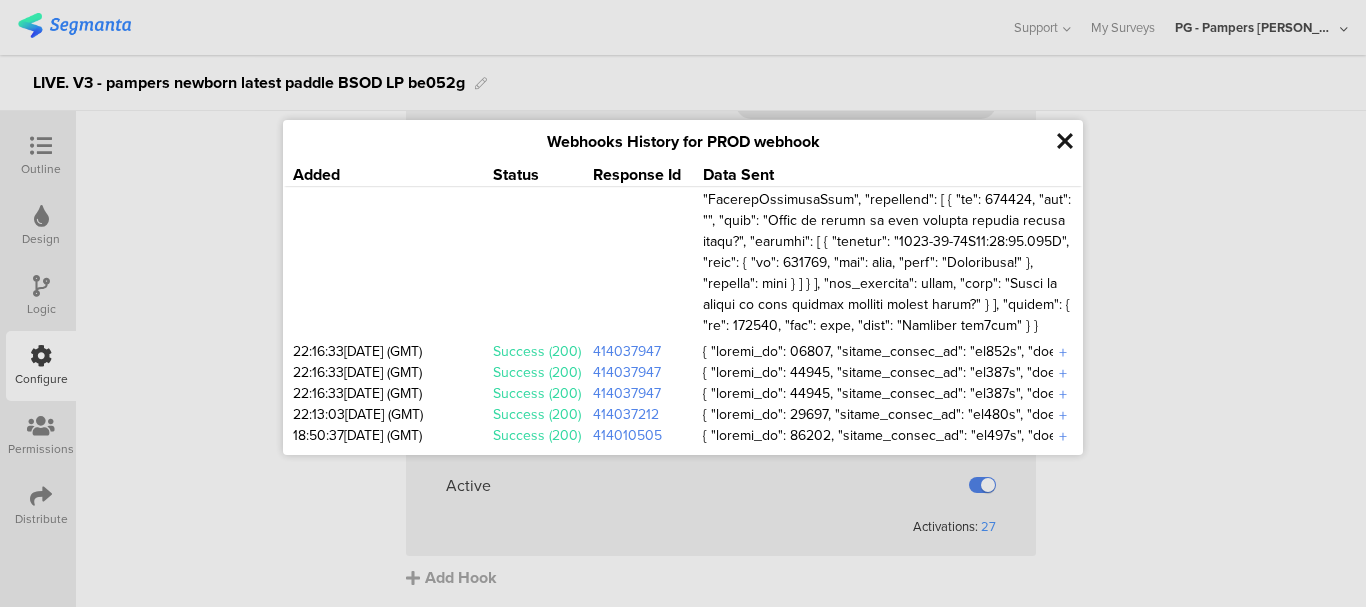 scroll, scrollTop: 15883, scrollLeft: 0, axis: vertical 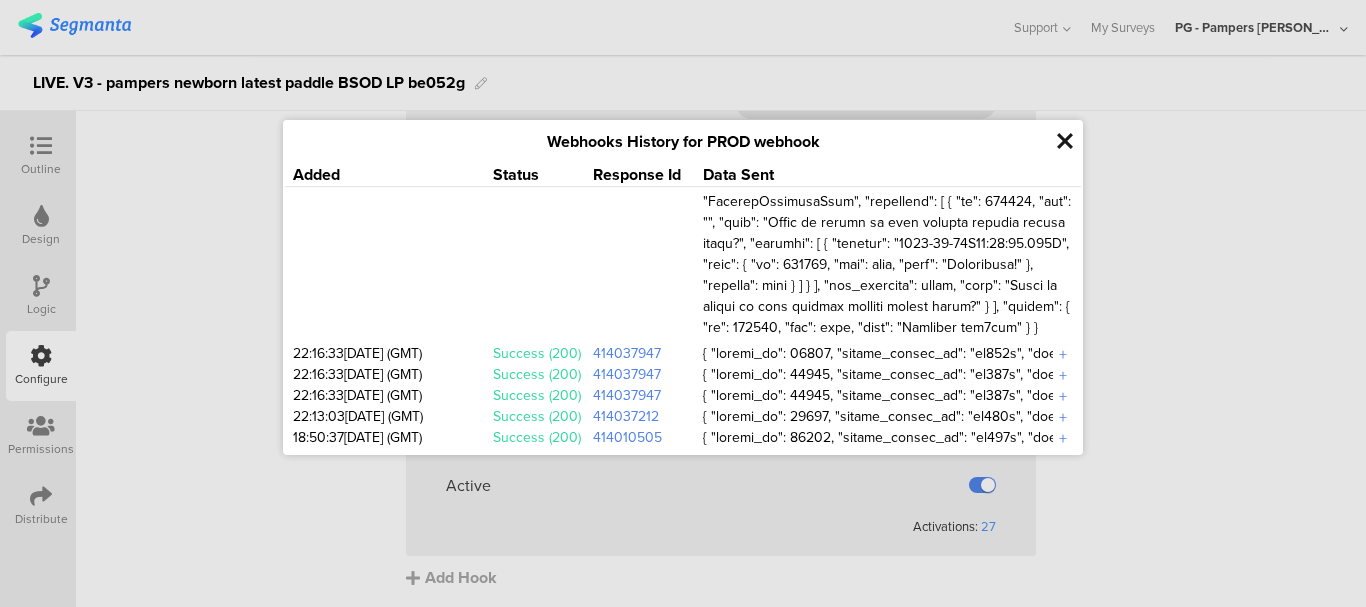 click on "-" at bounding box center (1063, 501) 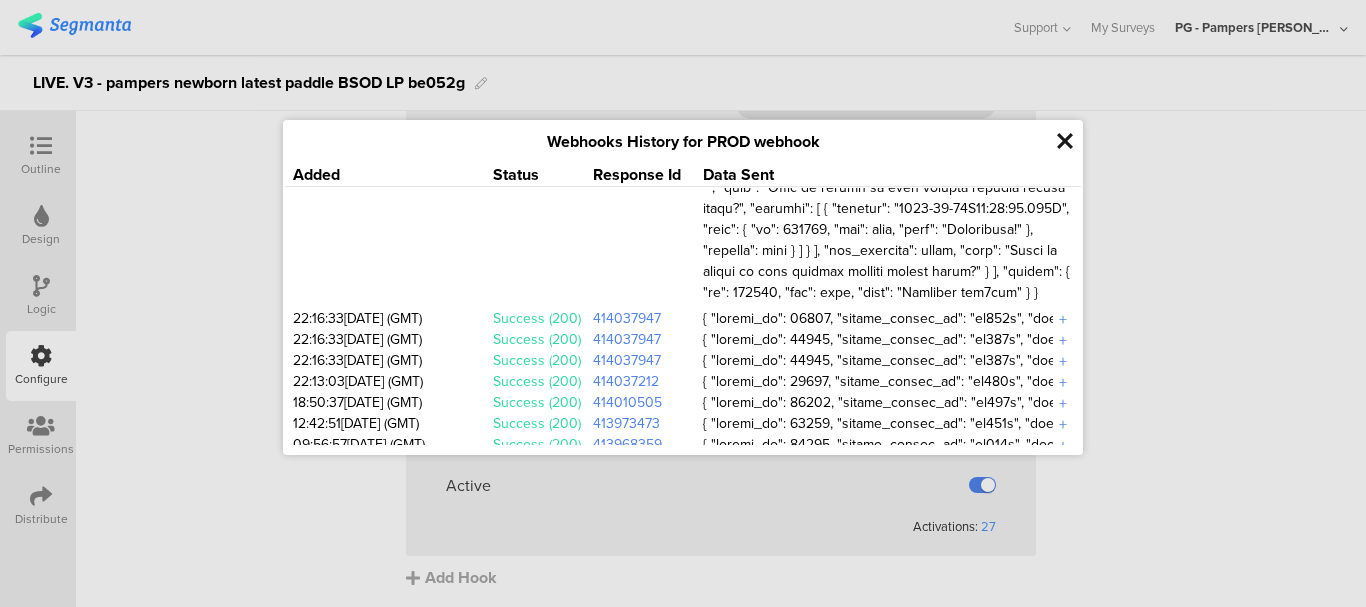 click on "+" at bounding box center [1063, 487] 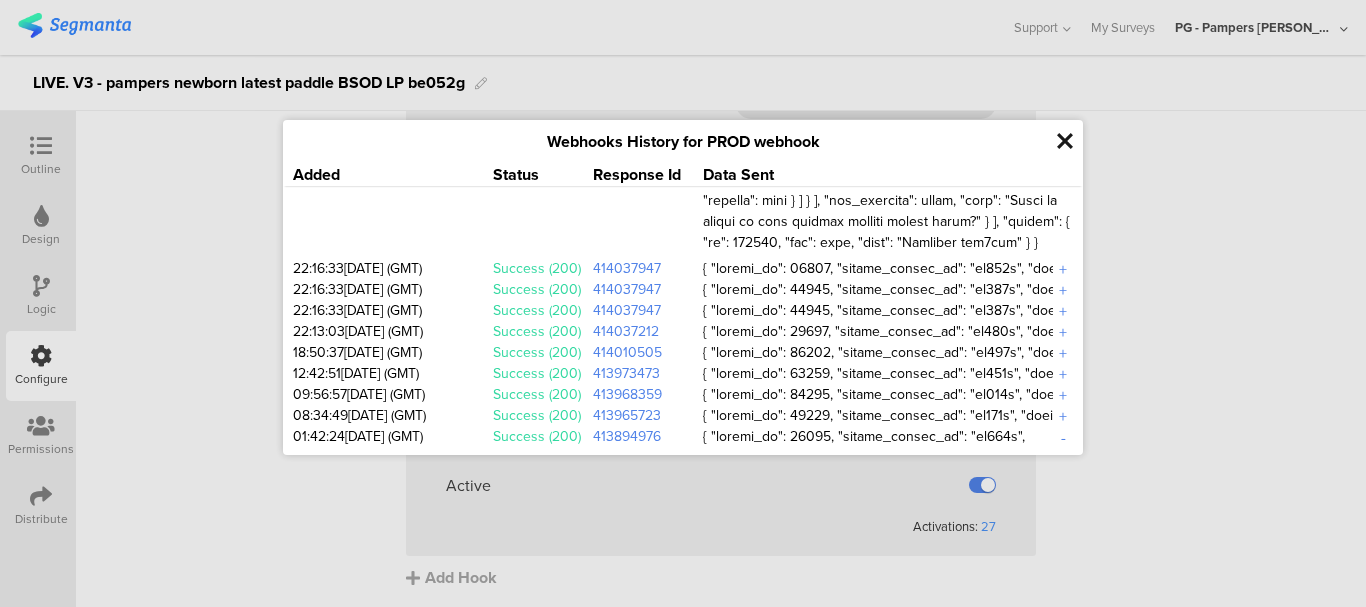 scroll, scrollTop: 16018, scrollLeft: 0, axis: vertical 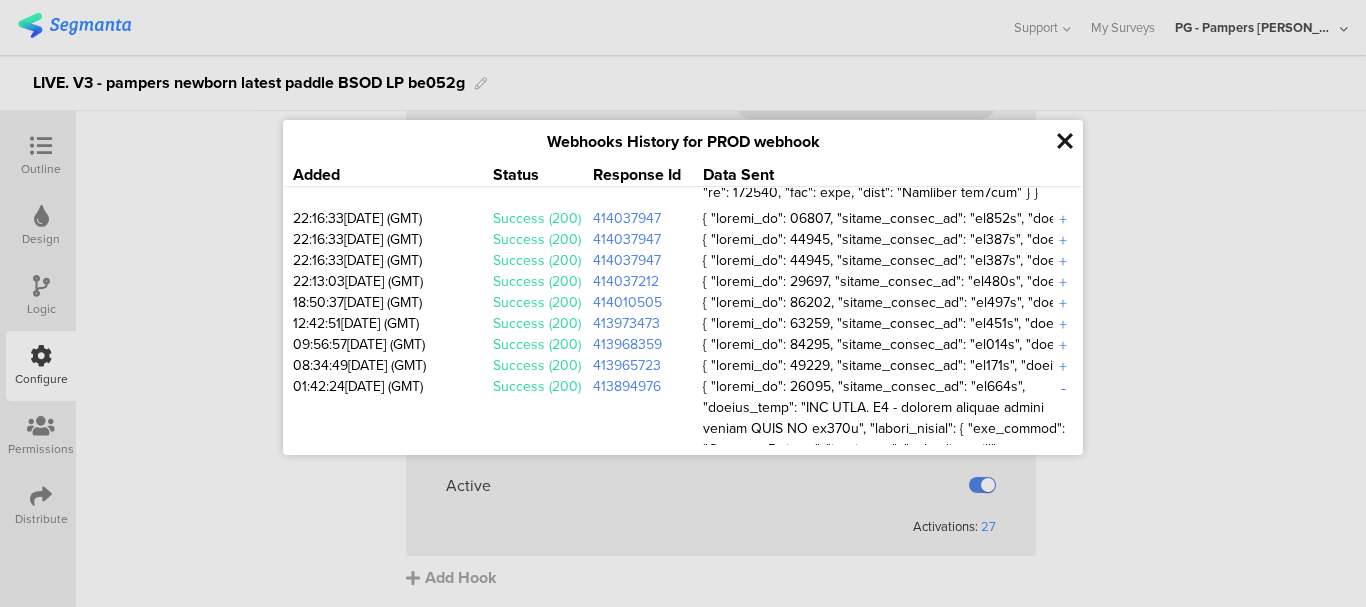 click on "-" at bounding box center [1063, 387] 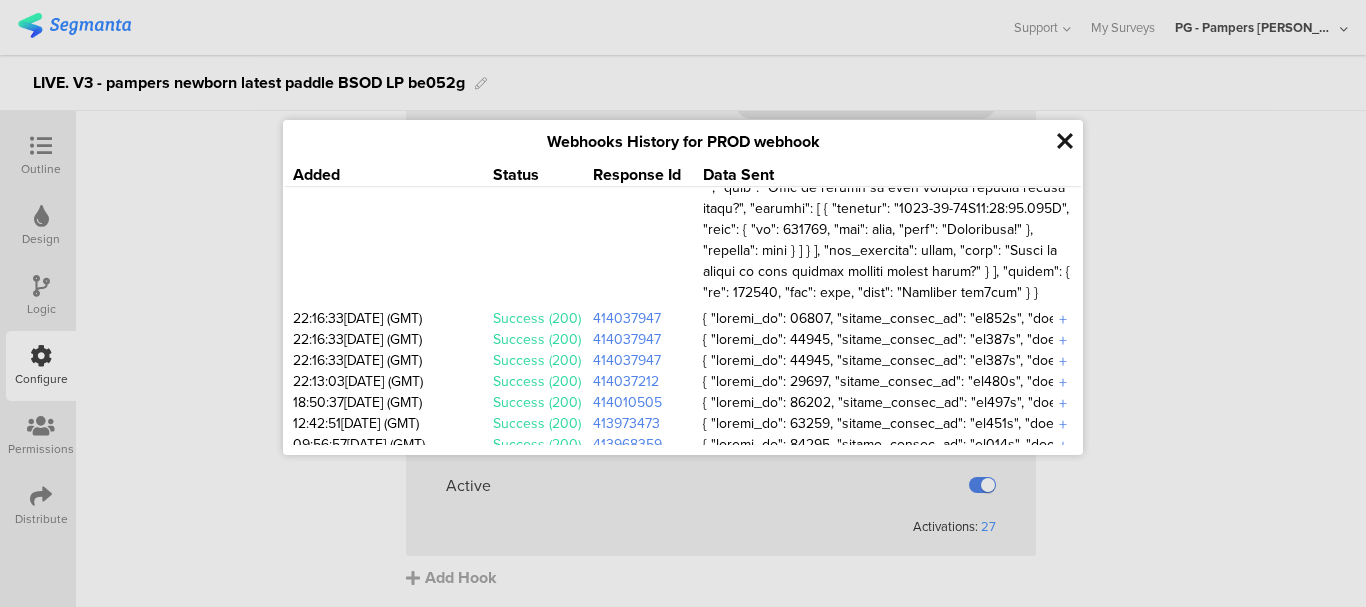 click on "+" at bounding box center [1063, 508] 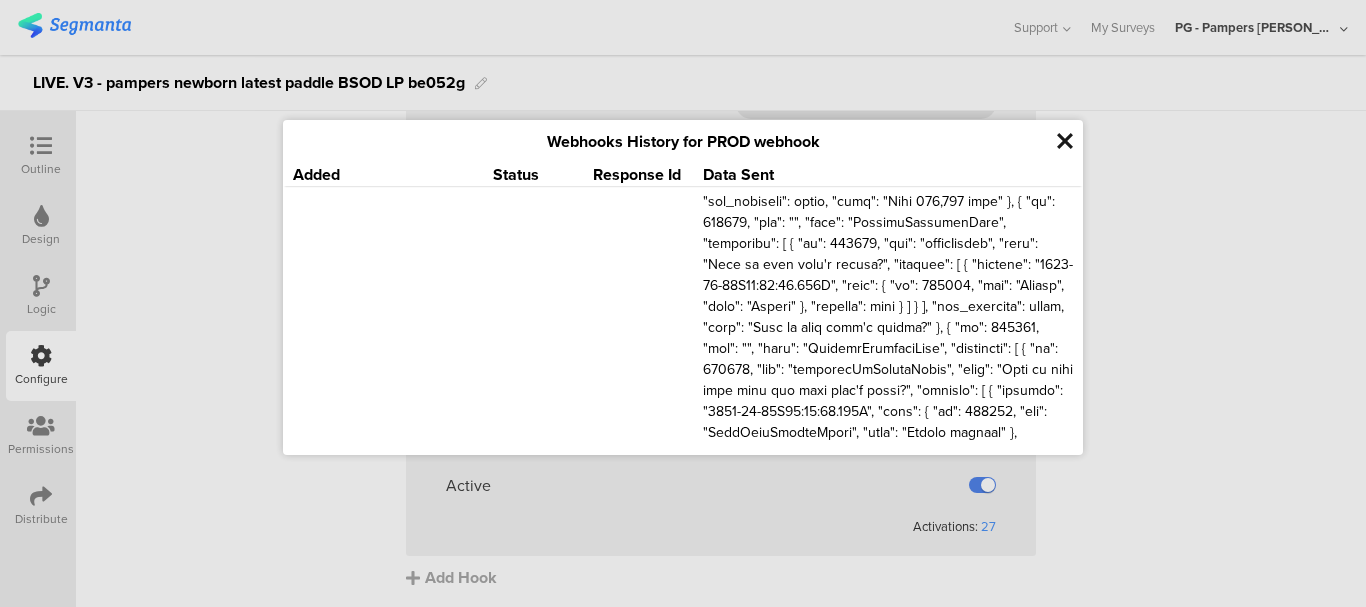 scroll, scrollTop: 16018, scrollLeft: 0, axis: vertical 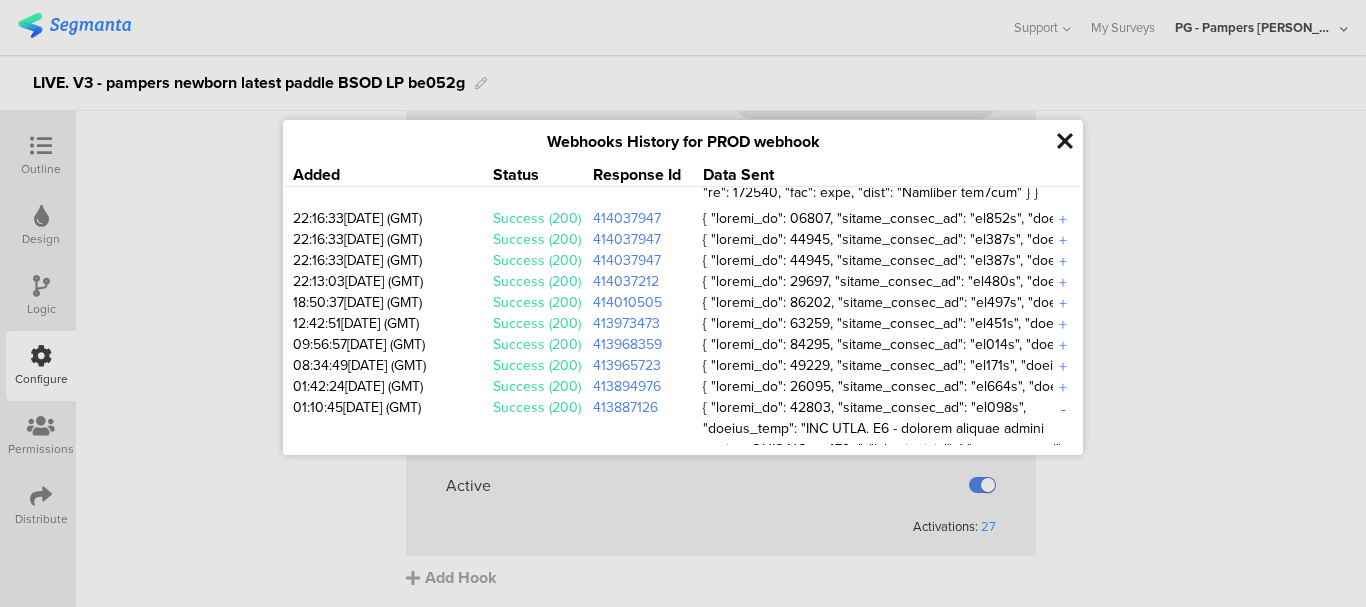 click on "-" at bounding box center (1063, 408) 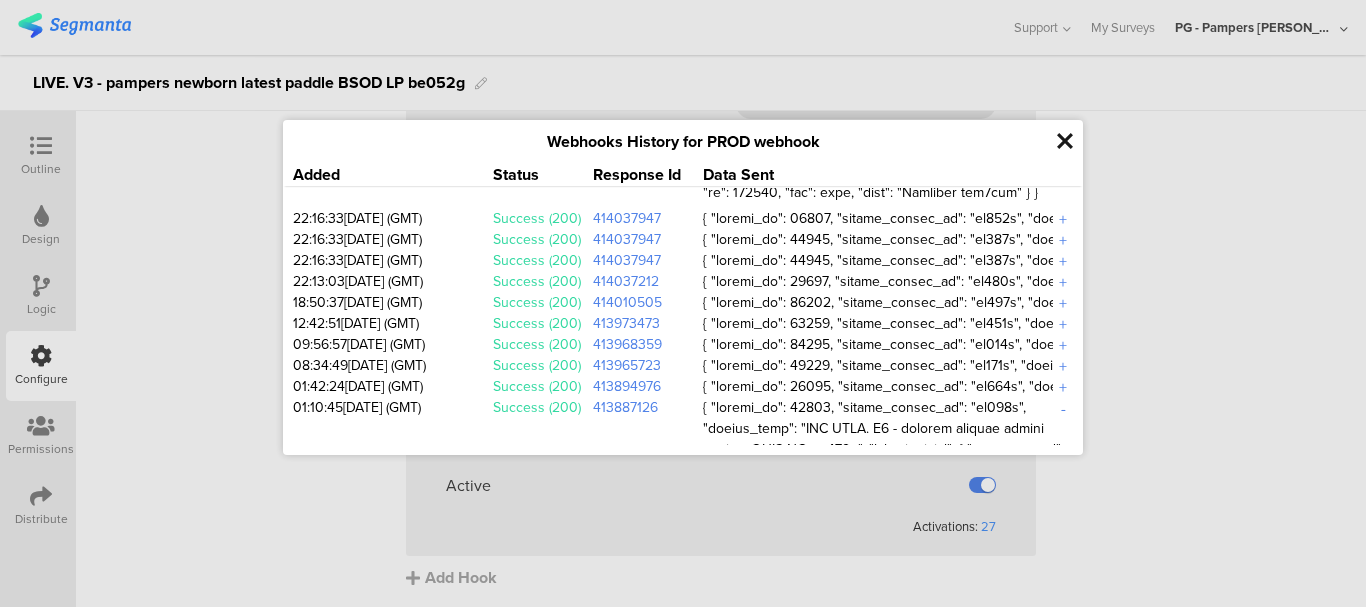 scroll, scrollTop: 15918, scrollLeft: 0, axis: vertical 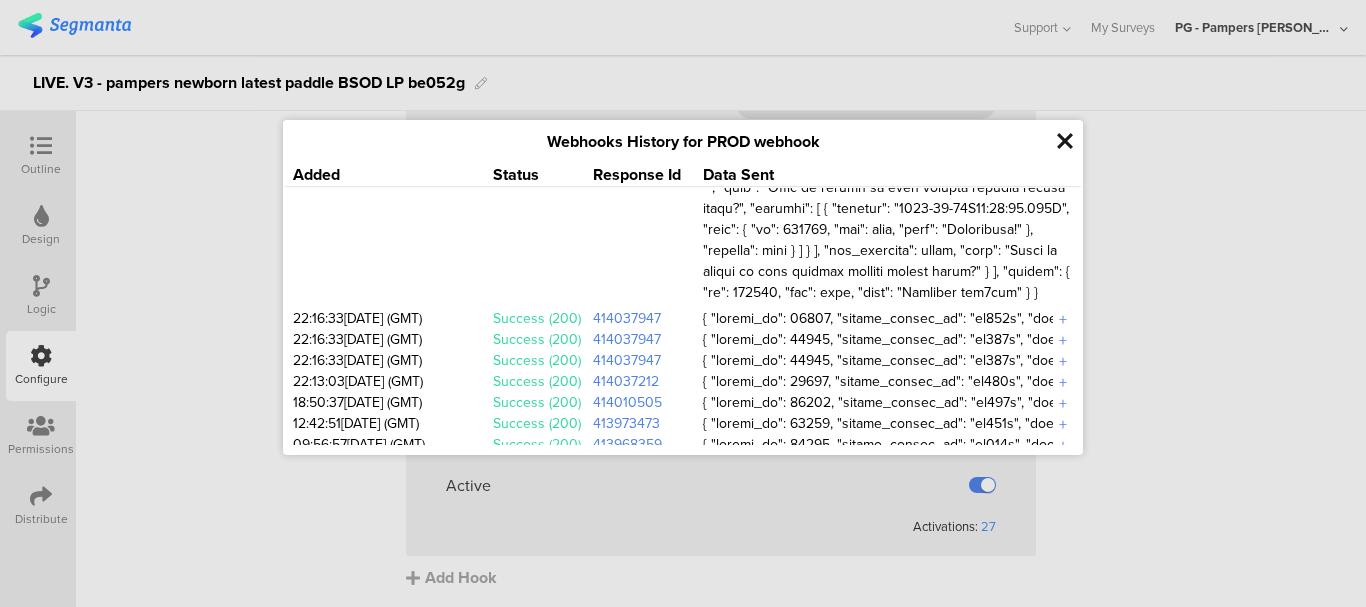 click on "Webhooks History for PROD webhook
Added
Status
Response Id
Data Sent
12:13:04[DATE] (GMT)
Success (200)
414251486
+
12:04:40[DATE] (GMT)
Success (200)" at bounding box center (683, 287) 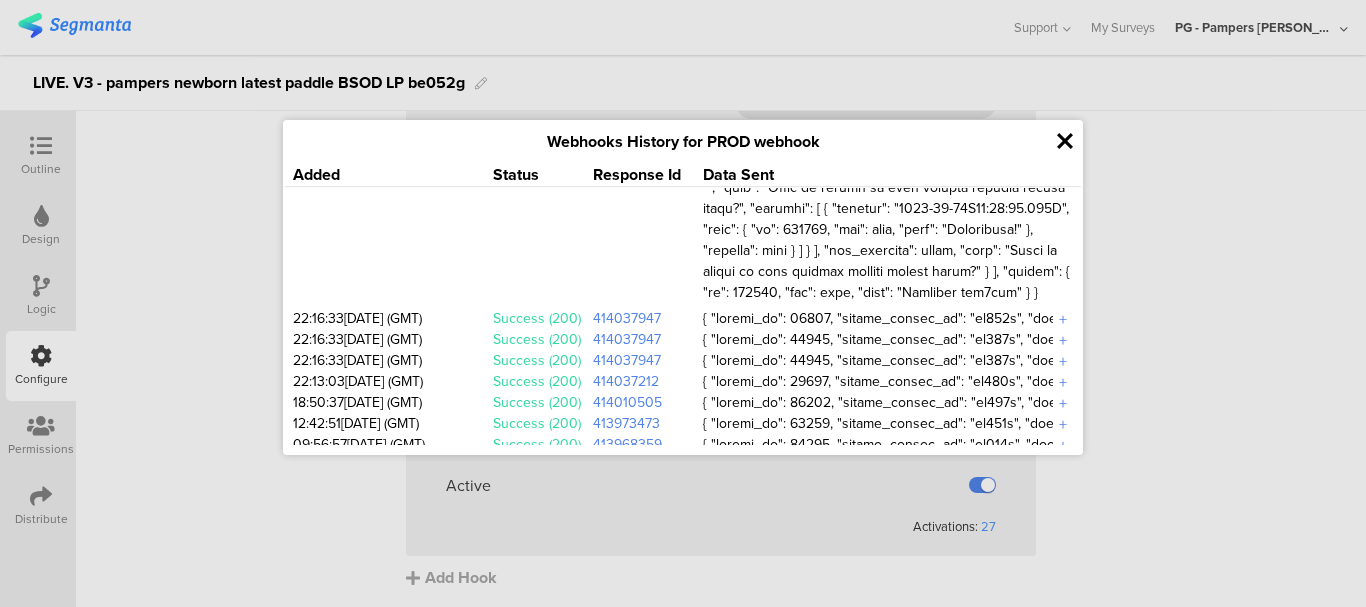 click on "Webhooks History for PROD webhook
Added
Status
Response Id
Data Sent
12:13:04[DATE] (GMT)
Success (200)
414251486
+
12:04:40[DATE] (GMT)
Success (200)" at bounding box center (683, 287) 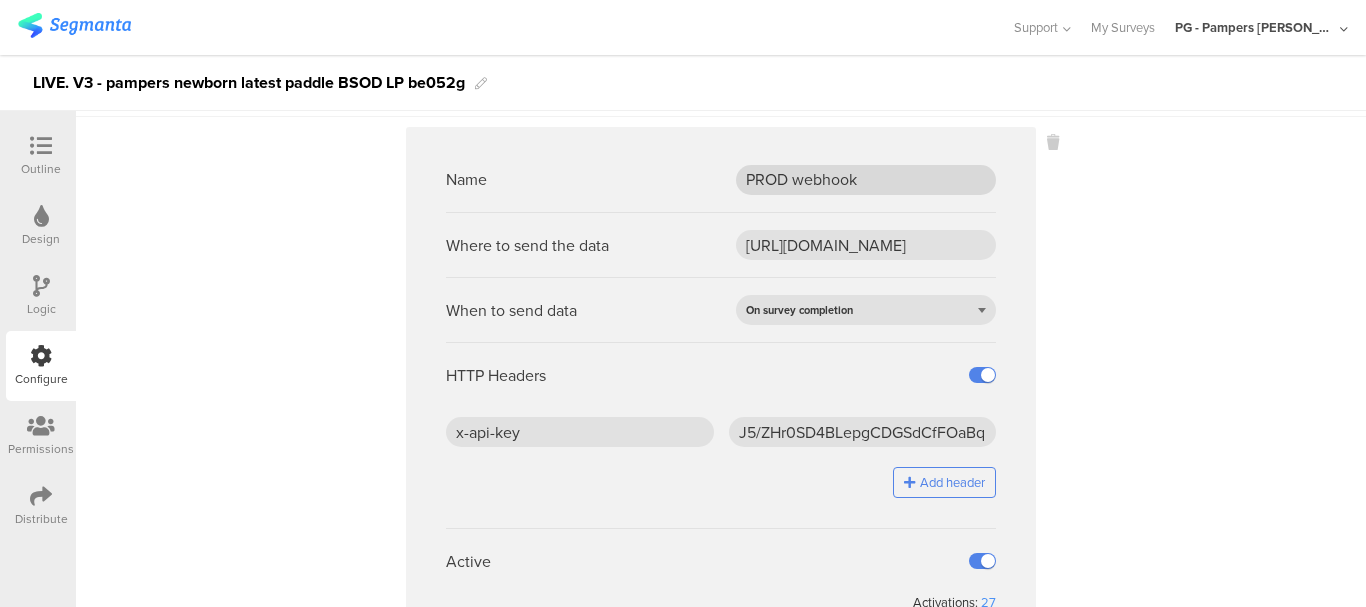scroll, scrollTop: 0, scrollLeft: 0, axis: both 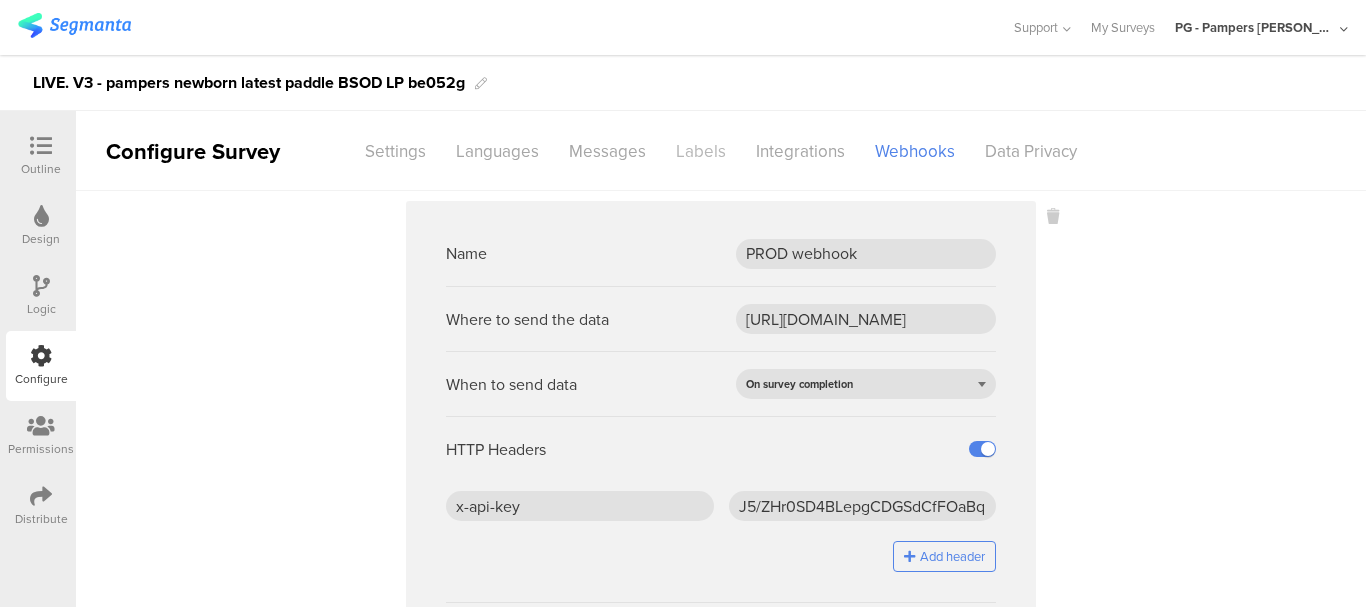 click on "Labels" at bounding box center [701, 151] 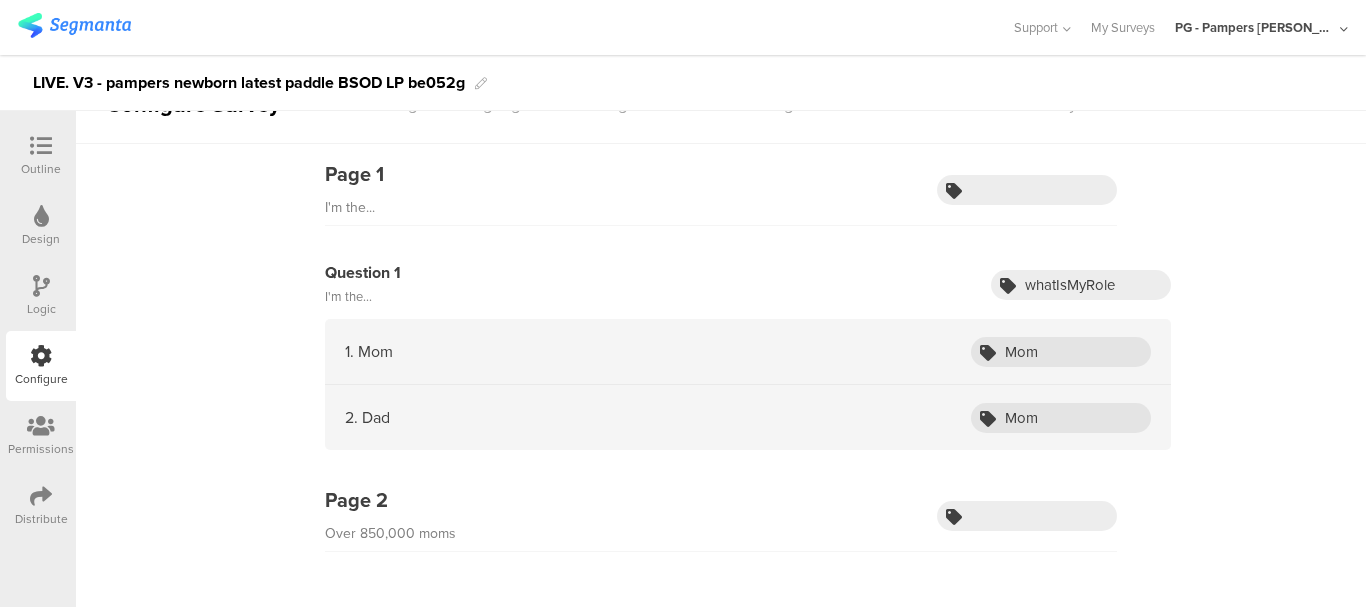 scroll, scrollTop: 0, scrollLeft: 0, axis: both 